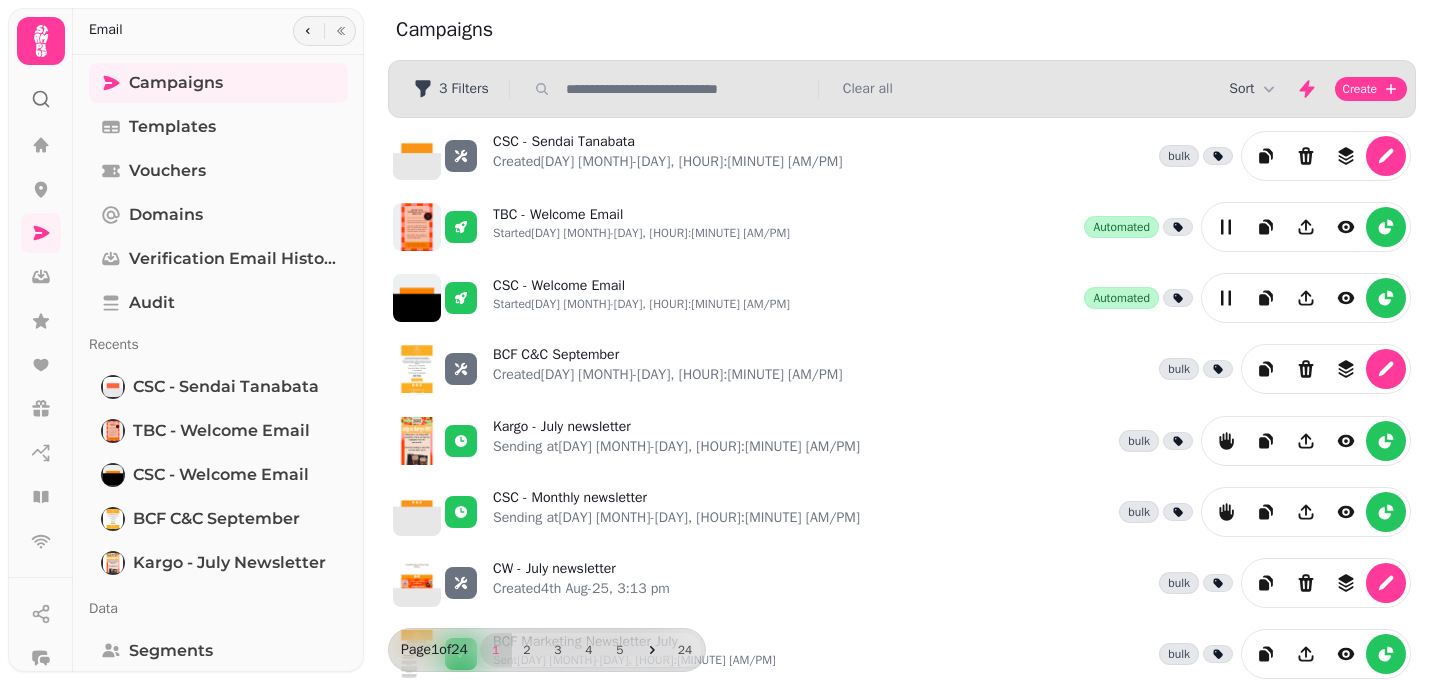 scroll, scrollTop: 0, scrollLeft: 0, axis: both 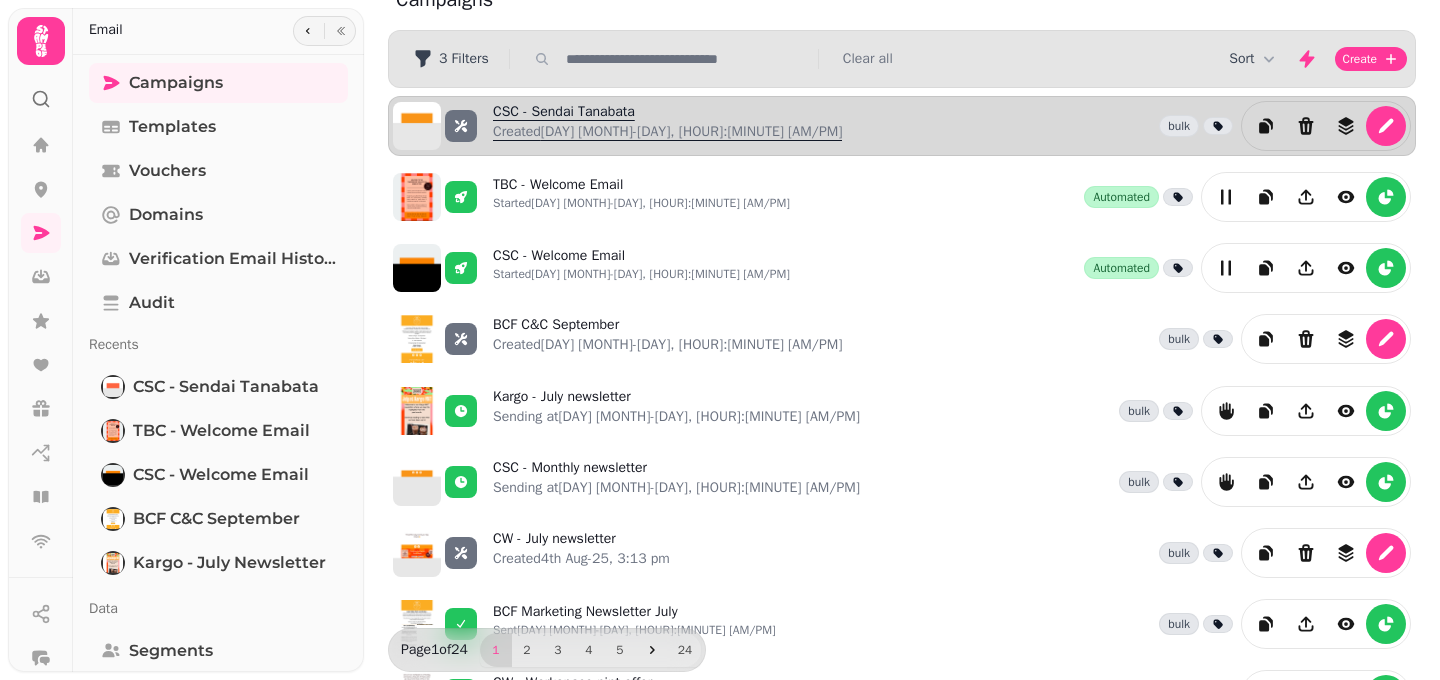 click on "Created  [DAY] [MONTH]-[DAY], [HOUR]:[MINUTE] [AM/PM]" at bounding box center [667, 132] 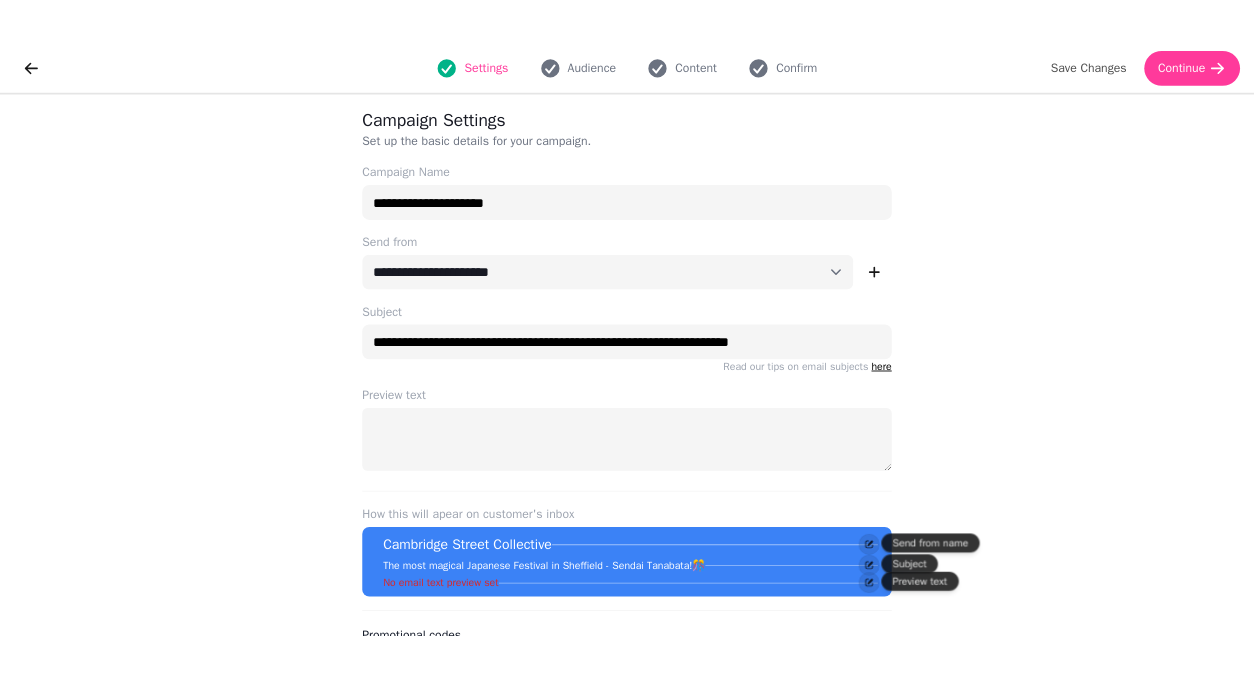 scroll, scrollTop: 0, scrollLeft: 0, axis: both 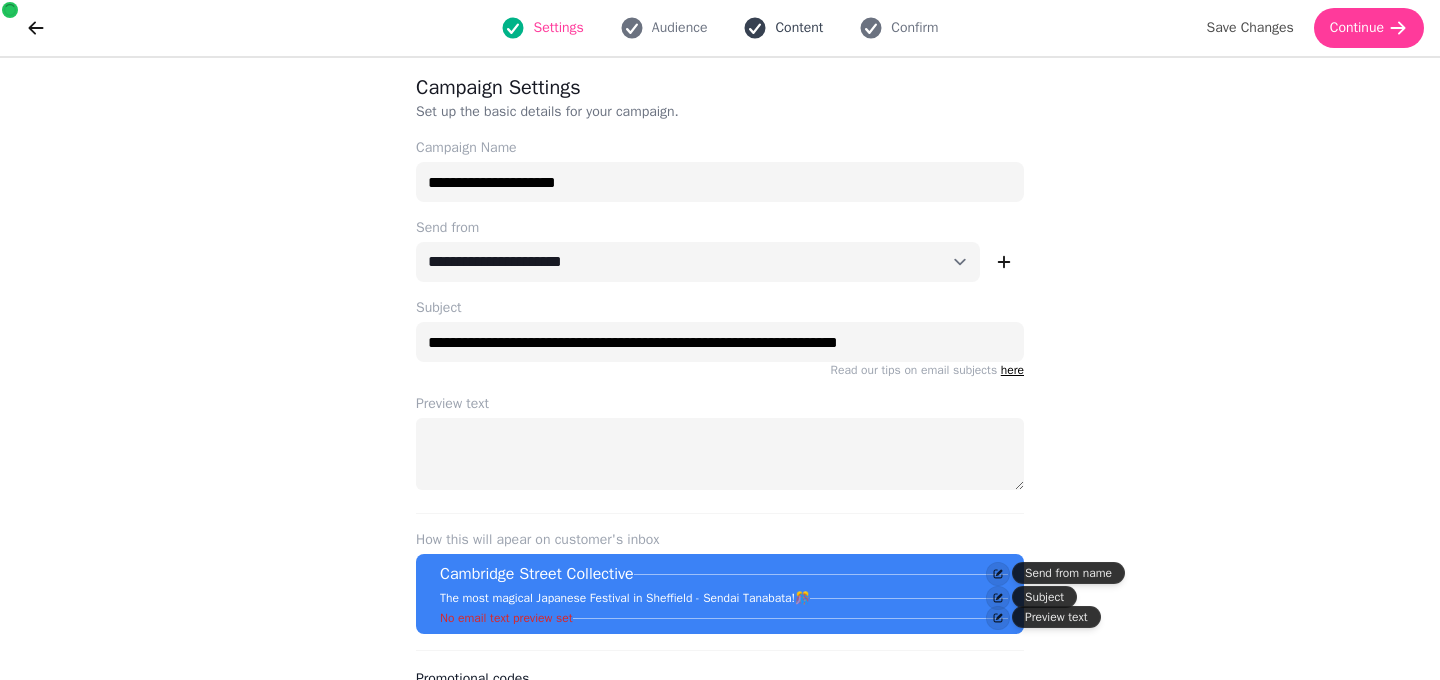 click on "Content" at bounding box center [799, 28] 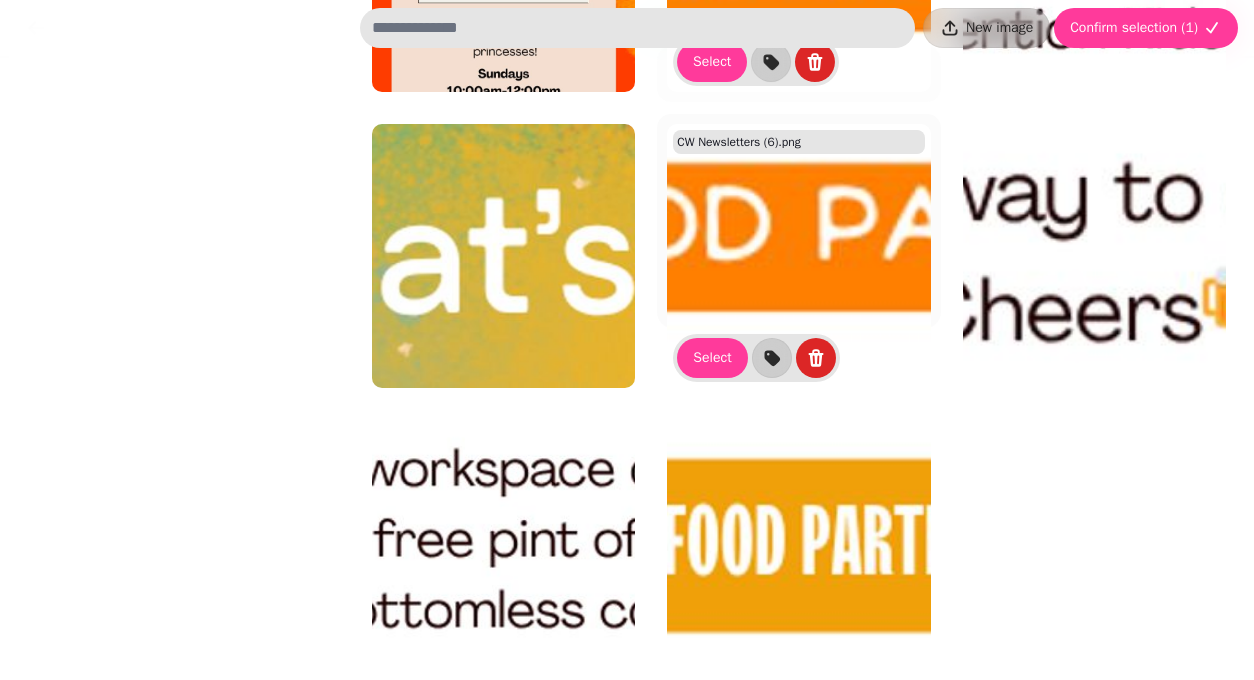 scroll, scrollTop: 4532, scrollLeft: 0, axis: vertical 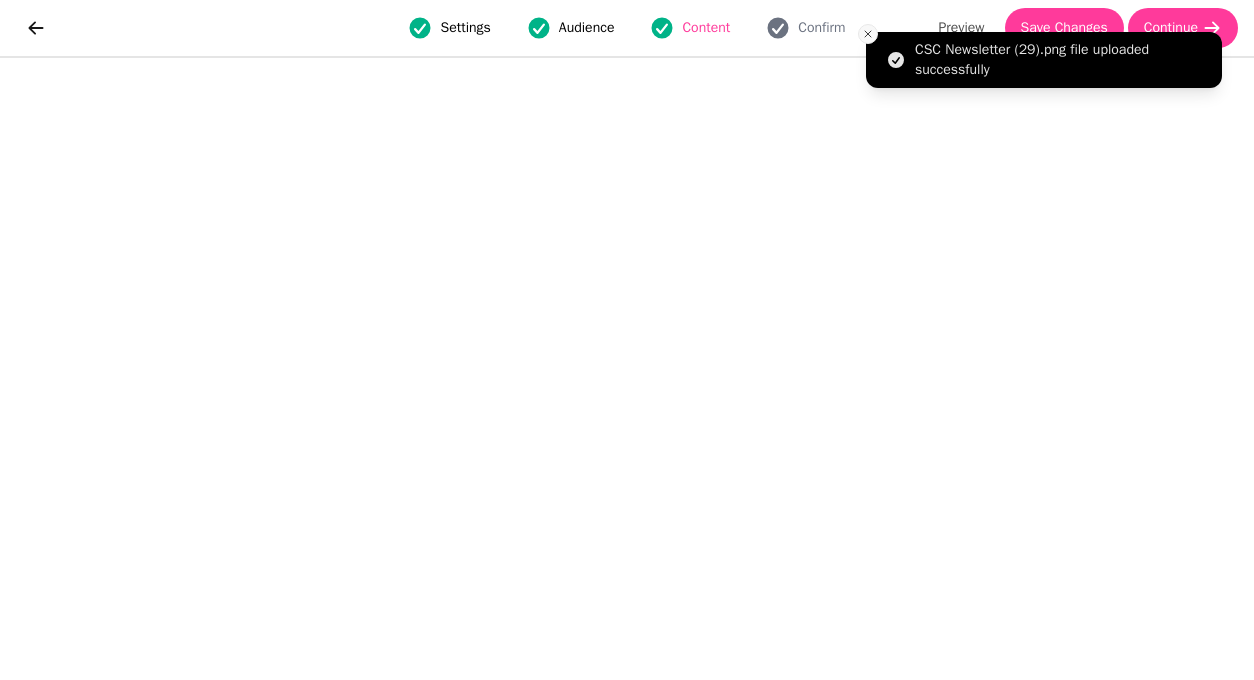 click 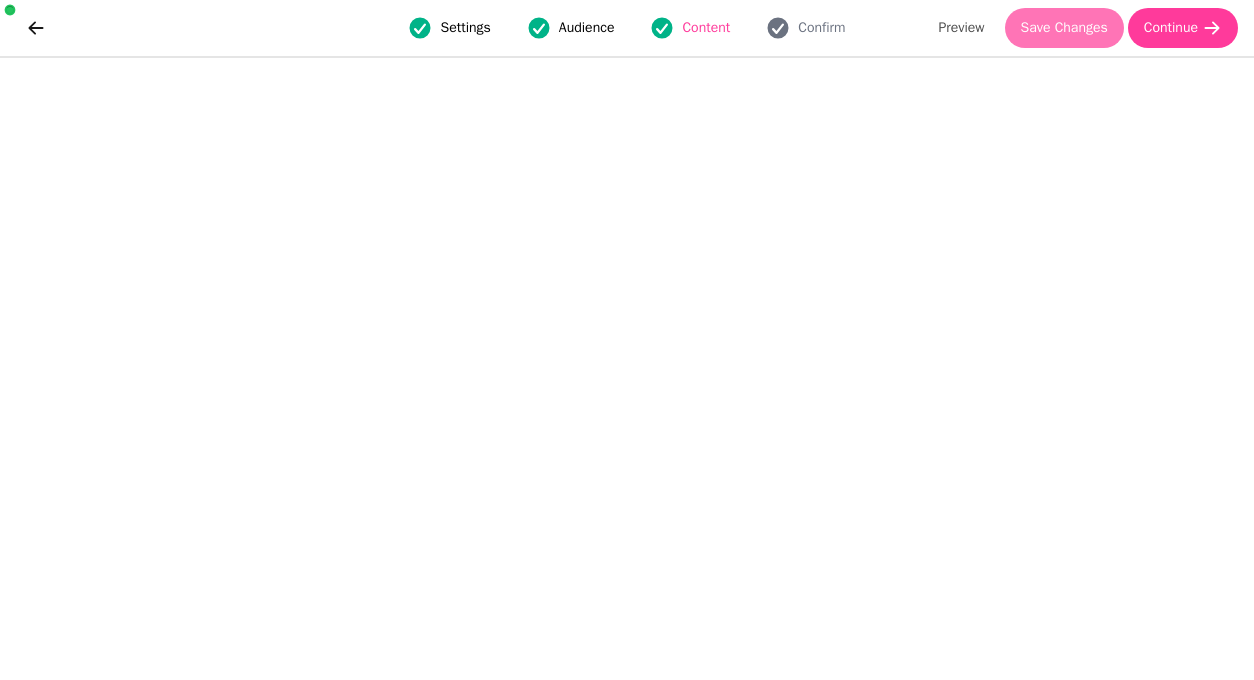 click on "Save Changes" at bounding box center [1064, 28] 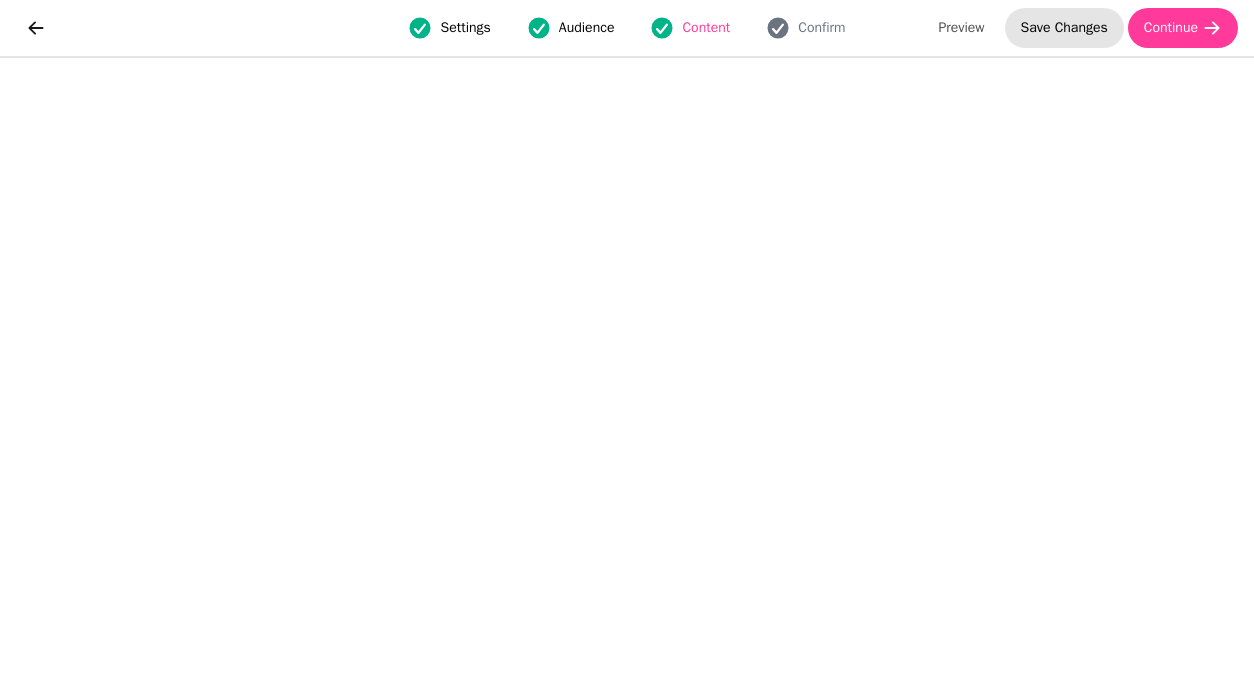 click on "Save Changes" at bounding box center (1064, 28) 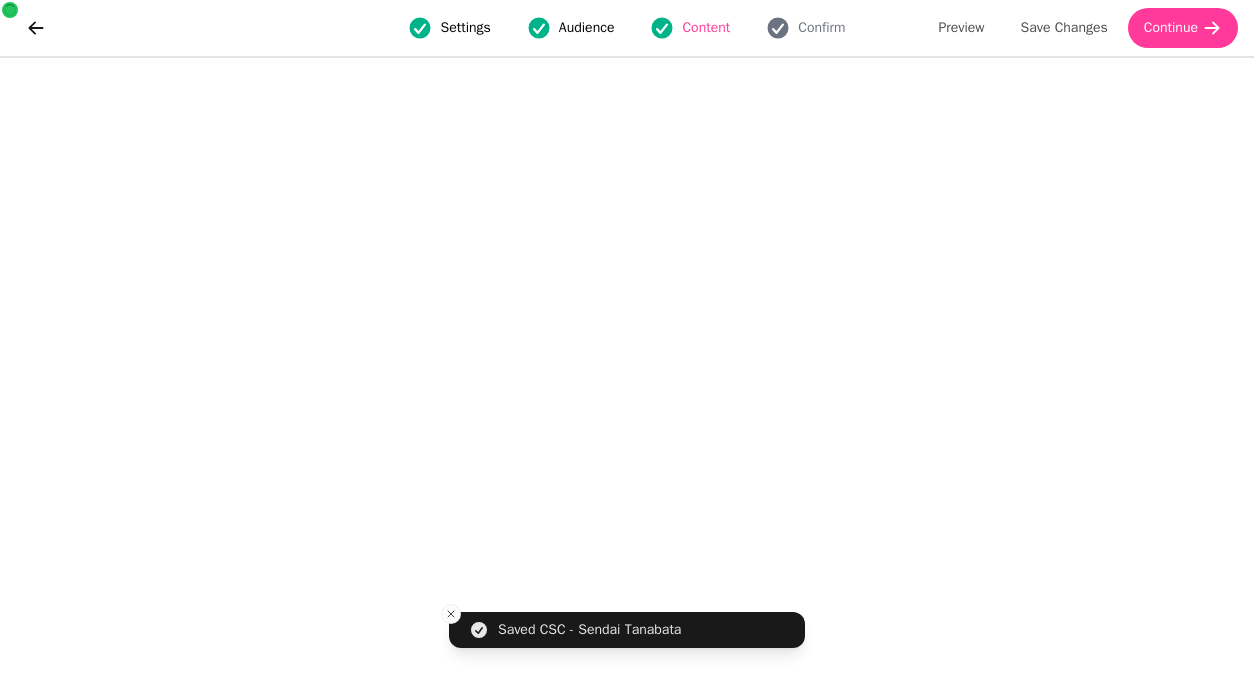 click on "Settings" at bounding box center [449, 28] 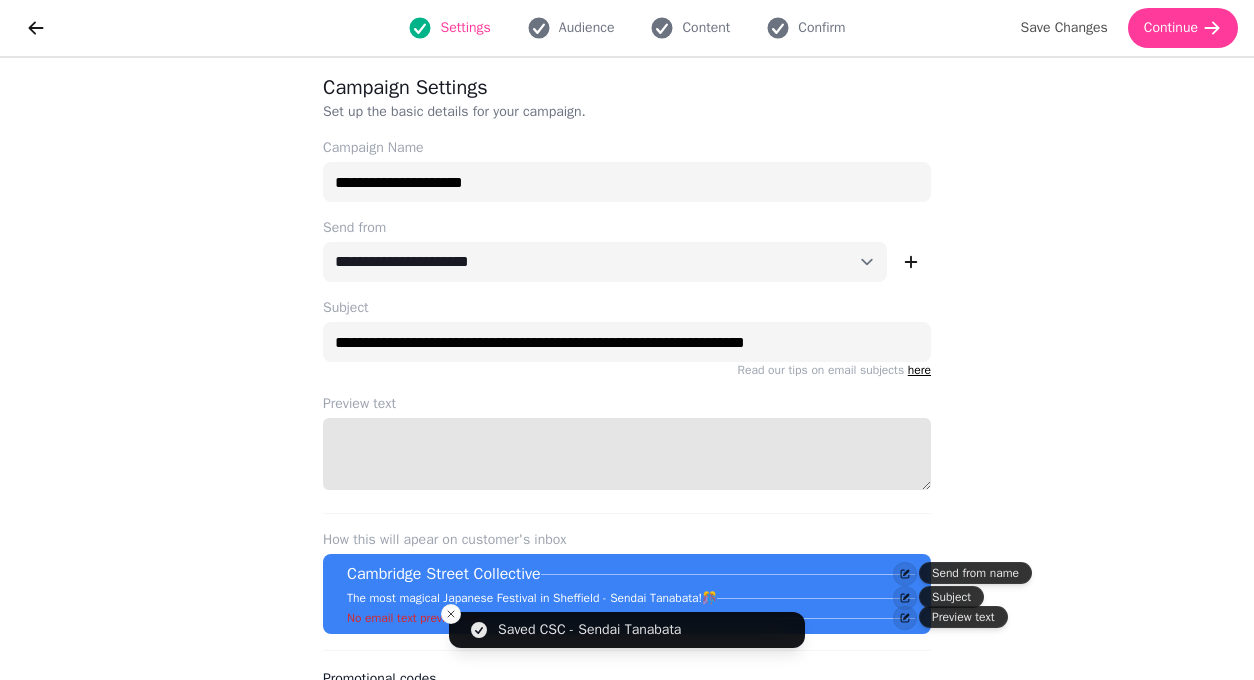 click on "Preview text" at bounding box center (627, 454) 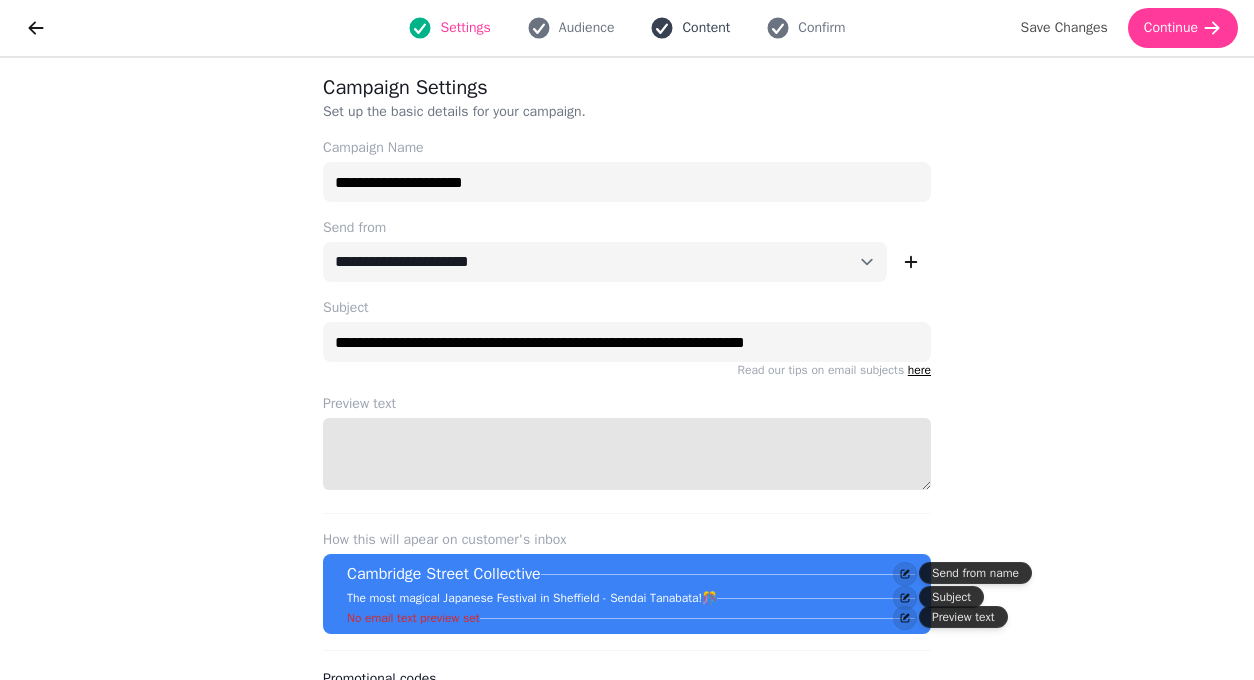 click on "Content" at bounding box center [706, 28] 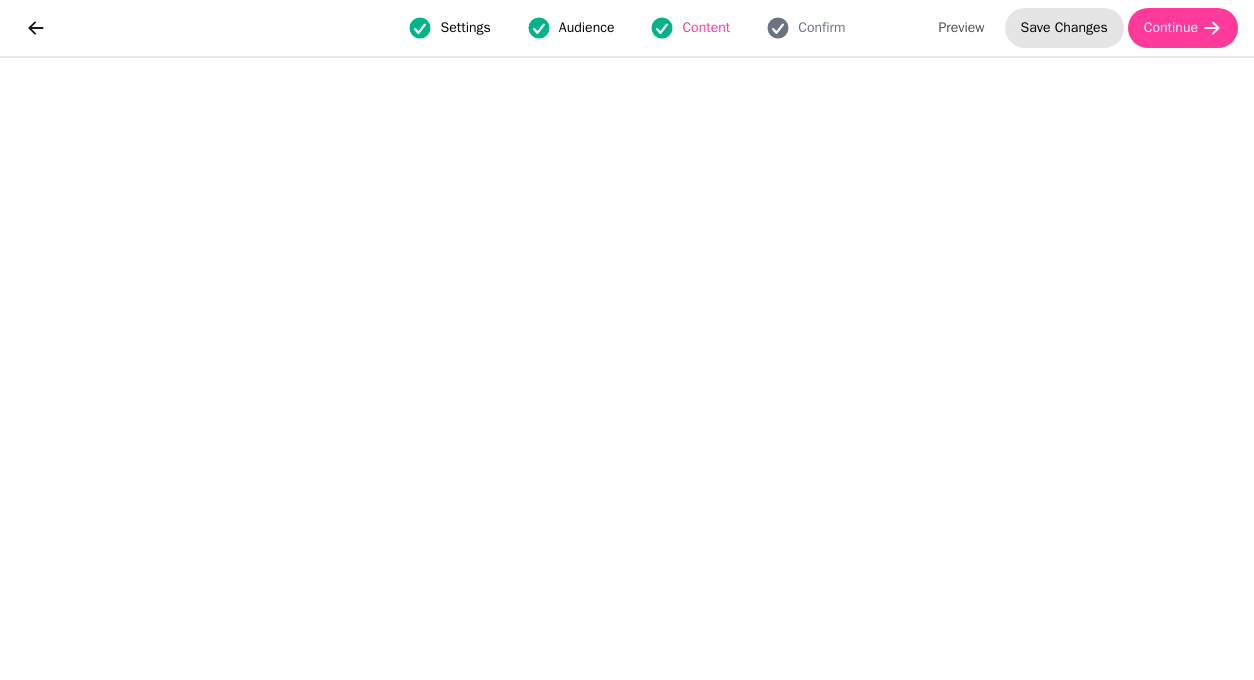 click on "Save Changes" at bounding box center (1064, 28) 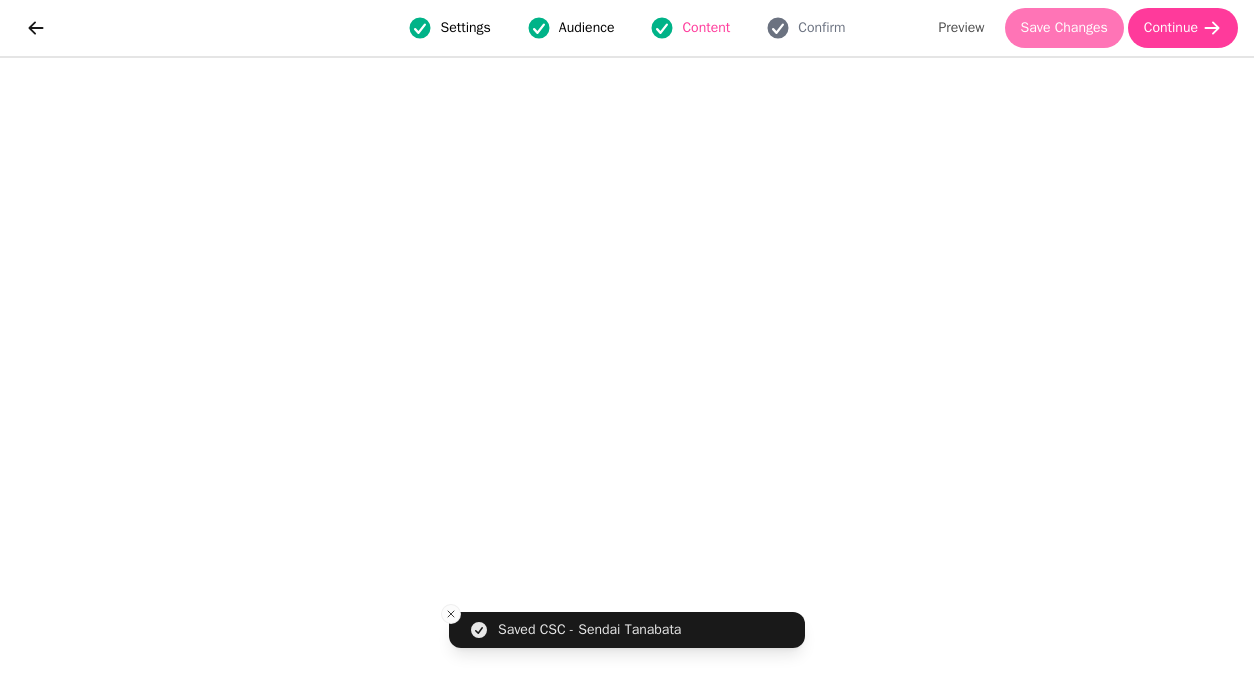 click on "Save Changes" at bounding box center [1064, 28] 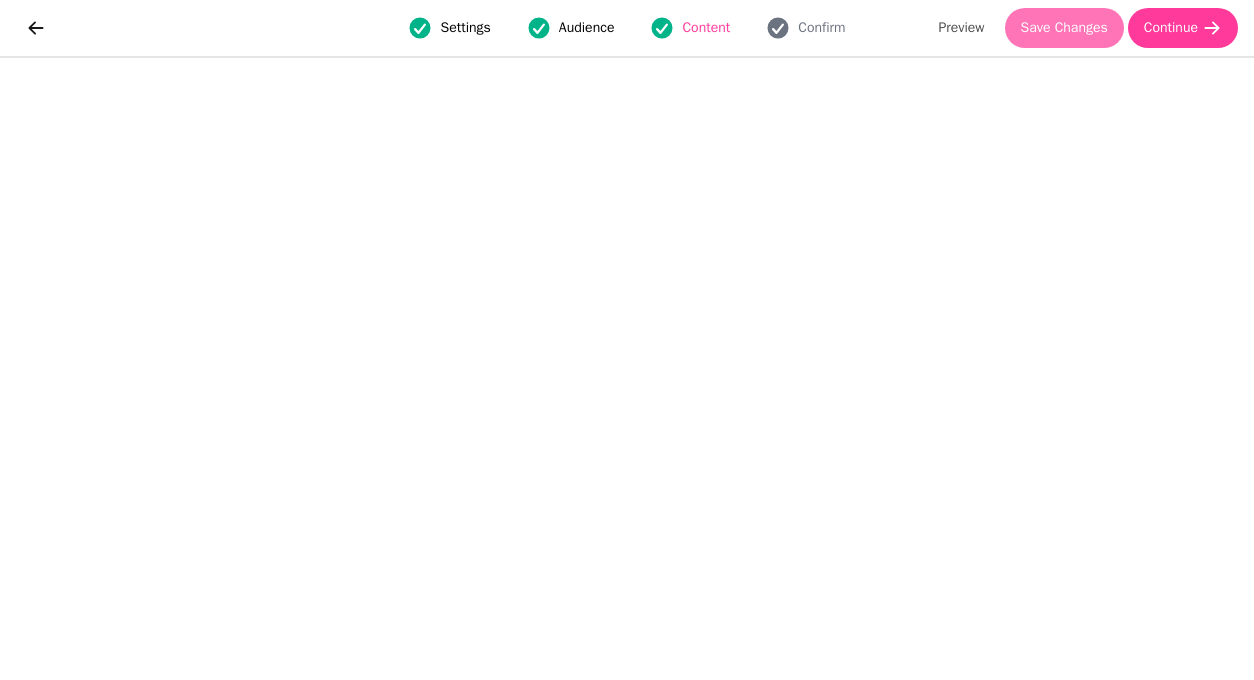 click on "Save Changes" at bounding box center (1064, 28) 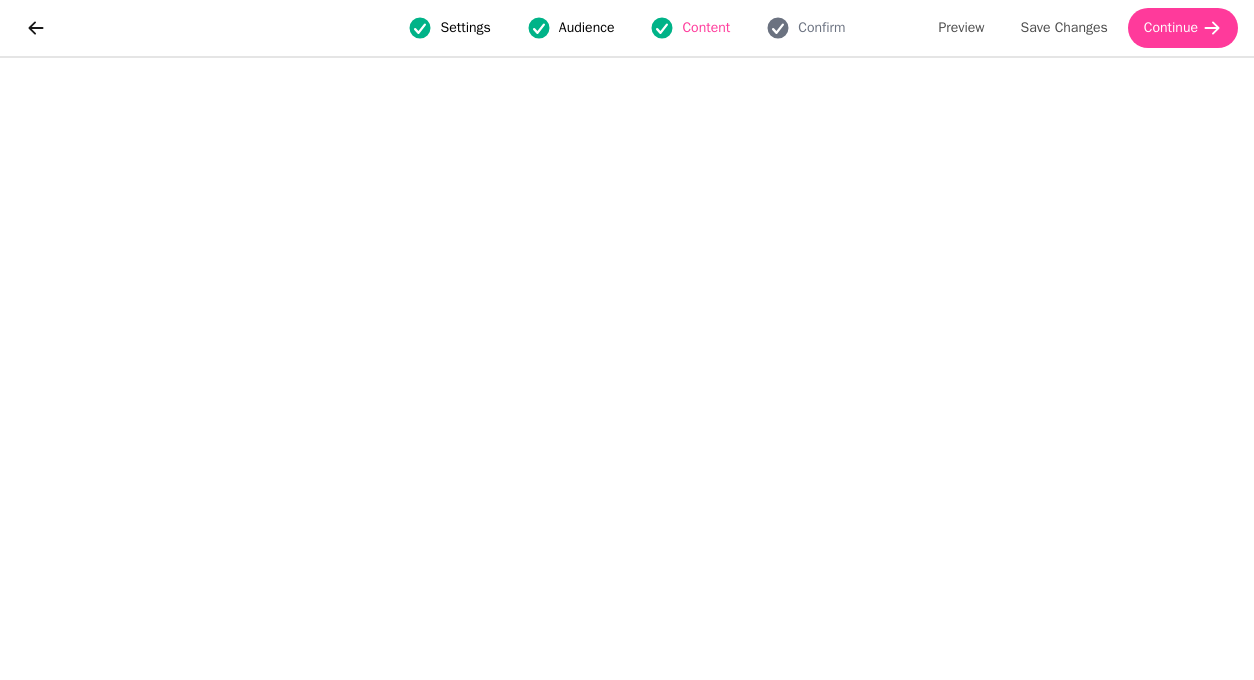 click on "Settings" at bounding box center [465, 28] 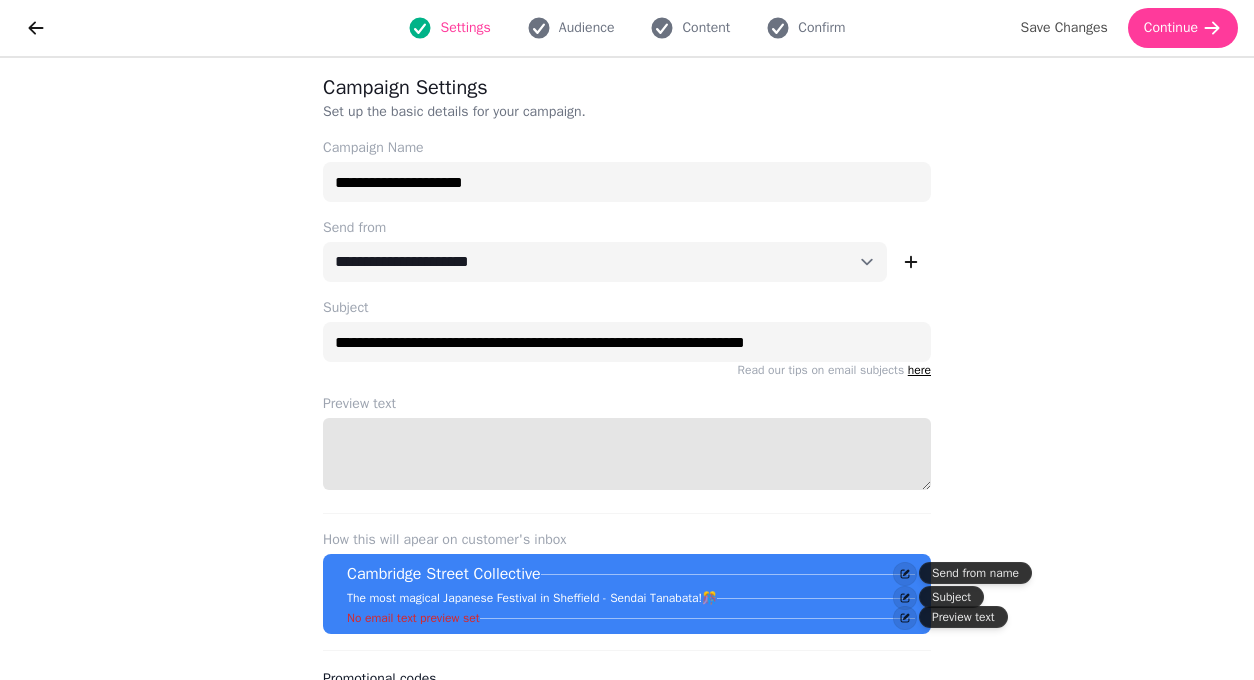 click on "Preview text" at bounding box center [627, 454] 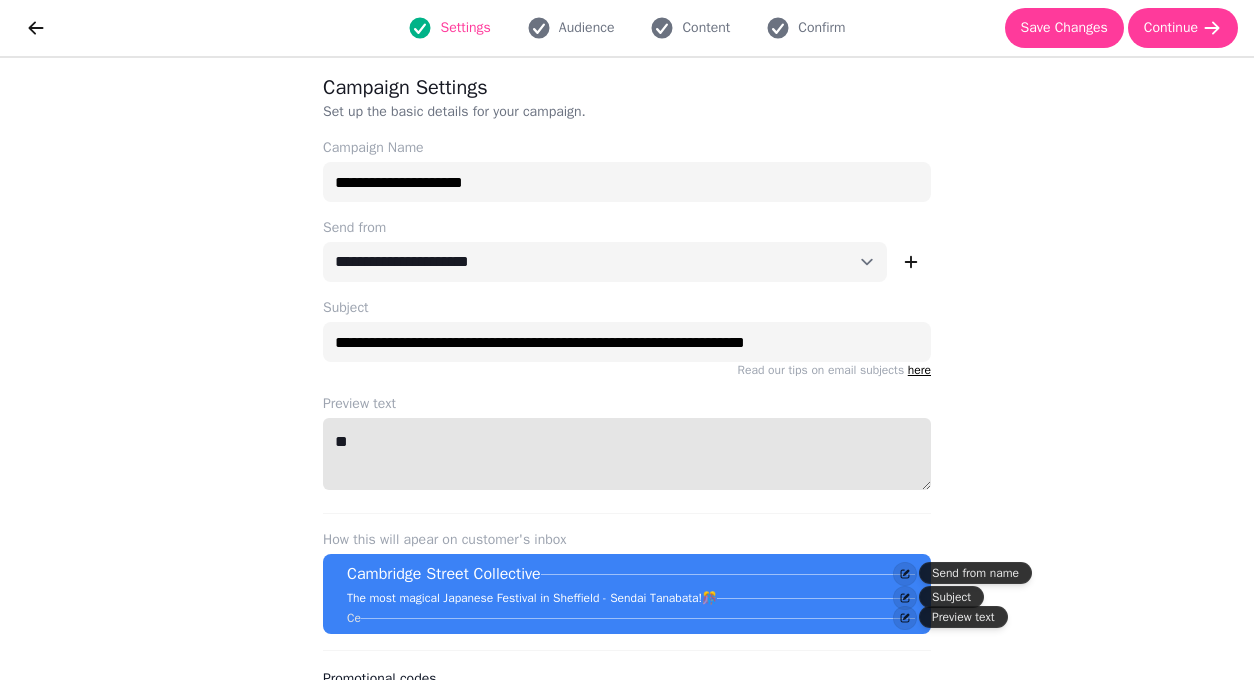 type on "*" 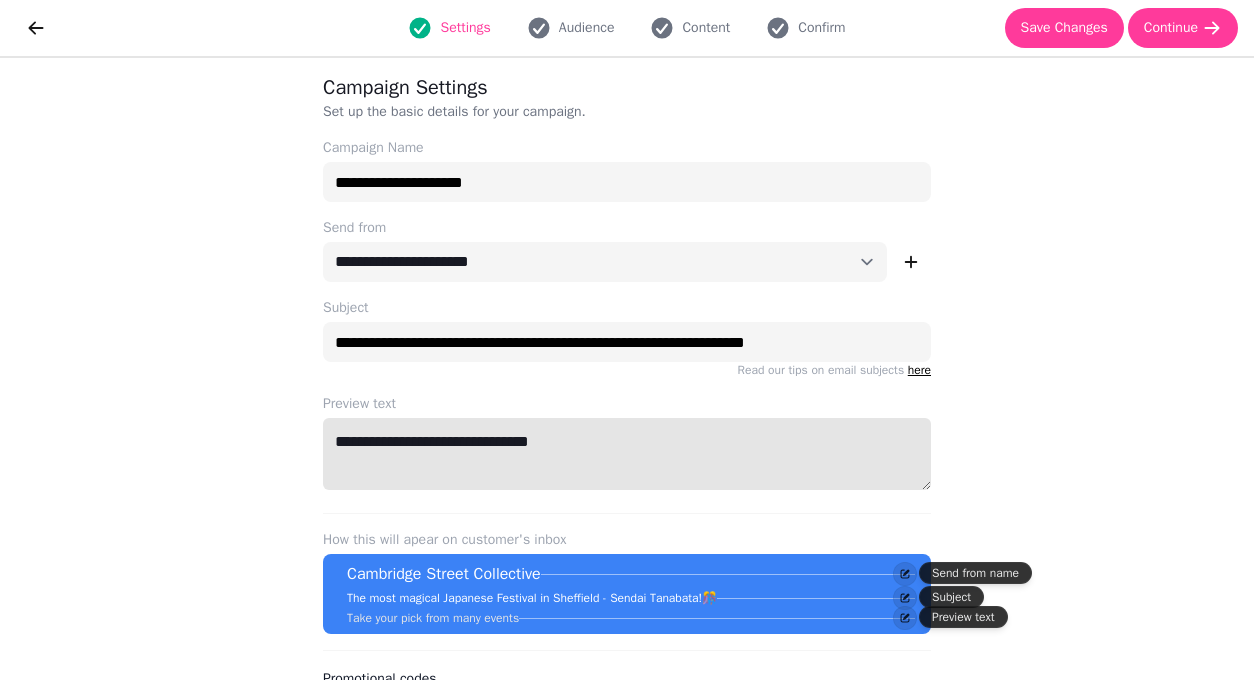 drag, startPoint x: 611, startPoint y: 441, endPoint x: 349, endPoint y: 433, distance: 262.1221 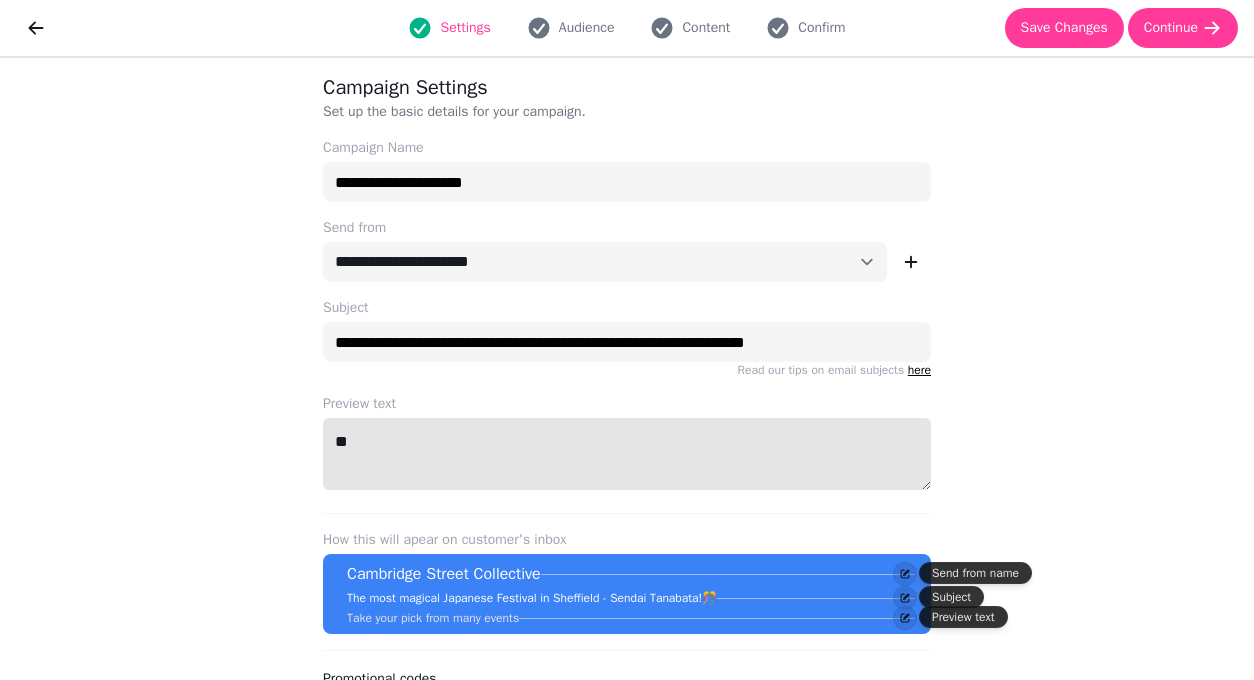type on "*" 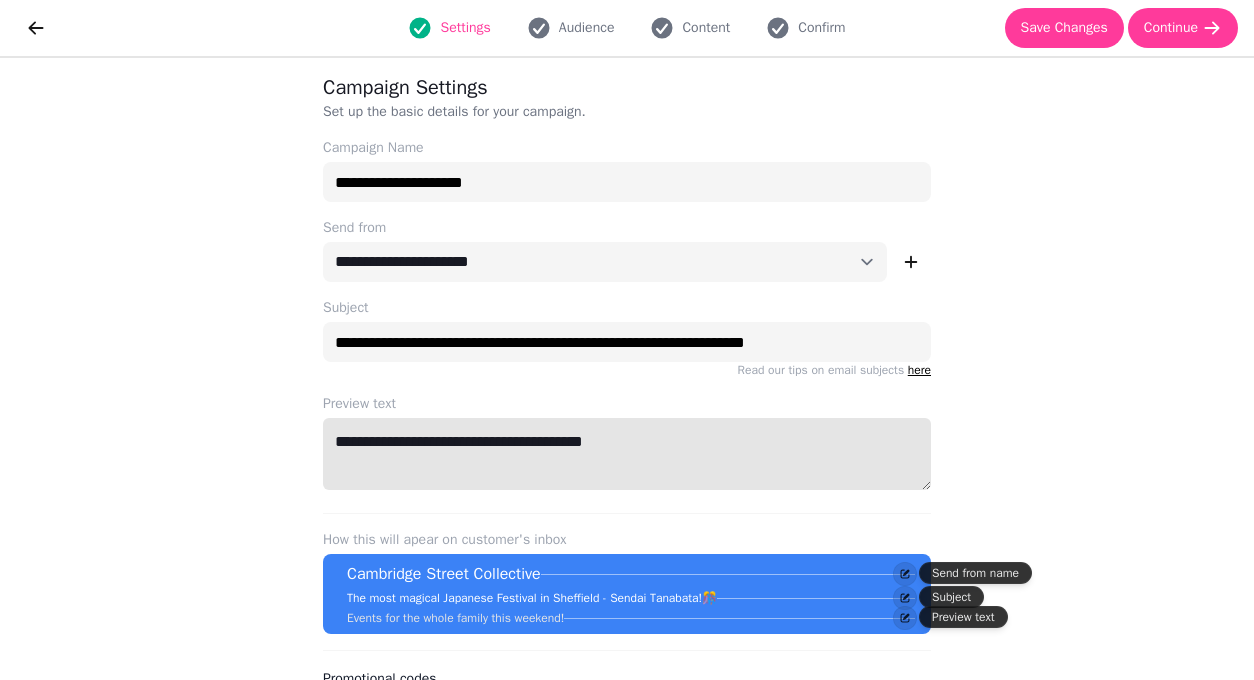click on "**********" at bounding box center [627, 454] 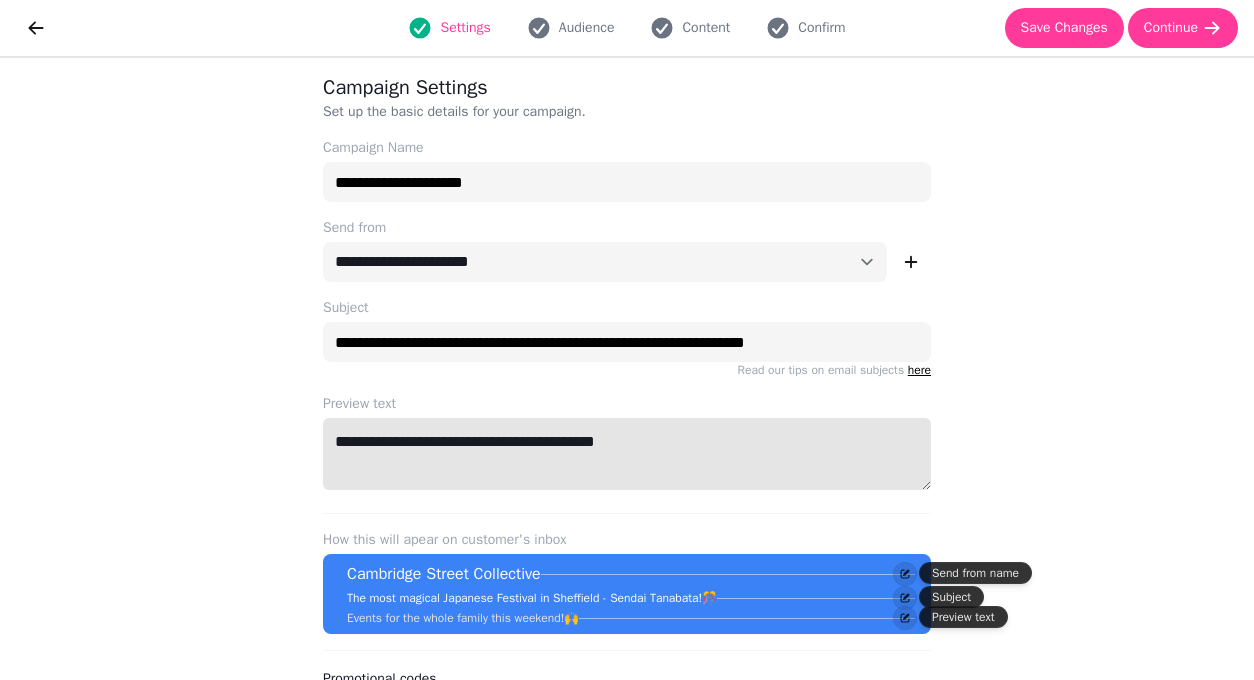 type on "**********" 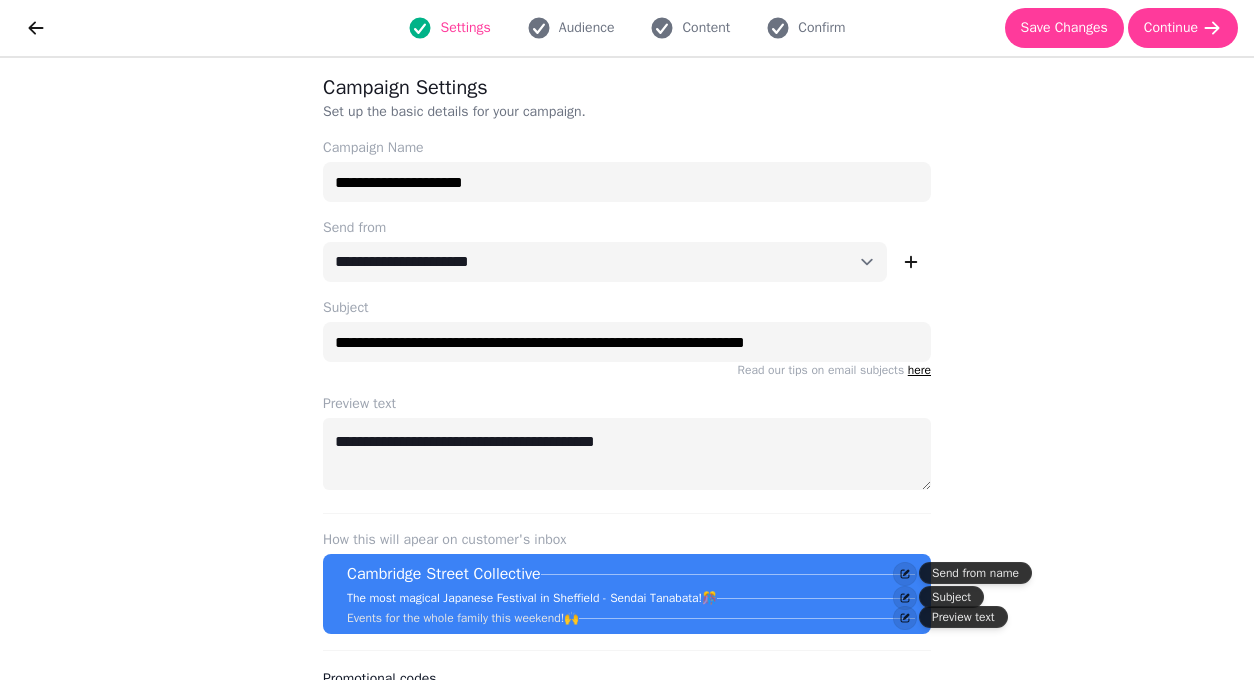 click on "**********" at bounding box center [627, 369] 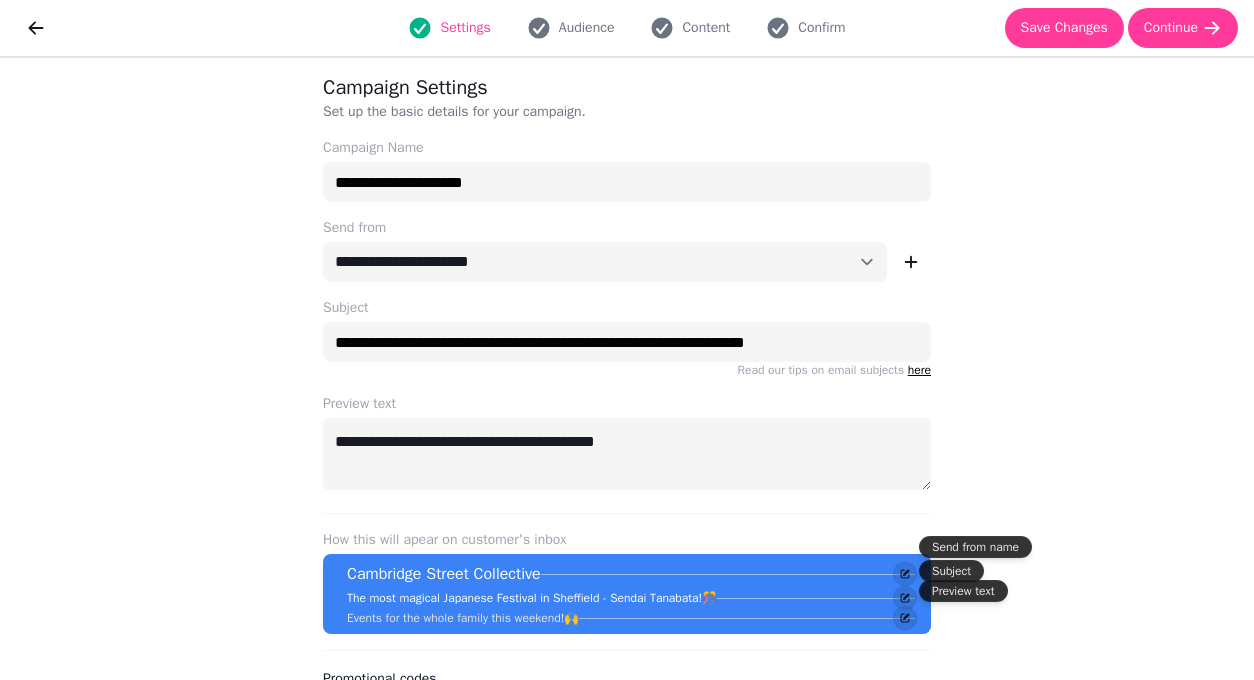 scroll, scrollTop: 32, scrollLeft: 0, axis: vertical 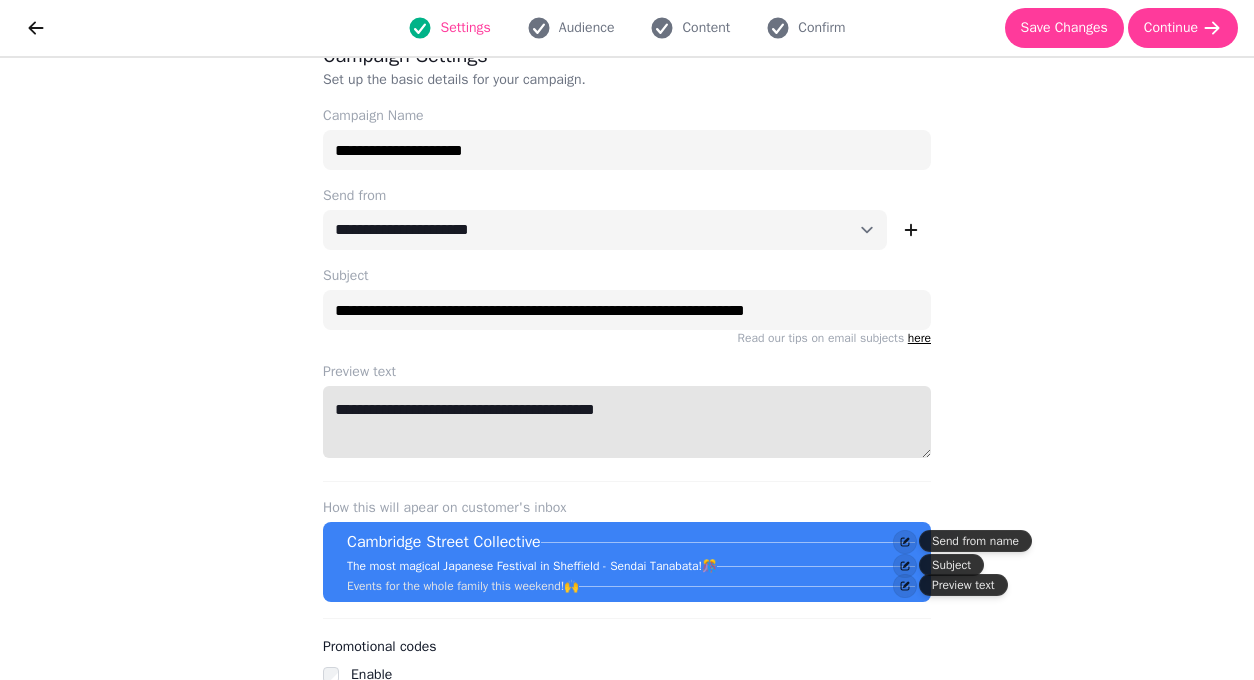 click on "**********" at bounding box center (627, 422) 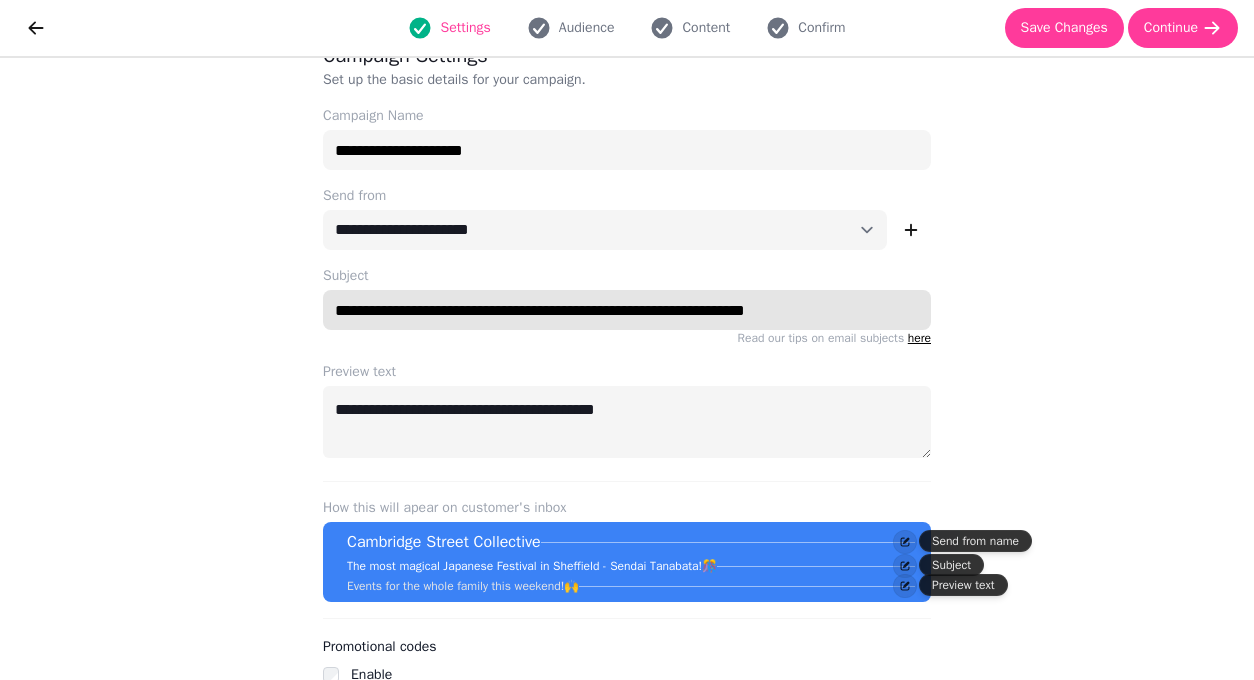 click on "**********" at bounding box center [627, 310] 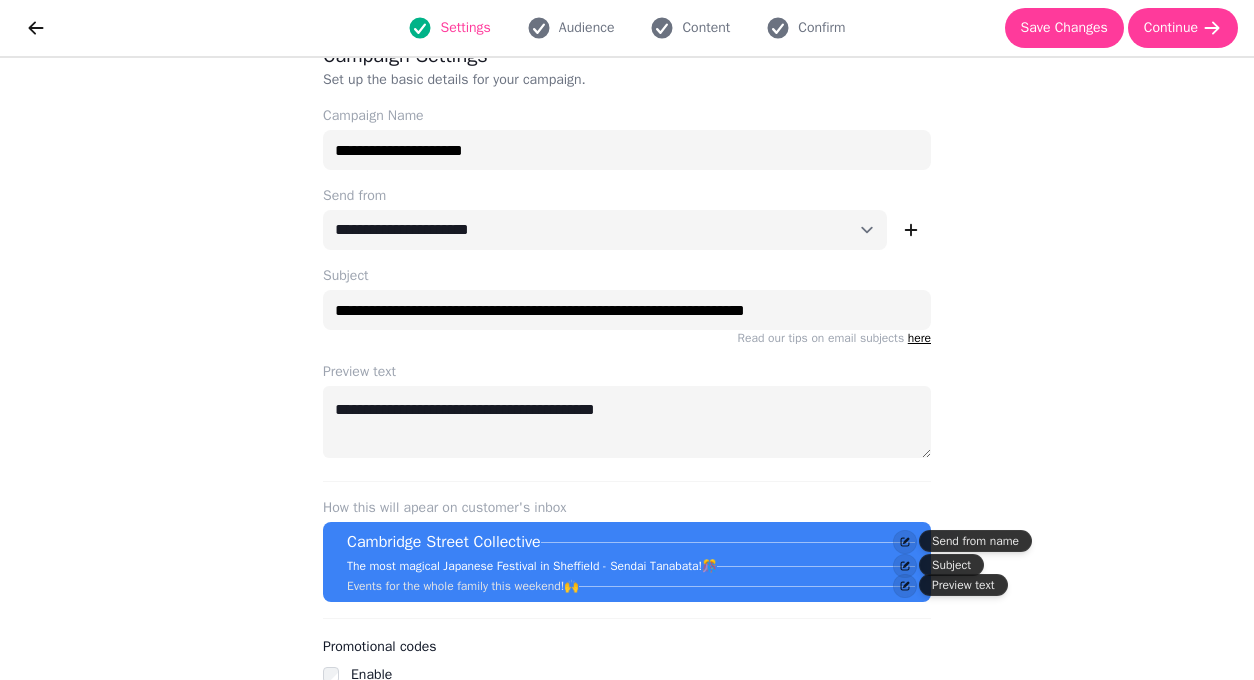 click on "**********" at bounding box center (627, 369) 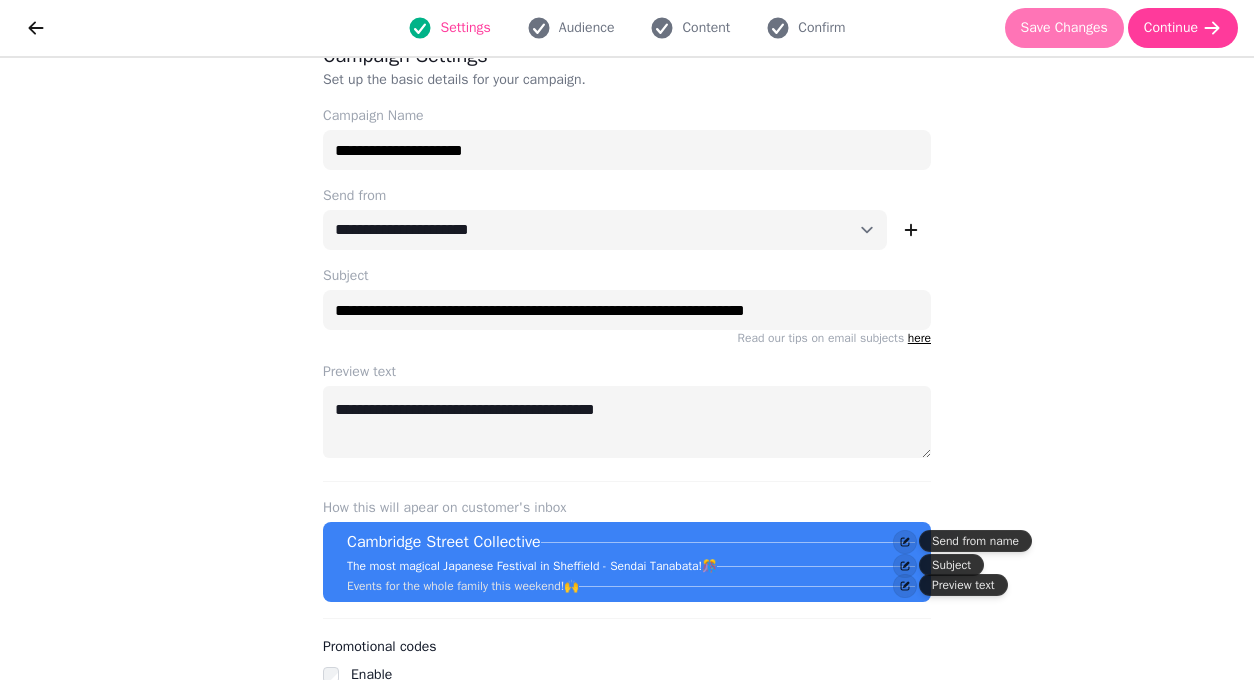 click on "Save Changes" at bounding box center (1064, 28) 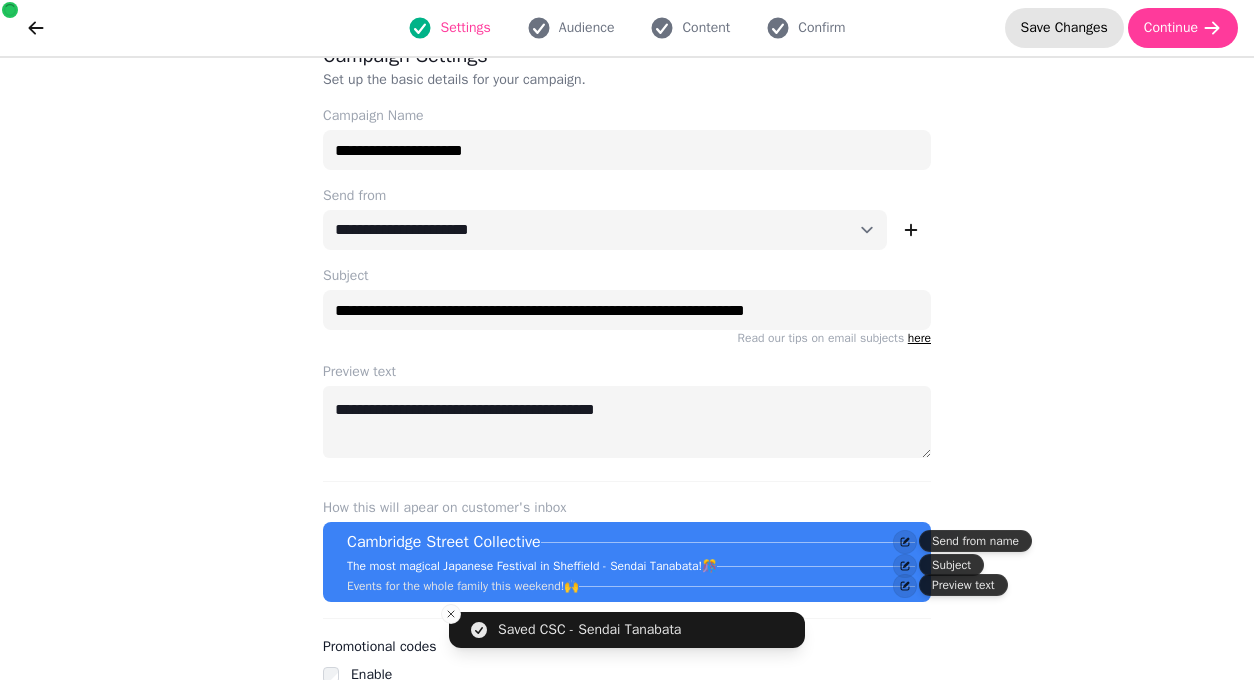 click on "Save Changes" at bounding box center (1064, 28) 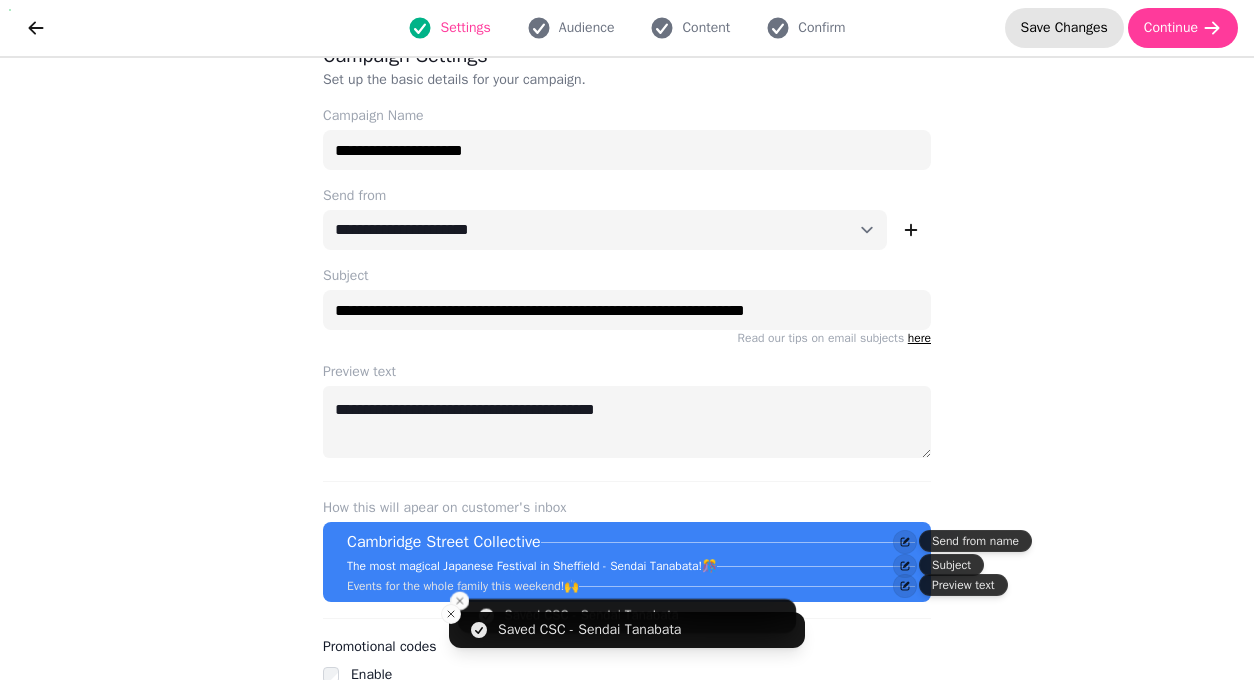 click on "Save Changes" at bounding box center [1064, 28] 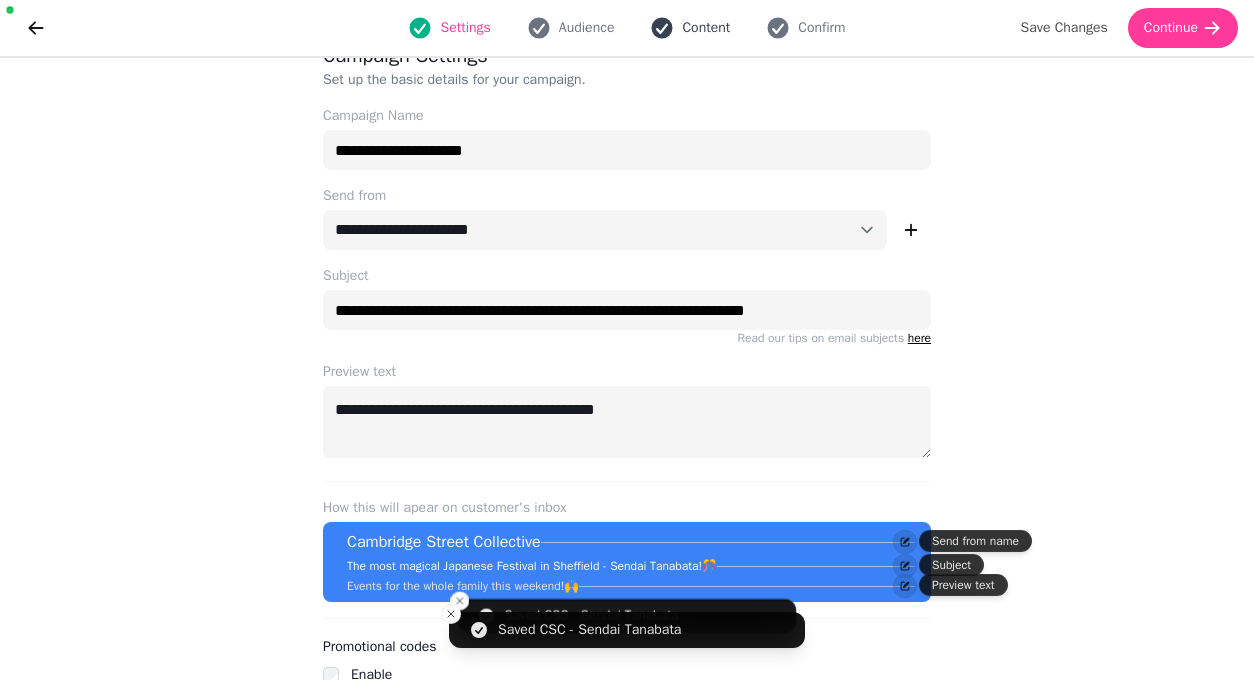 click on "Content" at bounding box center (706, 28) 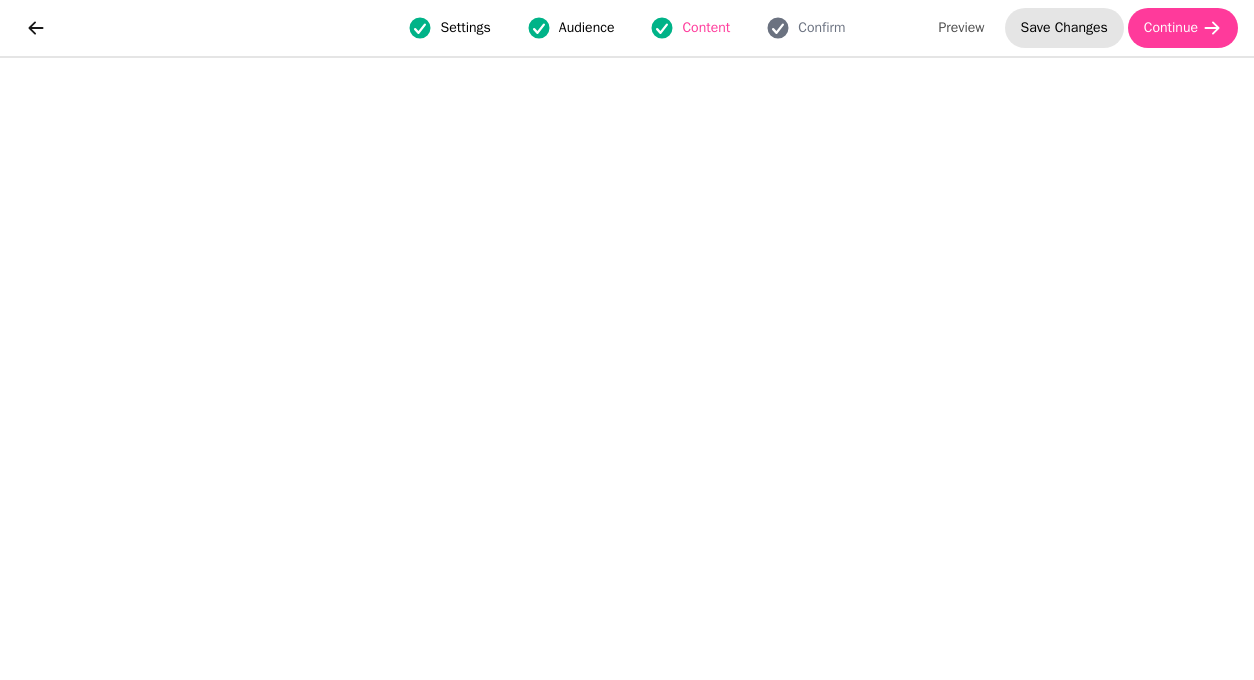 click on "Save Changes" at bounding box center (1064, 28) 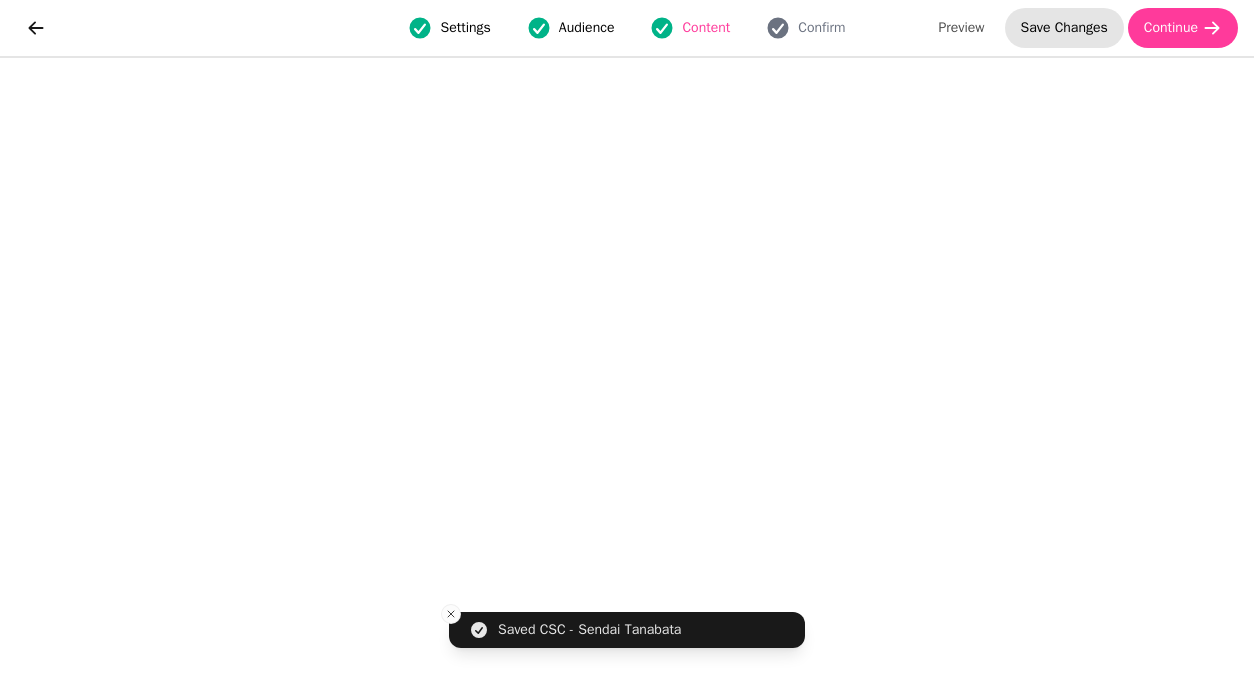 click on "Save Changes" at bounding box center [1064, 28] 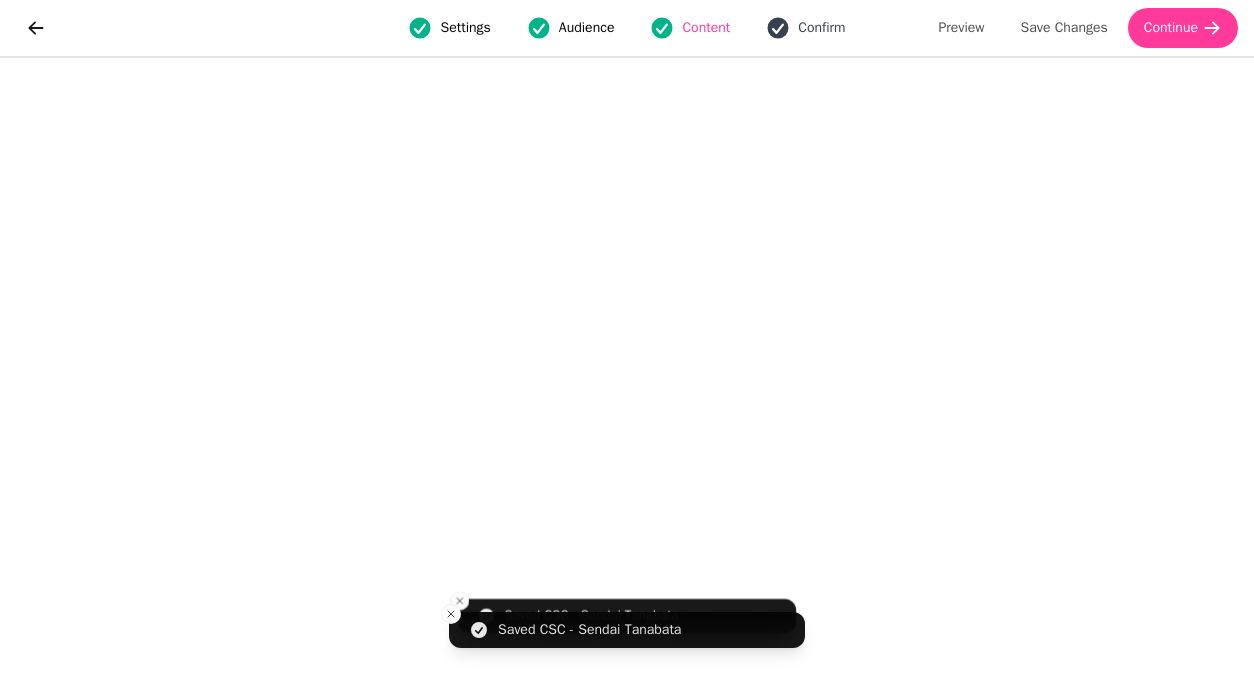 click on "Confirm" at bounding box center [821, 28] 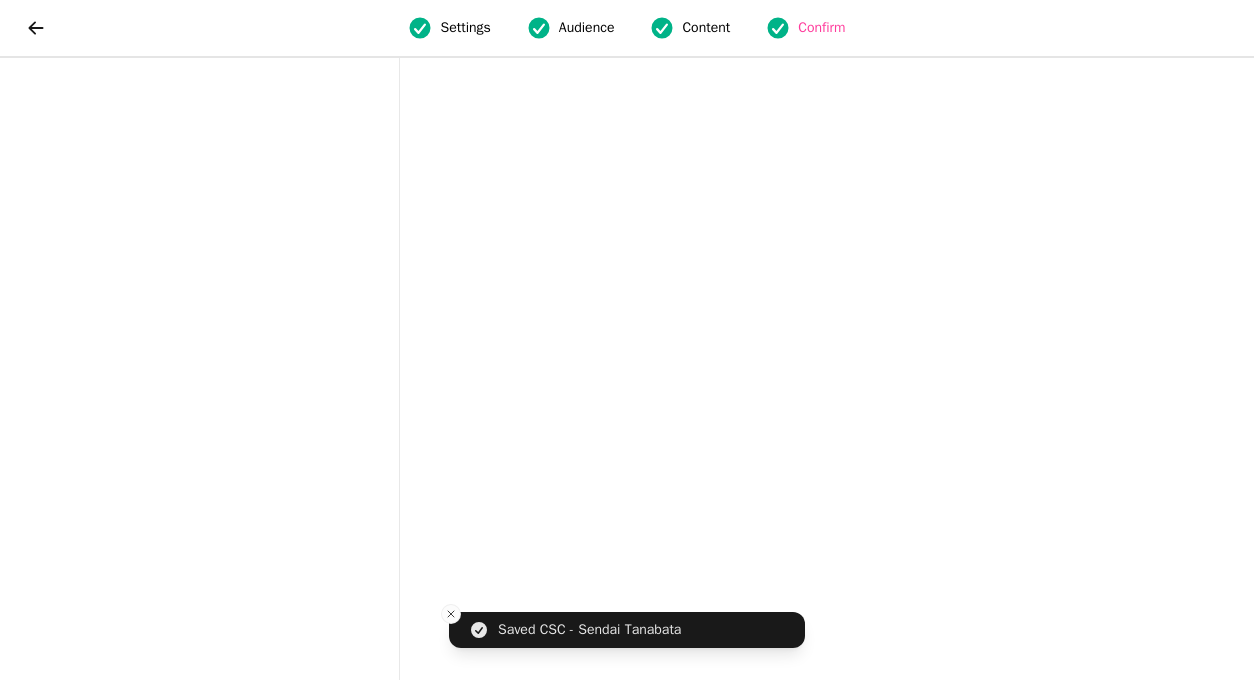 scroll, scrollTop: 0, scrollLeft: 0, axis: both 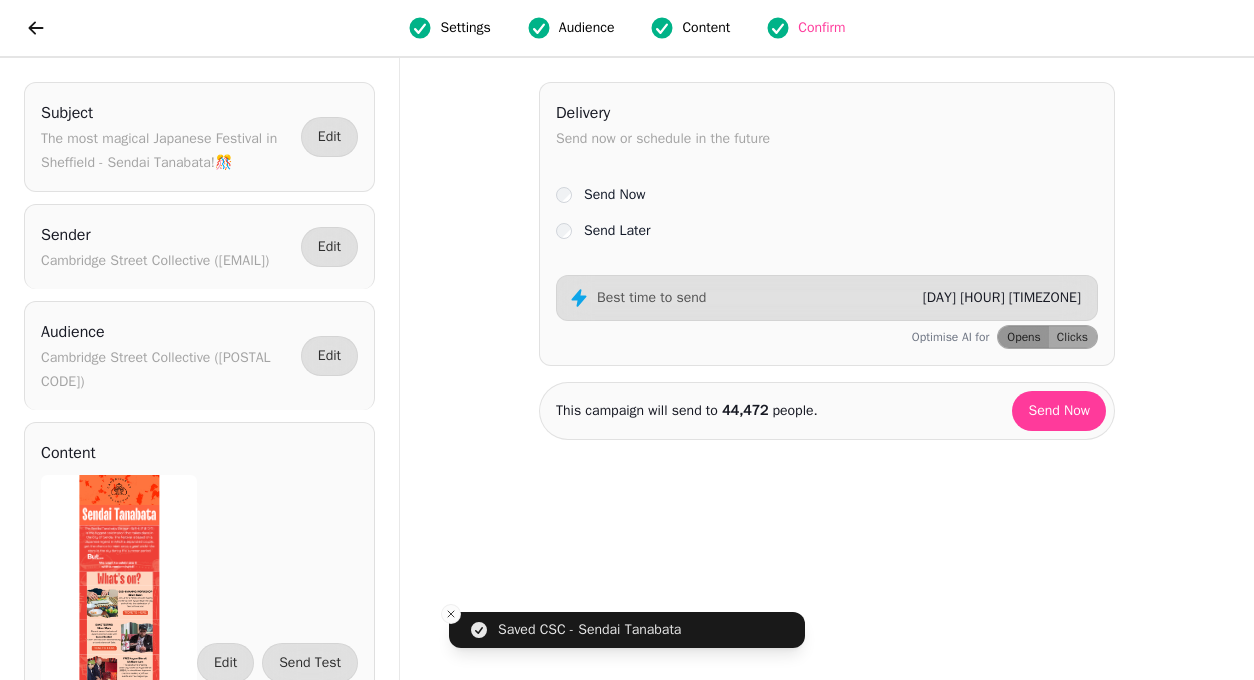 click on "Send Later" at bounding box center (617, 231) 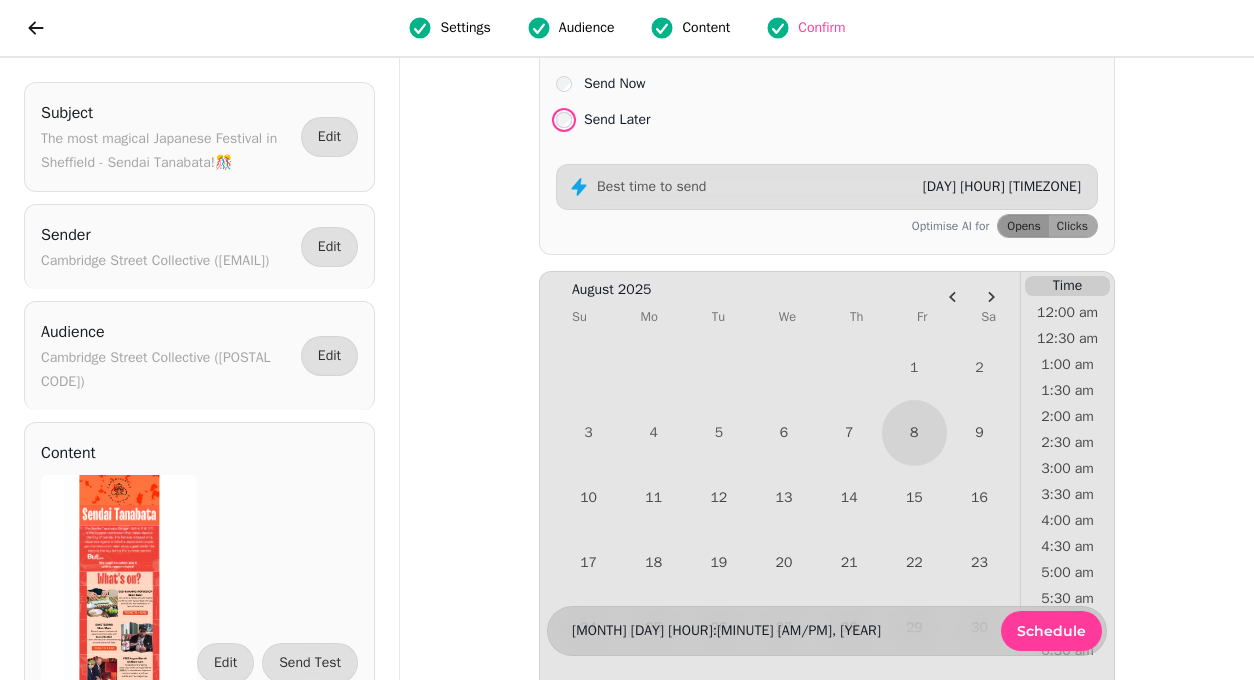 scroll, scrollTop: 170, scrollLeft: 0, axis: vertical 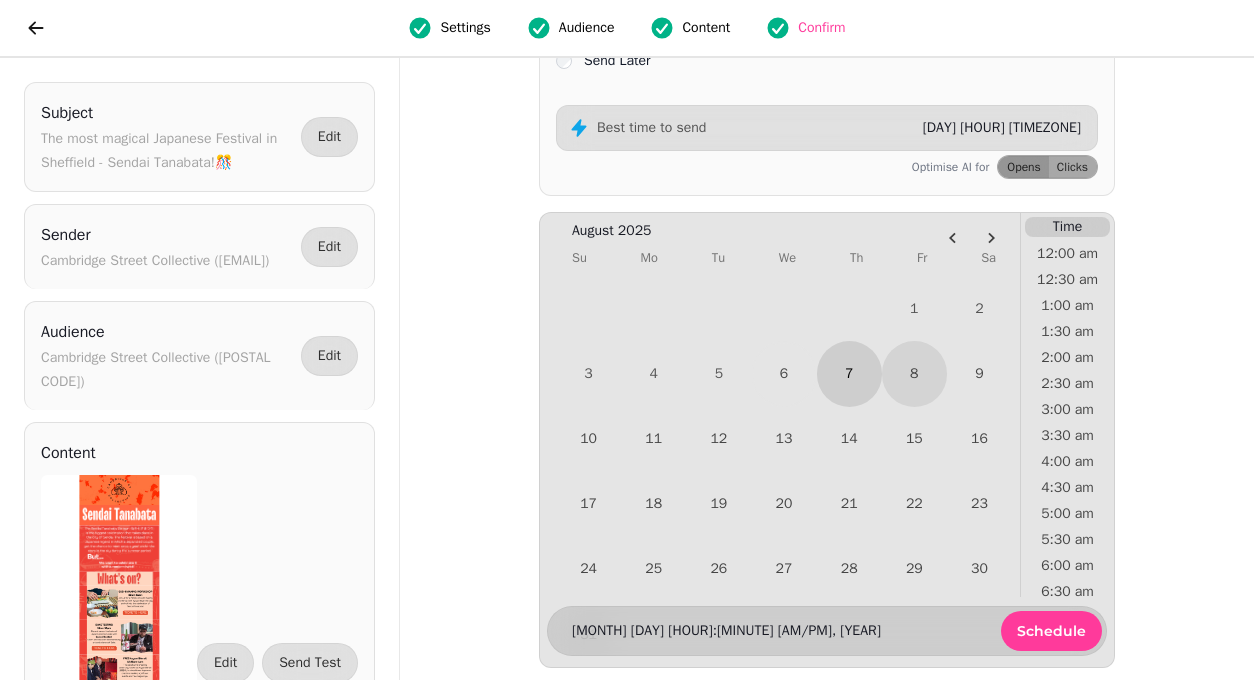 click on "7" at bounding box center (849, 373) 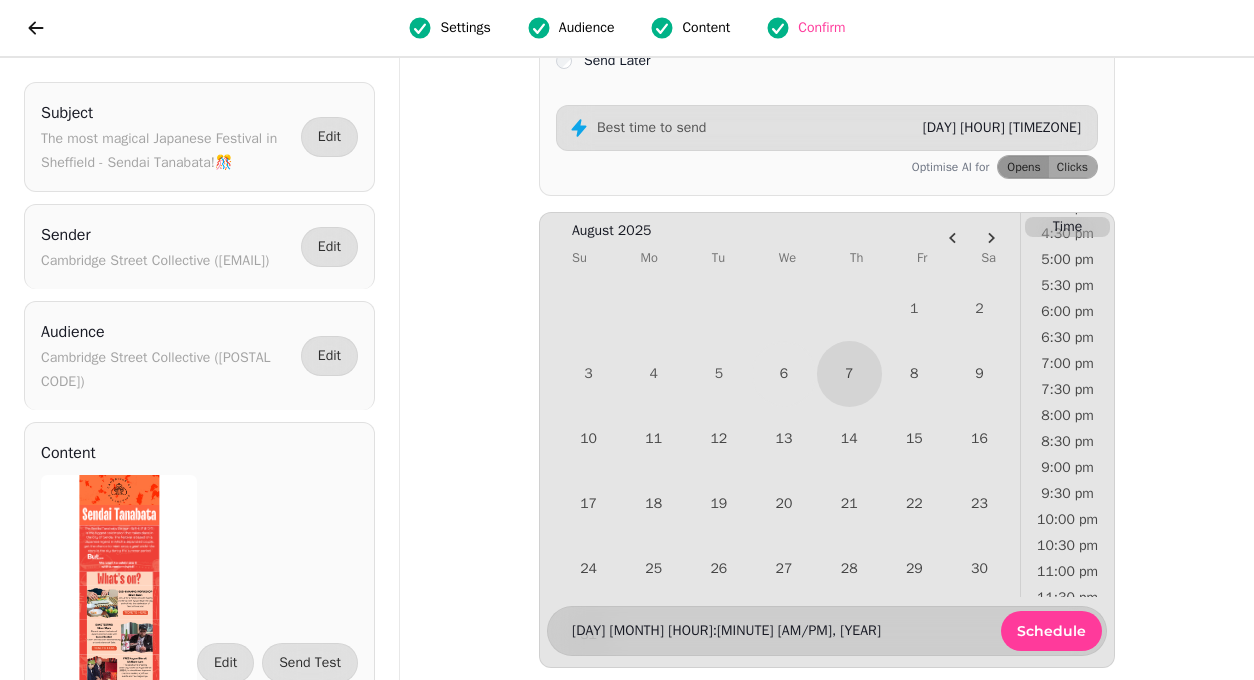 scroll, scrollTop: 899, scrollLeft: 0, axis: vertical 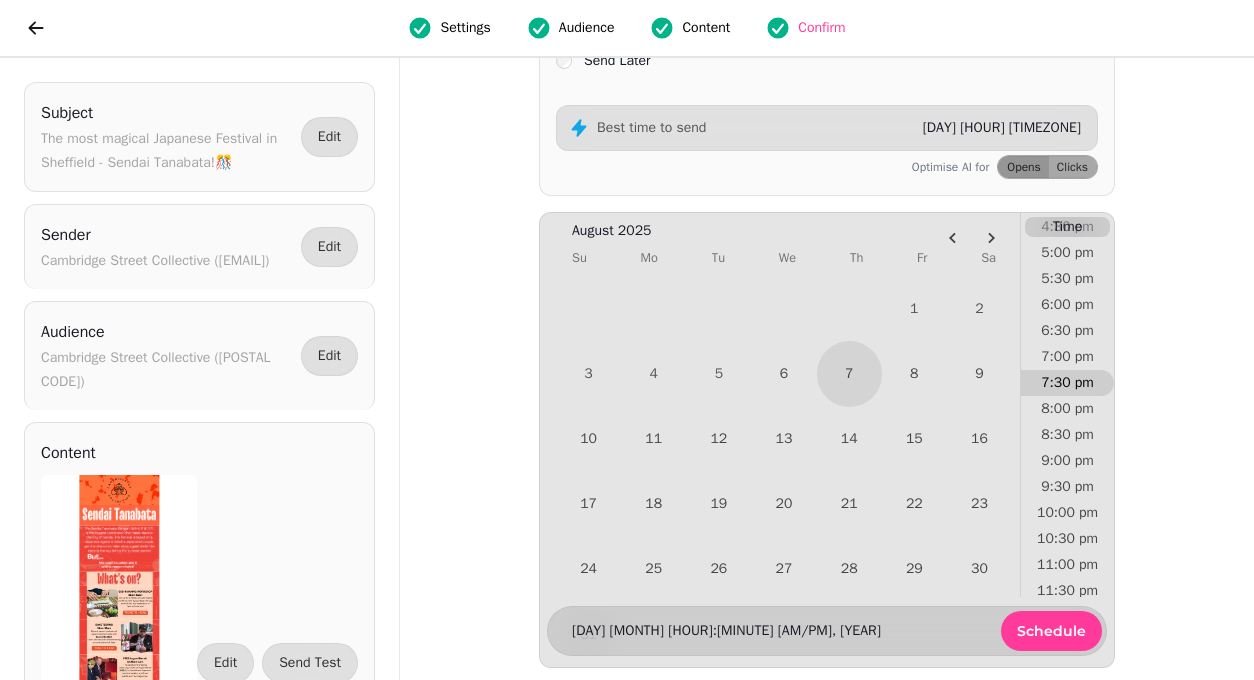 click on "7:30 pm" at bounding box center [1067, 383] 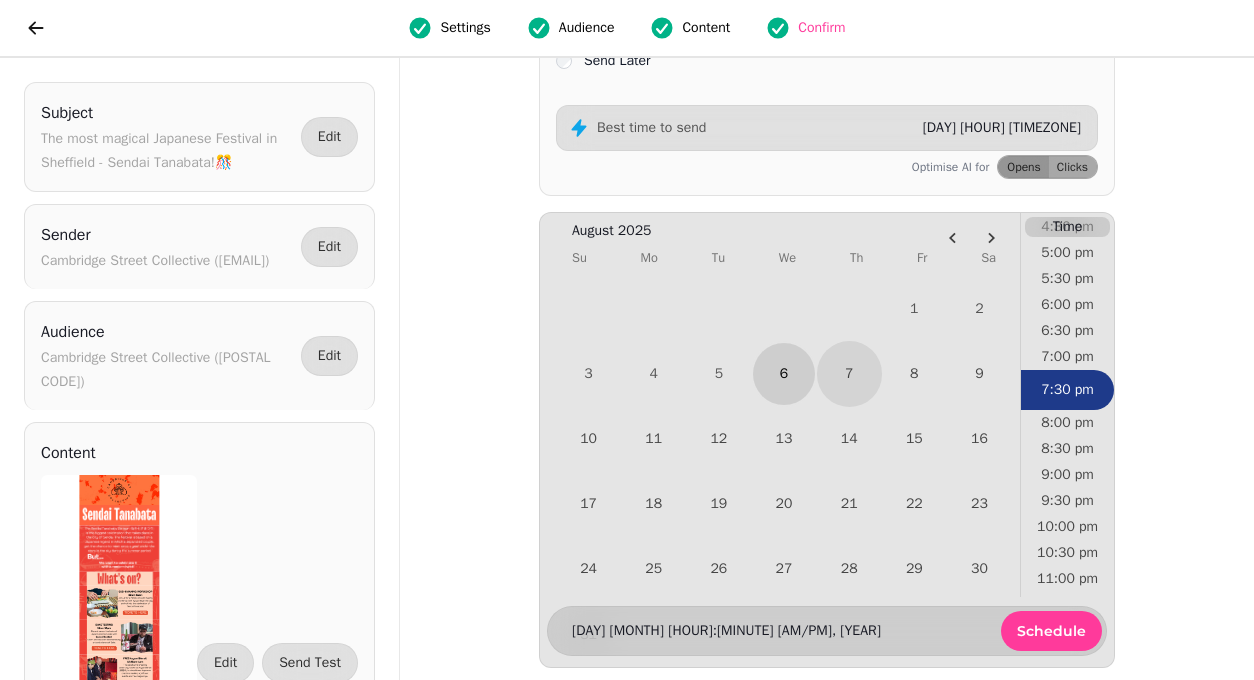 click on "6" at bounding box center (783, 373) 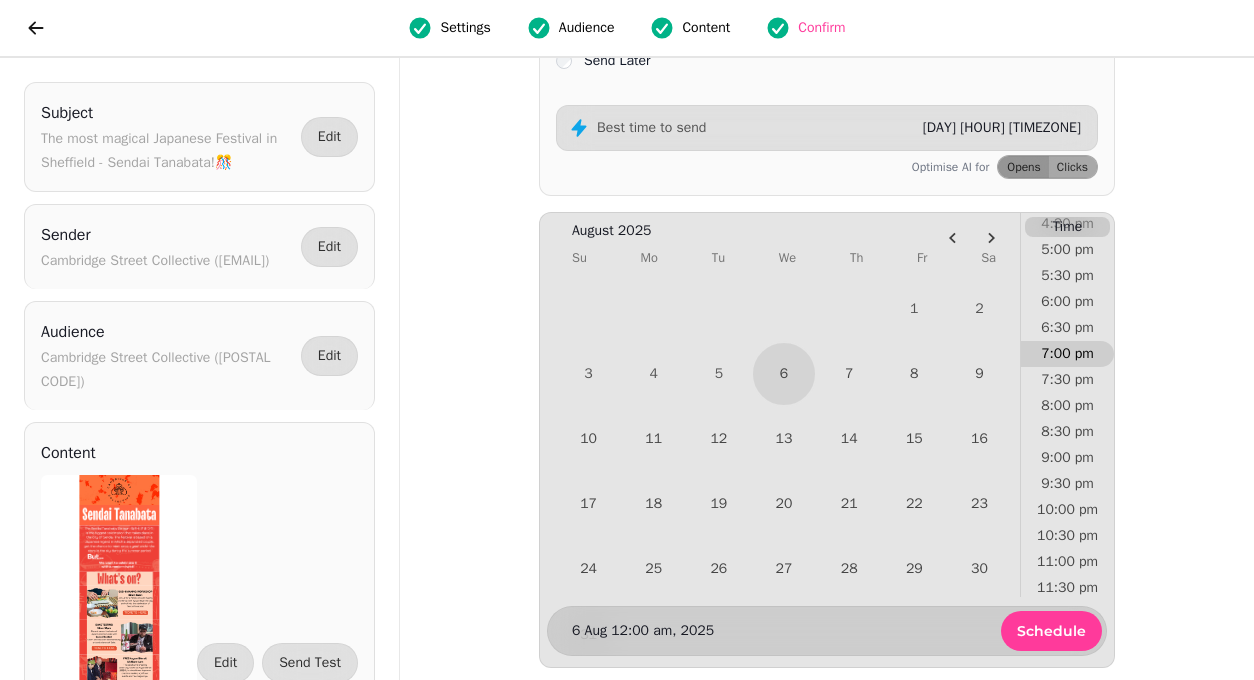 click on "7:00 pm" at bounding box center (1067, 354) 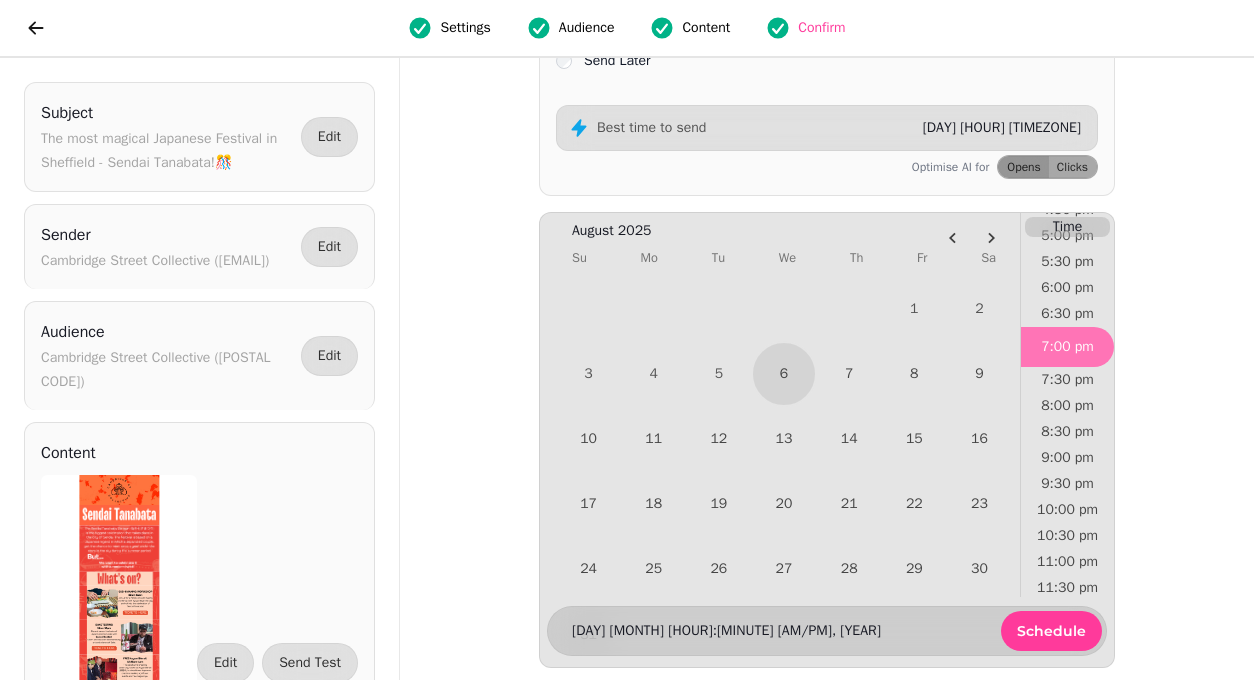 scroll, scrollTop: 888, scrollLeft: 0, axis: vertical 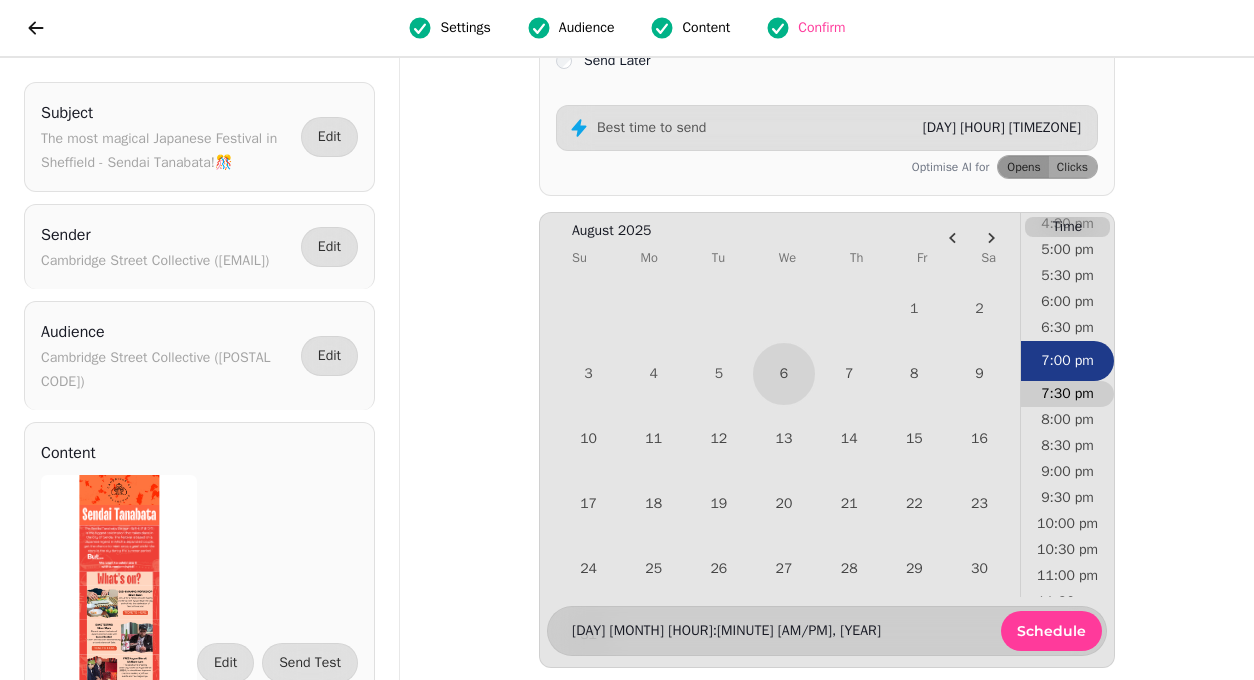 click on "7:30 pm" at bounding box center (1067, 394) 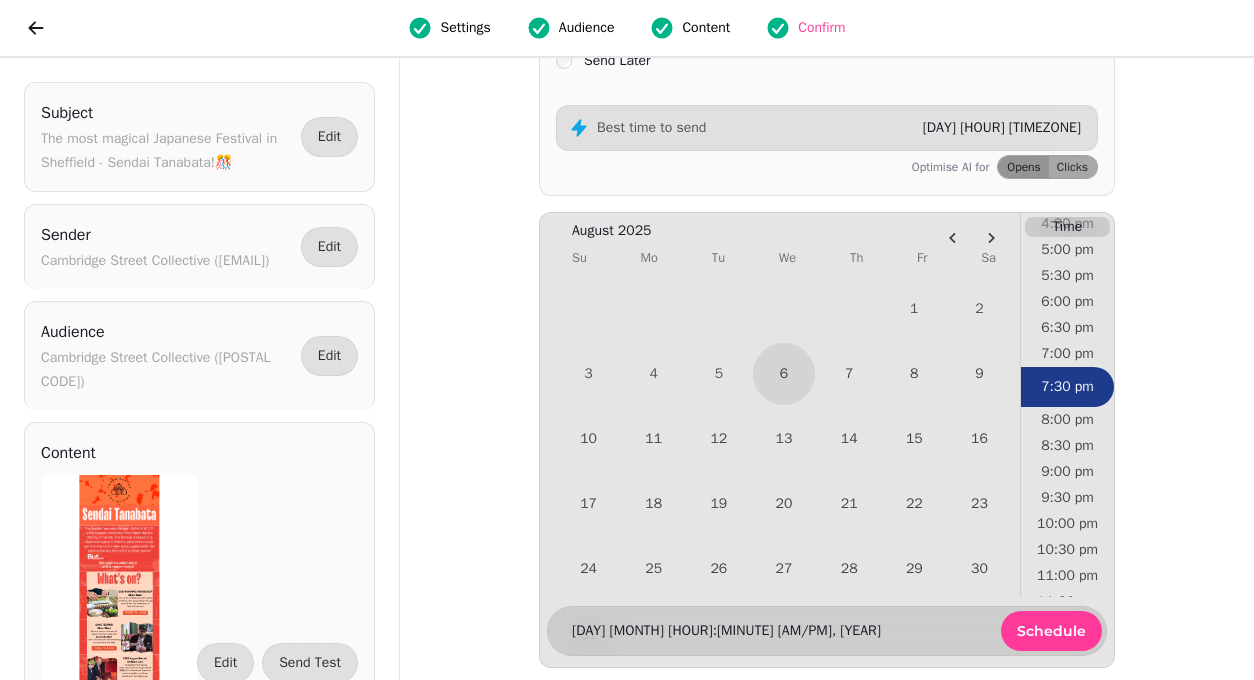 click on "Content" at bounding box center (690, 28) 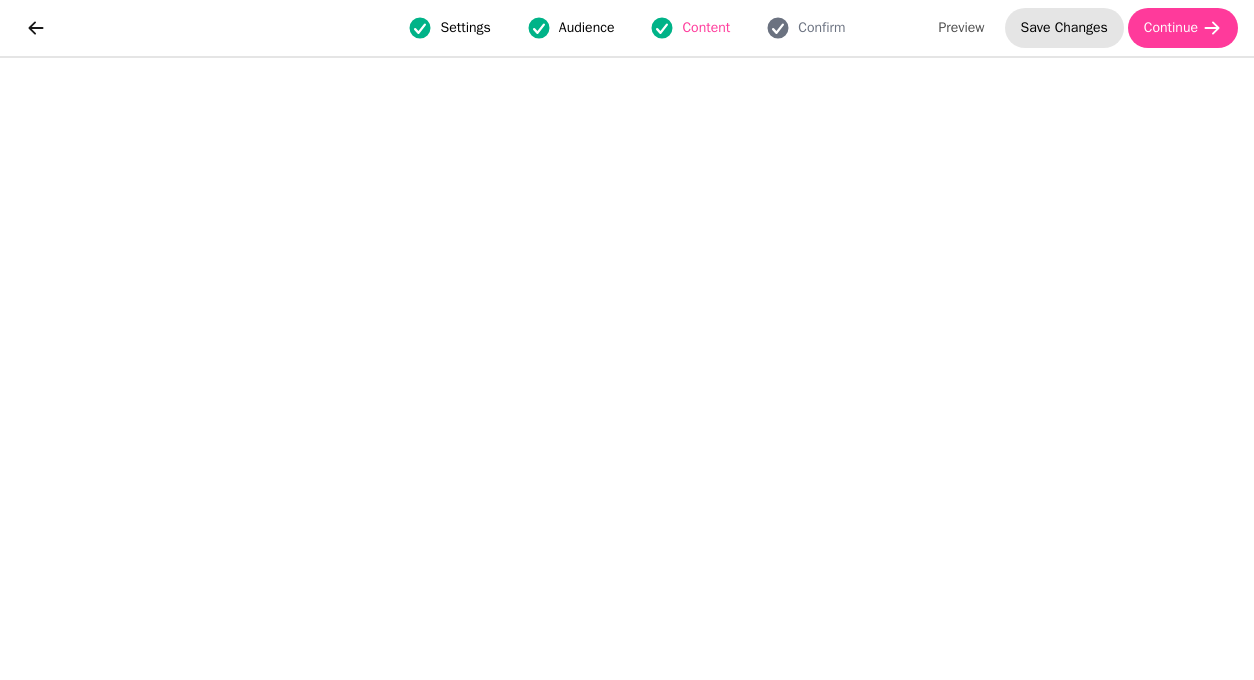 click on "Save Changes" at bounding box center [1064, 28] 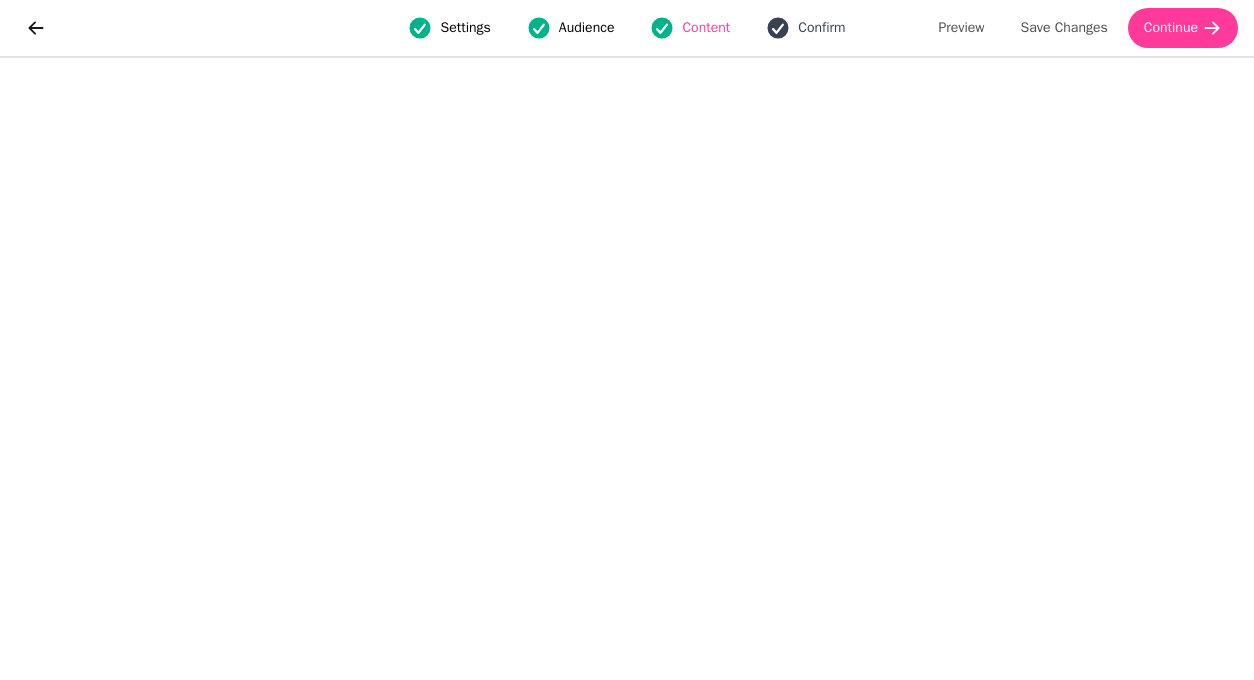 click on "Confirm" at bounding box center [821, 28] 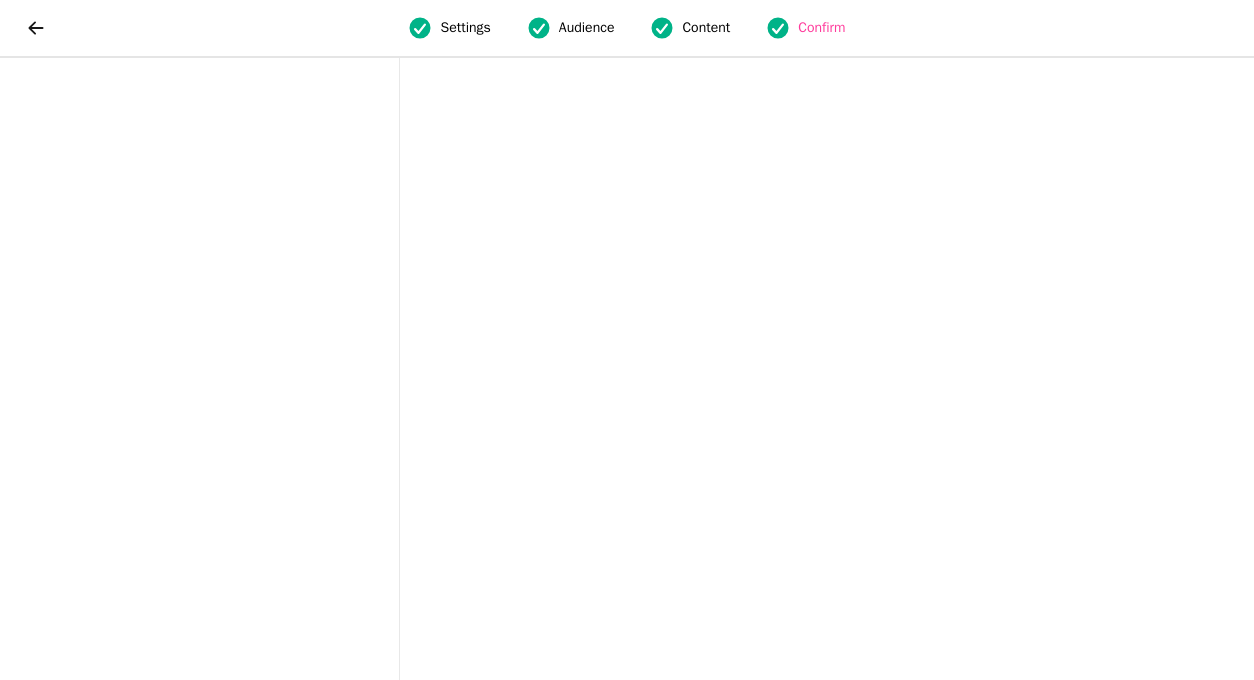 scroll, scrollTop: 0, scrollLeft: 0, axis: both 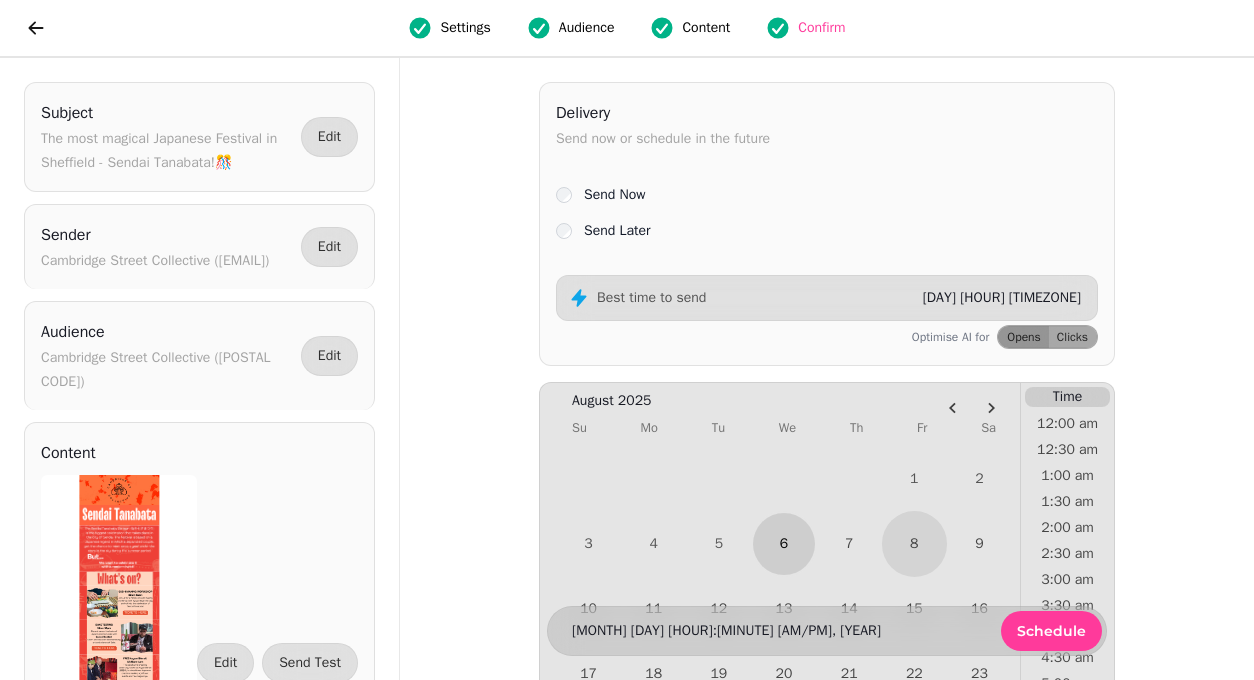 click on "6" at bounding box center [783, 543] 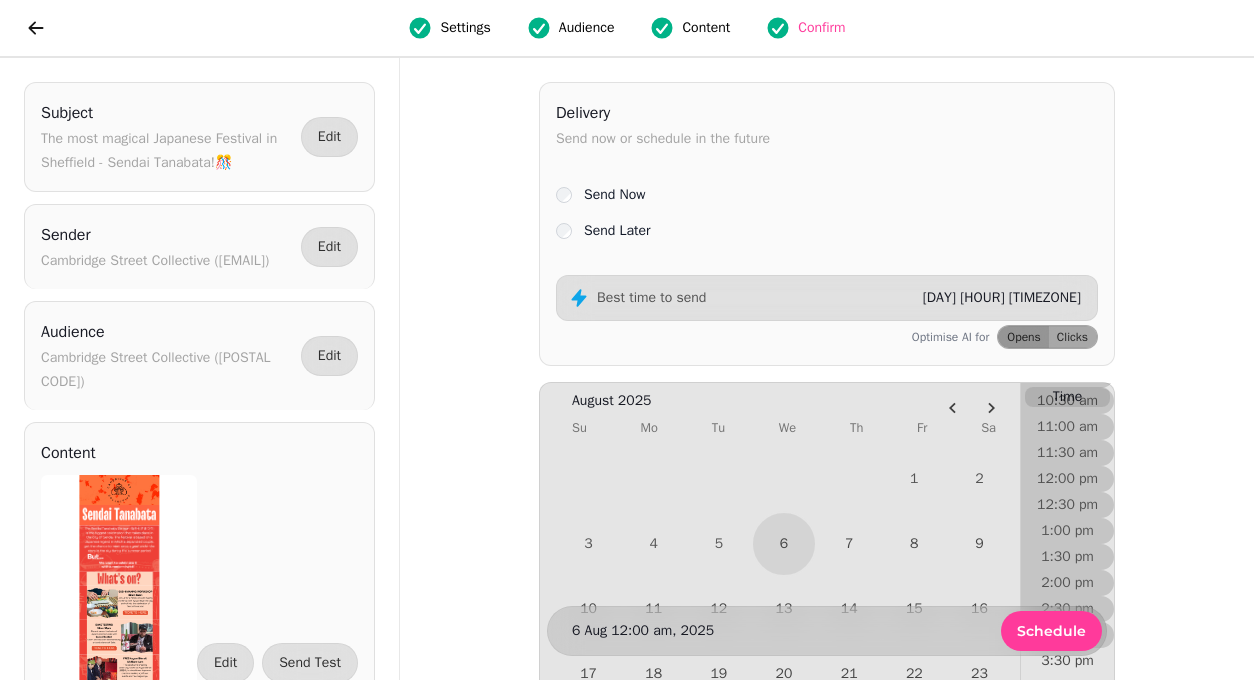 scroll, scrollTop: 906, scrollLeft: 0, axis: vertical 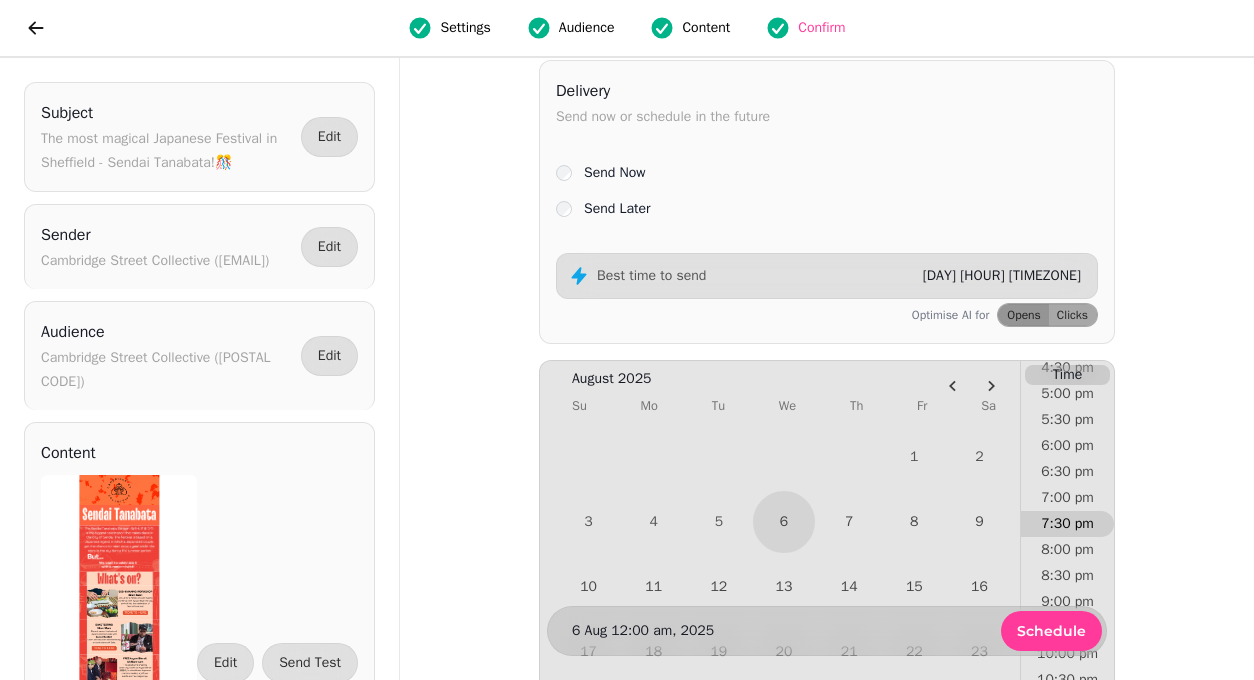 click on "7:30 pm" at bounding box center [1067, 524] 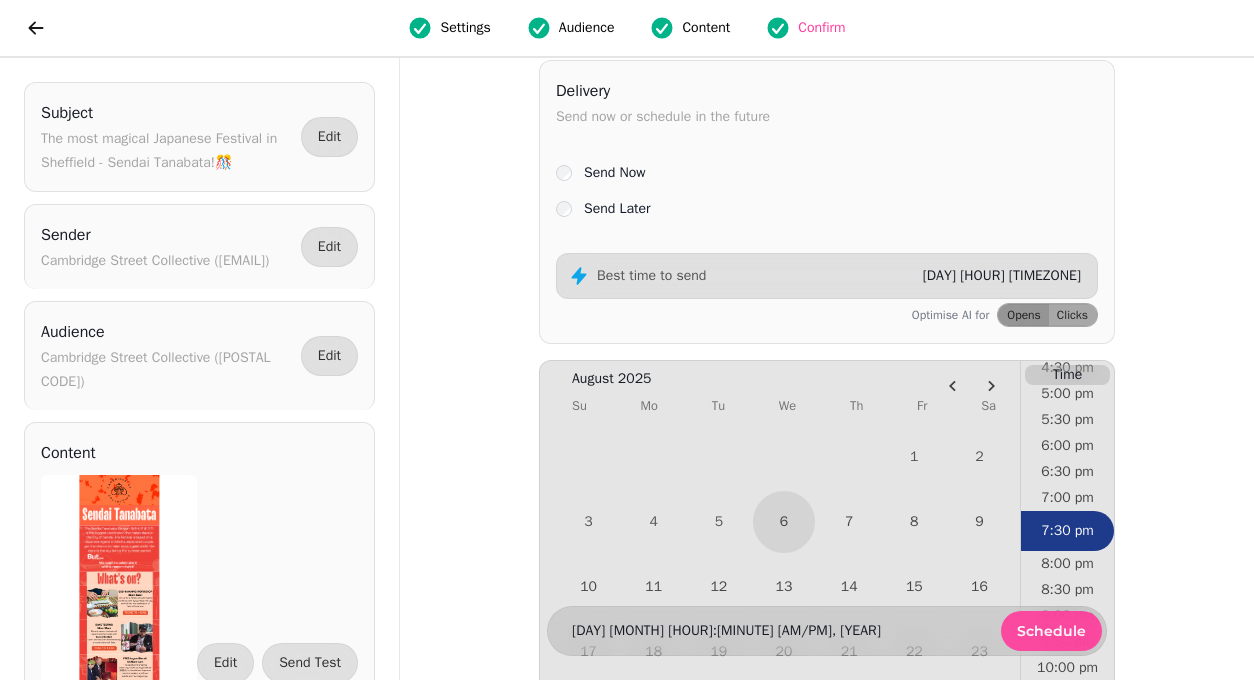 click on "Schedule" at bounding box center [1051, 631] 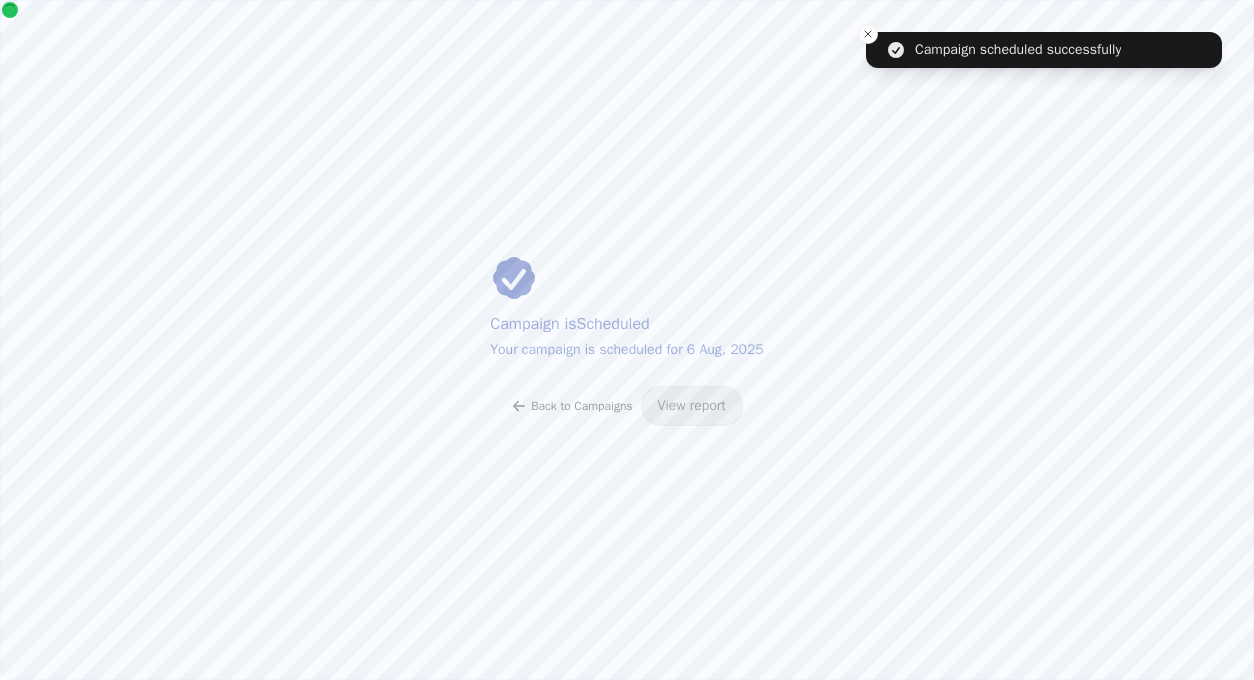 click on "Back to Campaigns" at bounding box center [571, 406] 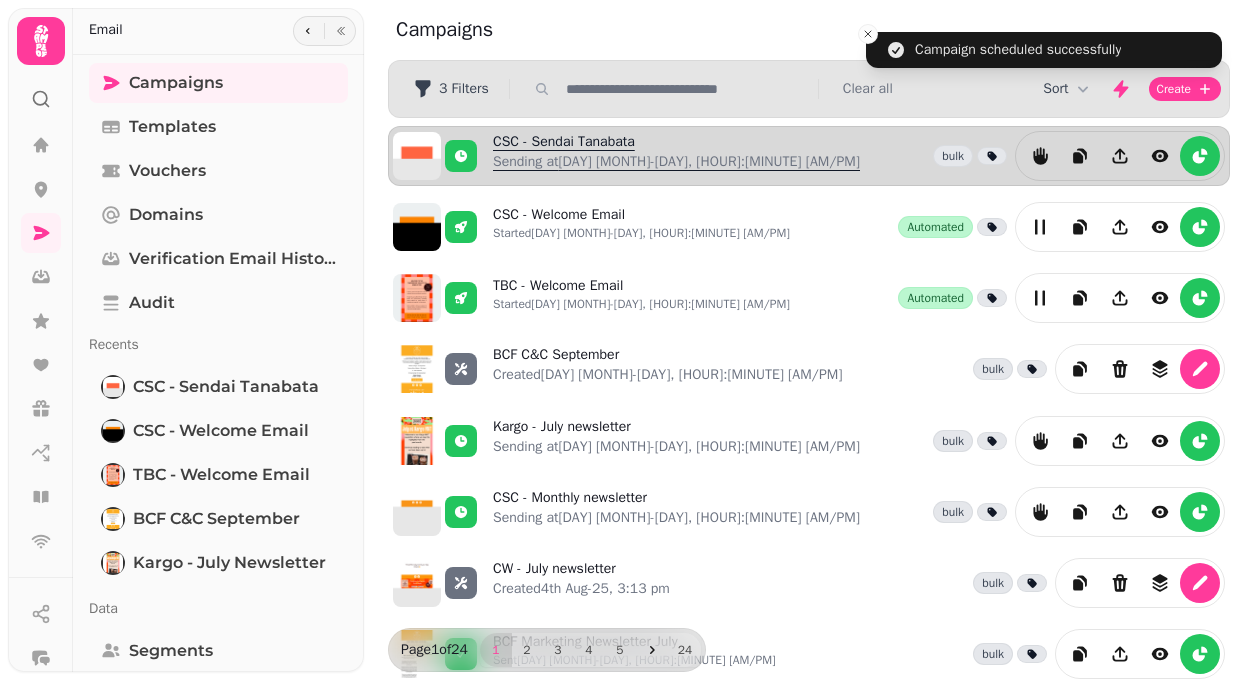 click on "CSC - Sendai Tanabata Sending at  [DAY] [MONTH]-[DAY], [HOUR]:[MINUTE] [AM/PM]" at bounding box center [676, 156] 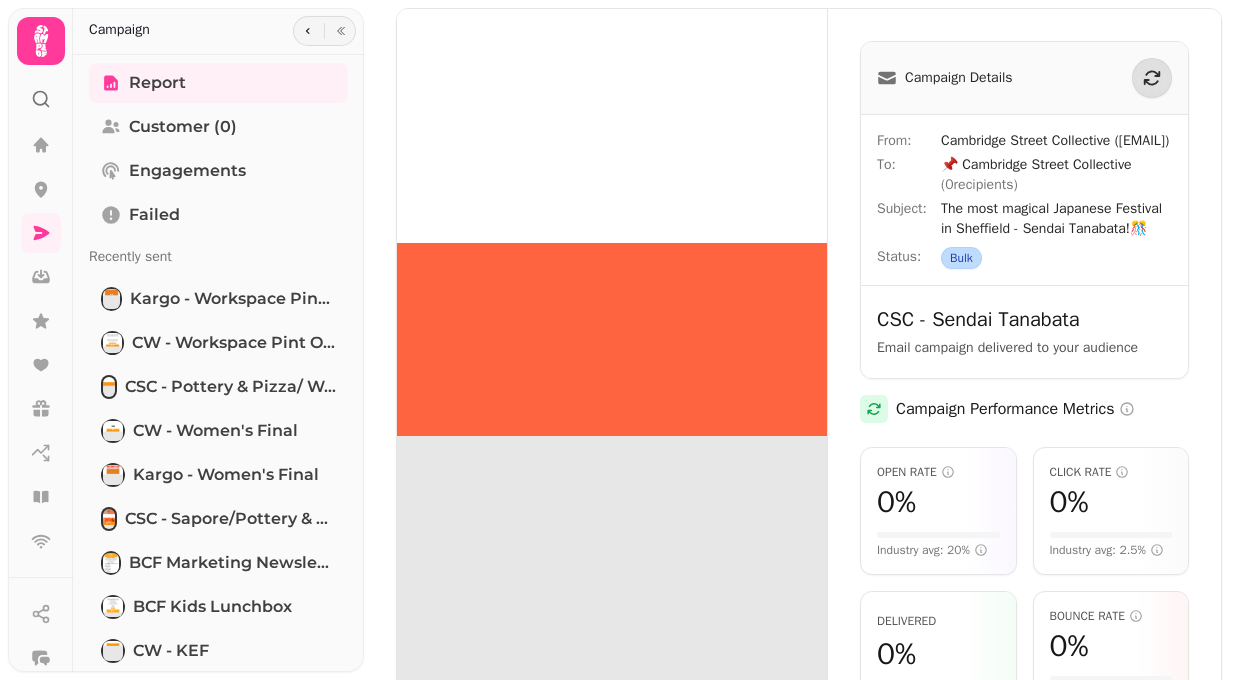 click on "CSC - Sendai Tanabata Email campaign   delivered   to your audience" at bounding box center (1024, 331) 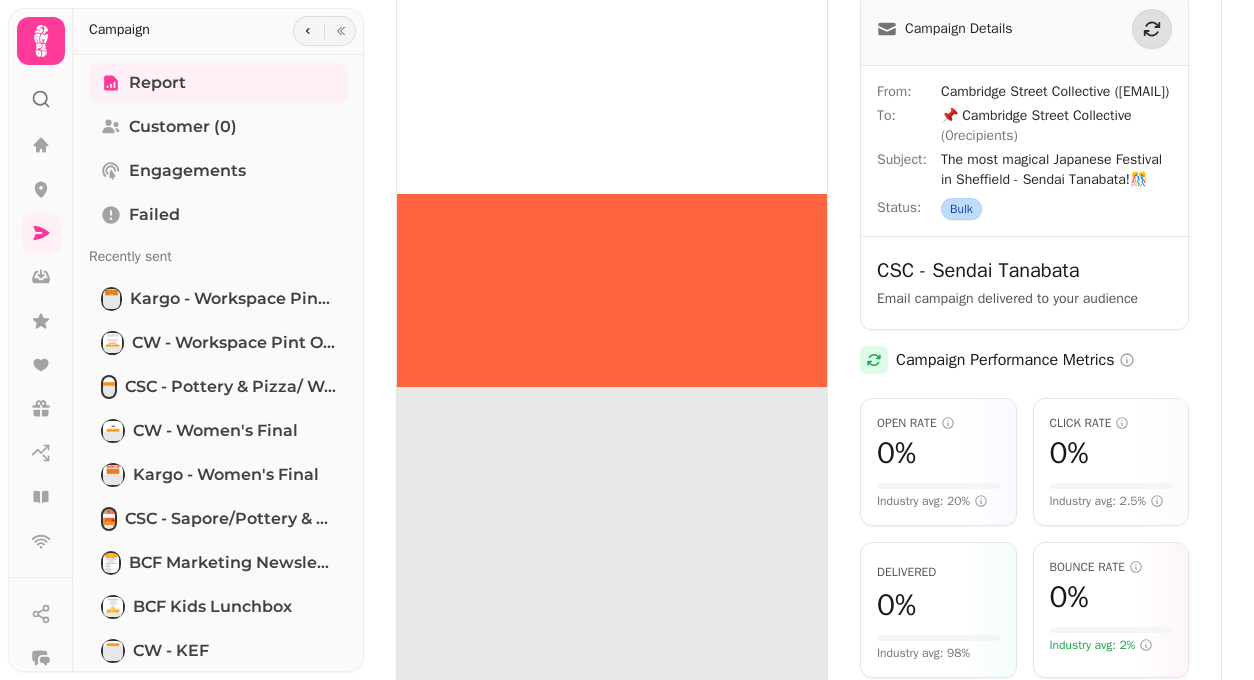 scroll, scrollTop: 0, scrollLeft: 0, axis: both 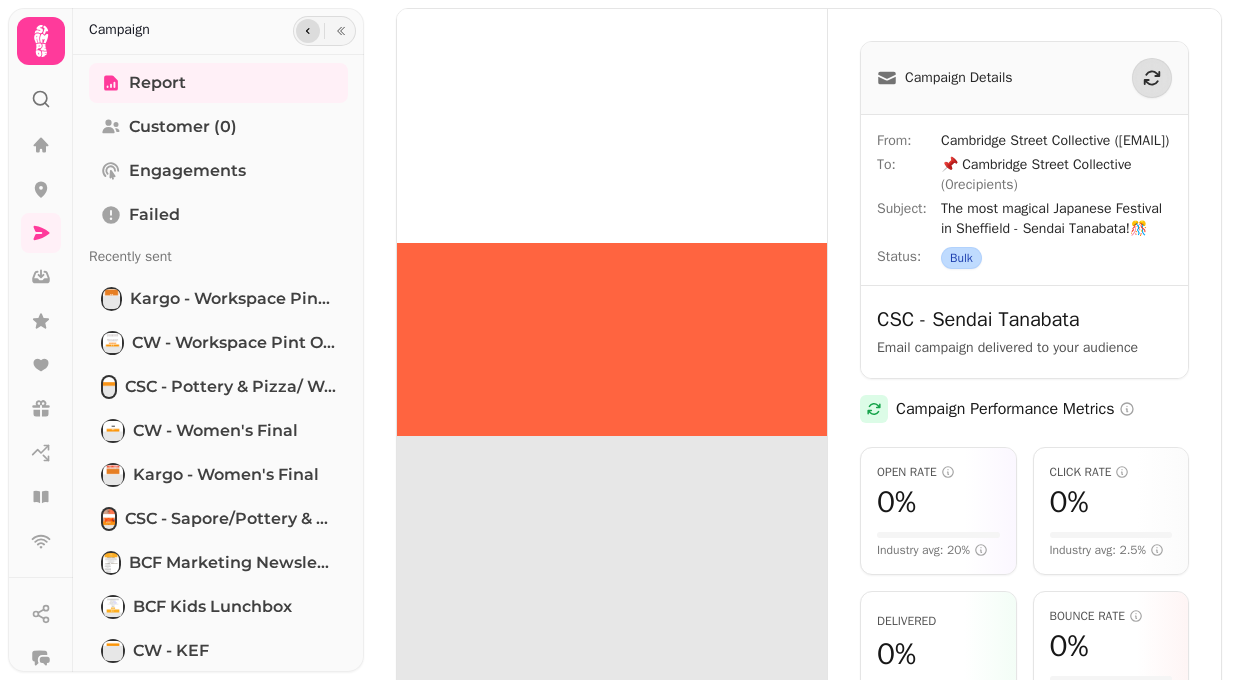 click 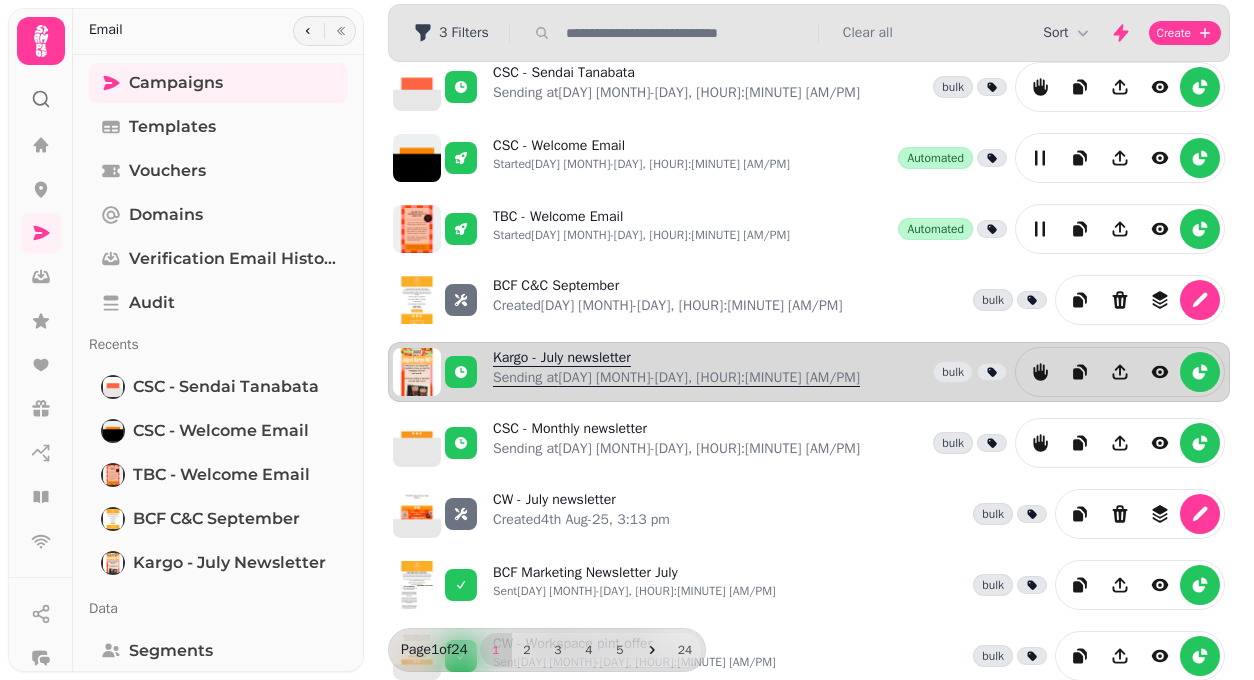scroll, scrollTop: 73, scrollLeft: 0, axis: vertical 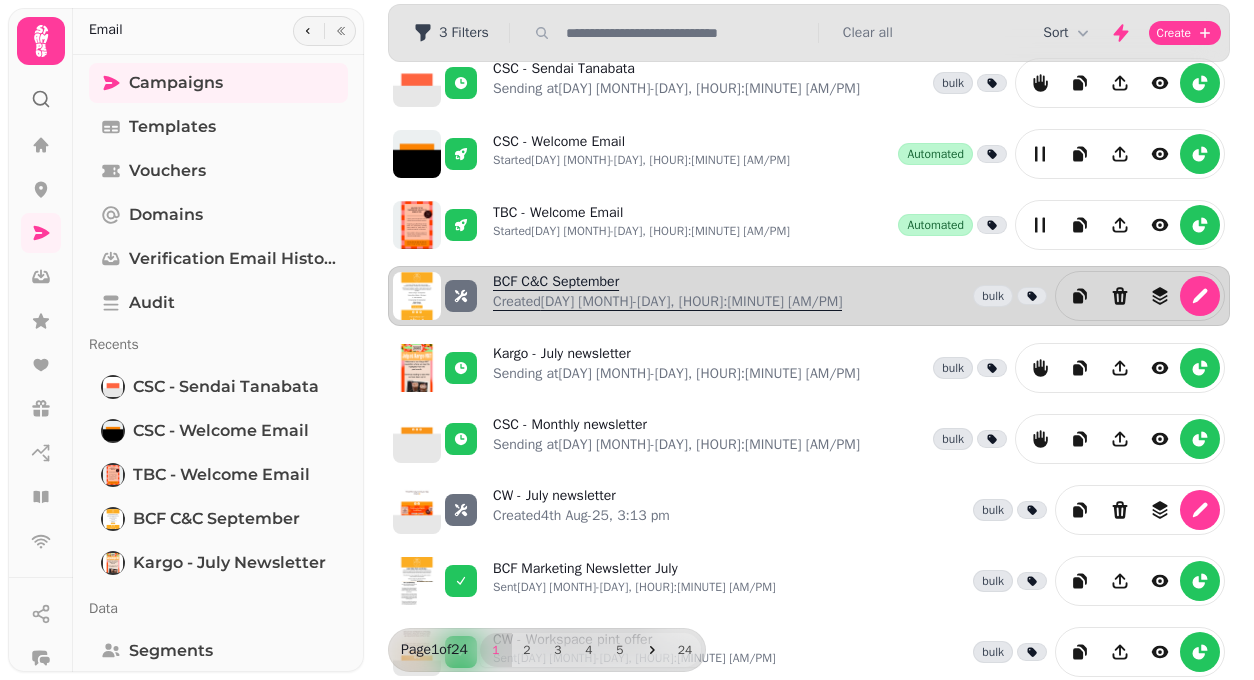 click on "Created  [DAY] [MONTH]-[DAY], [HOUR]:[MINUTE] [AM/PM]" at bounding box center (667, 302) 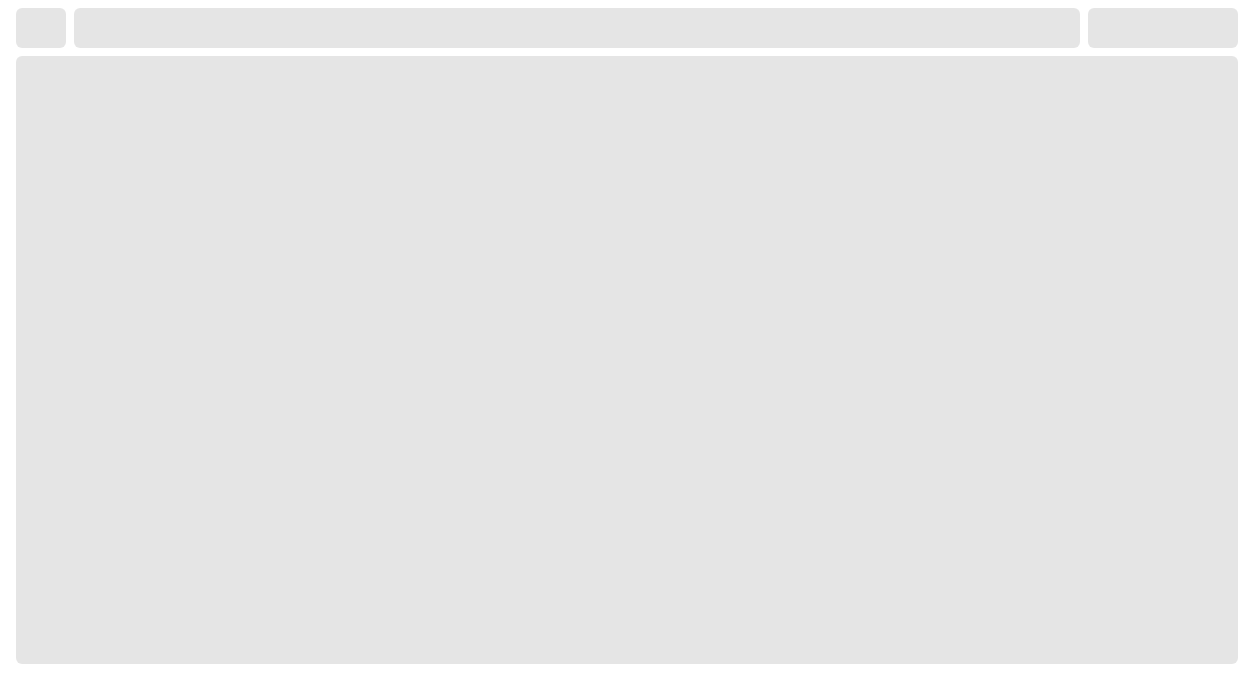 scroll, scrollTop: 0, scrollLeft: 0, axis: both 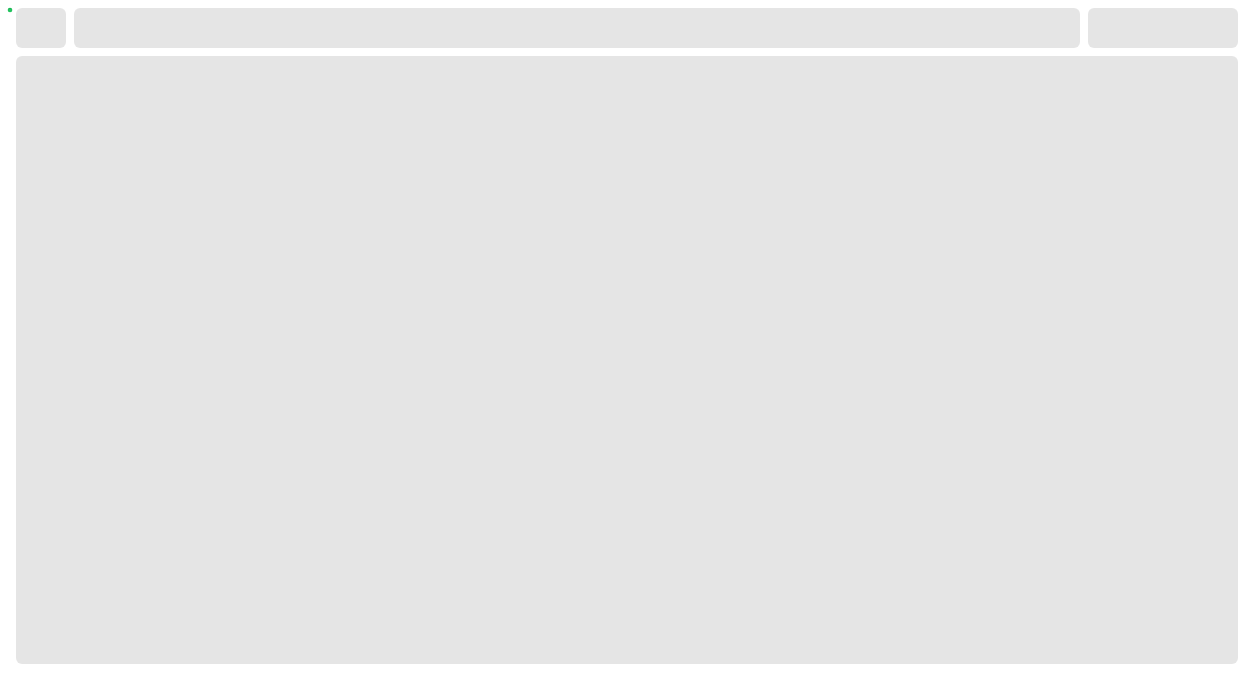 select on "**********" 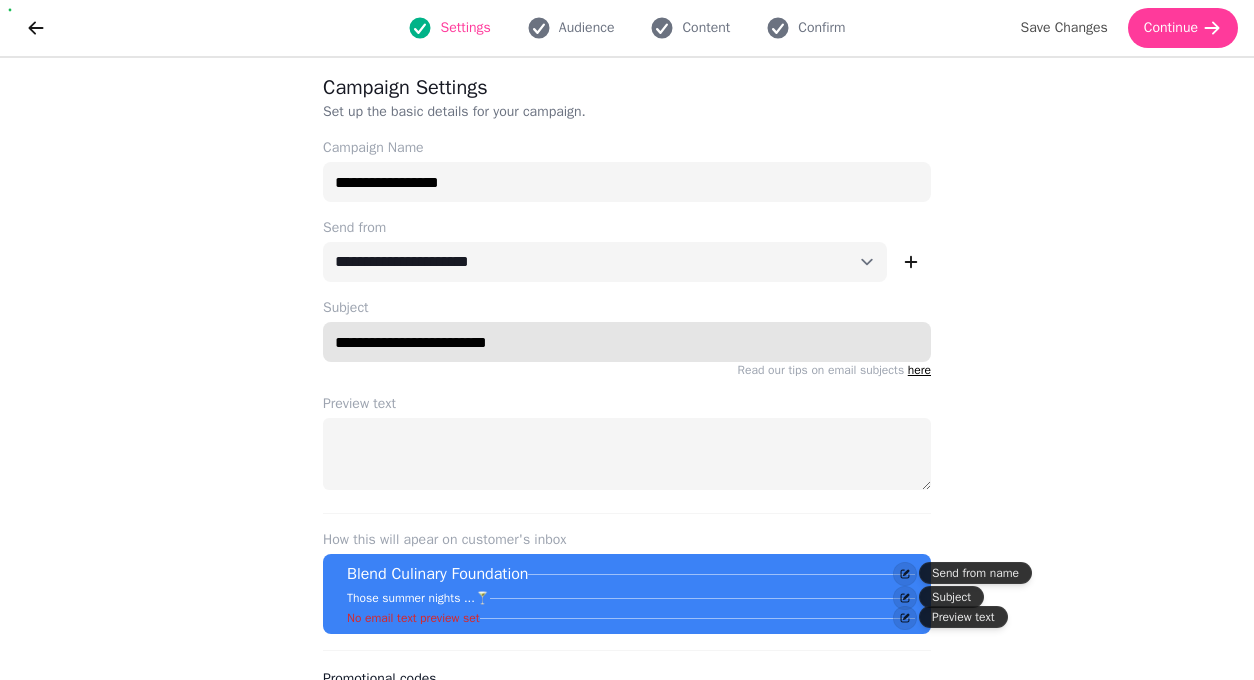 drag, startPoint x: 544, startPoint y: 348, endPoint x: 240, endPoint y: 345, distance: 304.0148 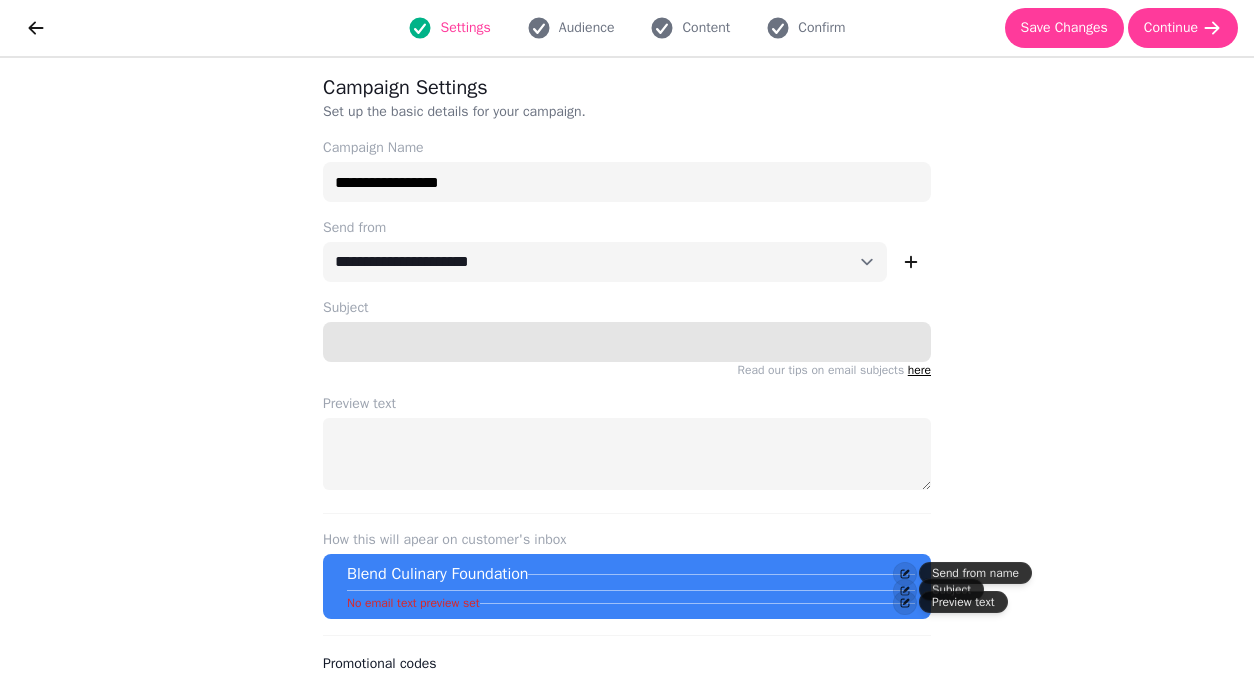 type 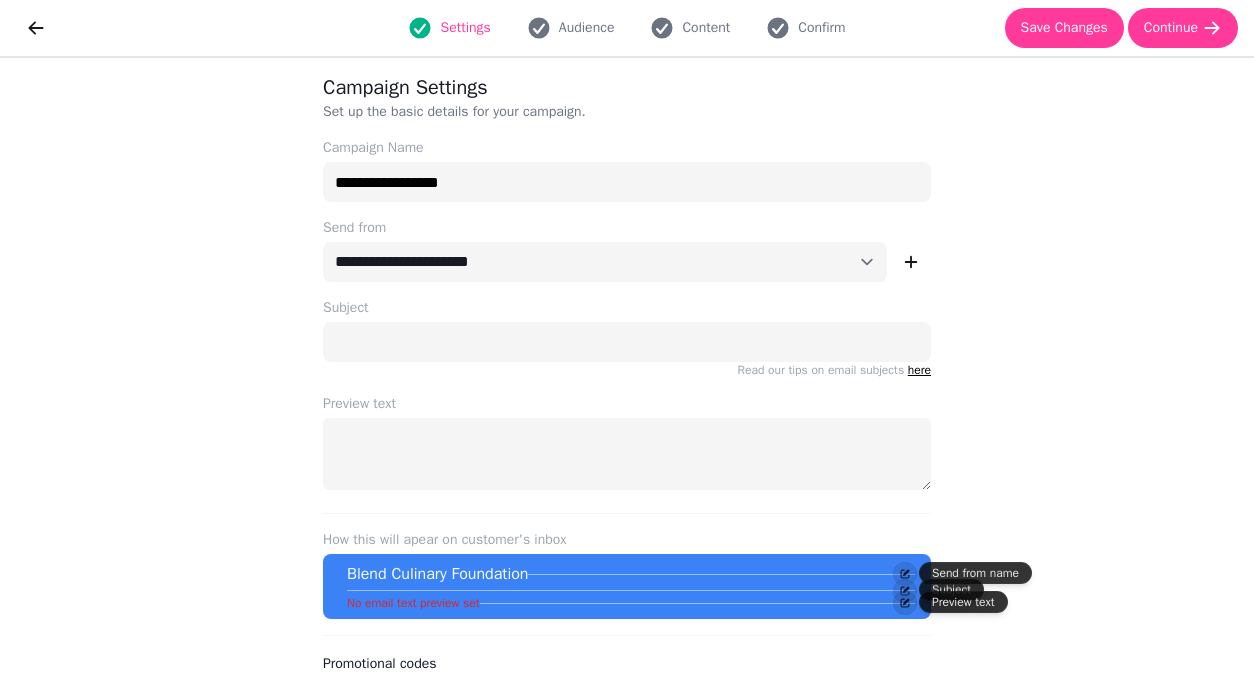 click on "Subject Read our tips on email subjects   here Subject Suggestions   From Eve AI Feeling blue this monday? Feeling blue this monday? Feeling blue this monday?" at bounding box center (627, 338) 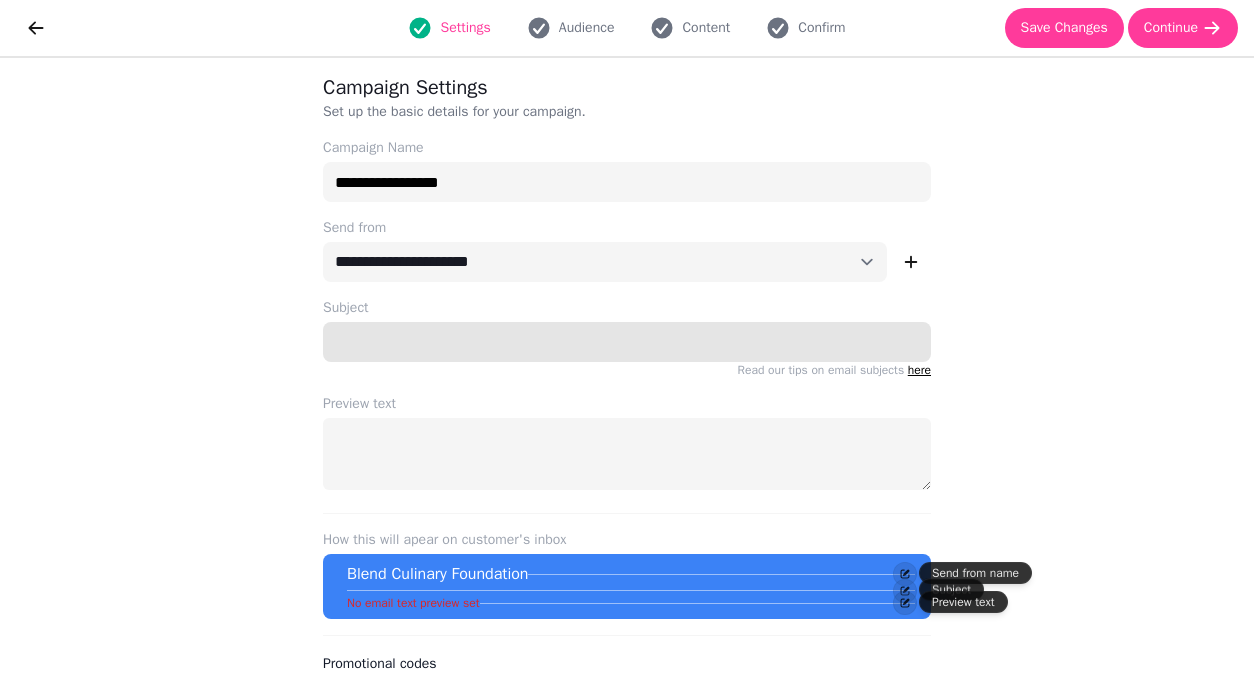 click on "Subject" at bounding box center (627, 342) 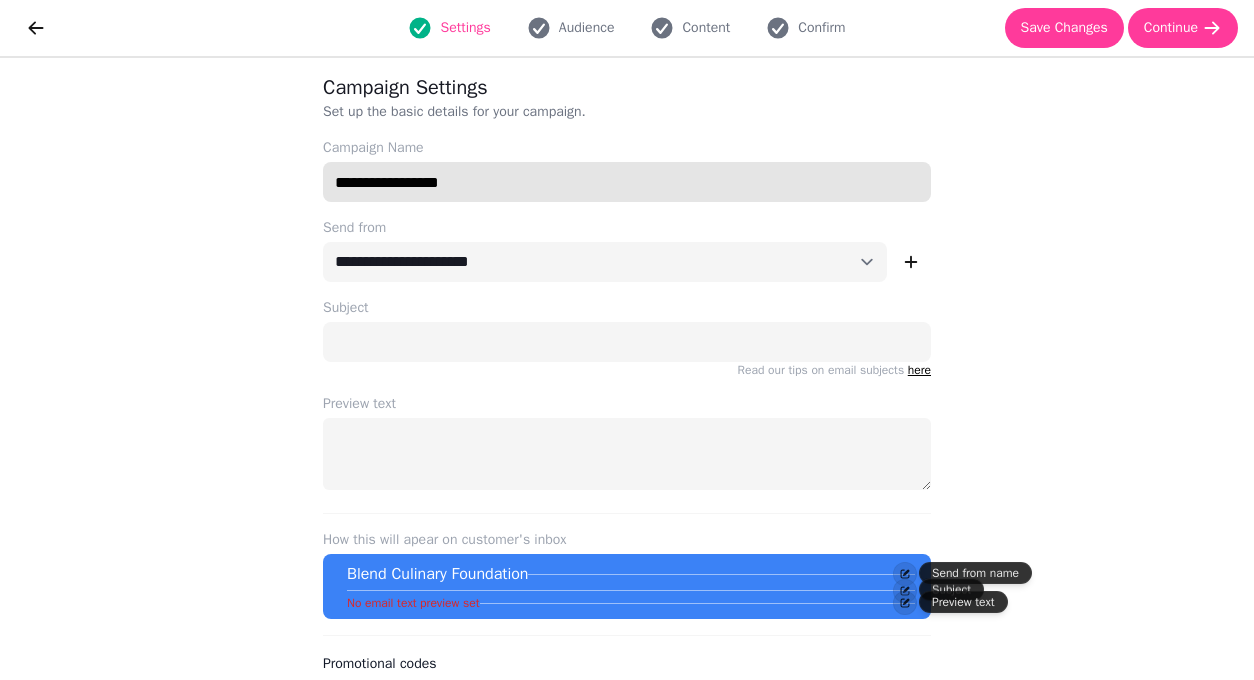 click on "**********" at bounding box center [627, 182] 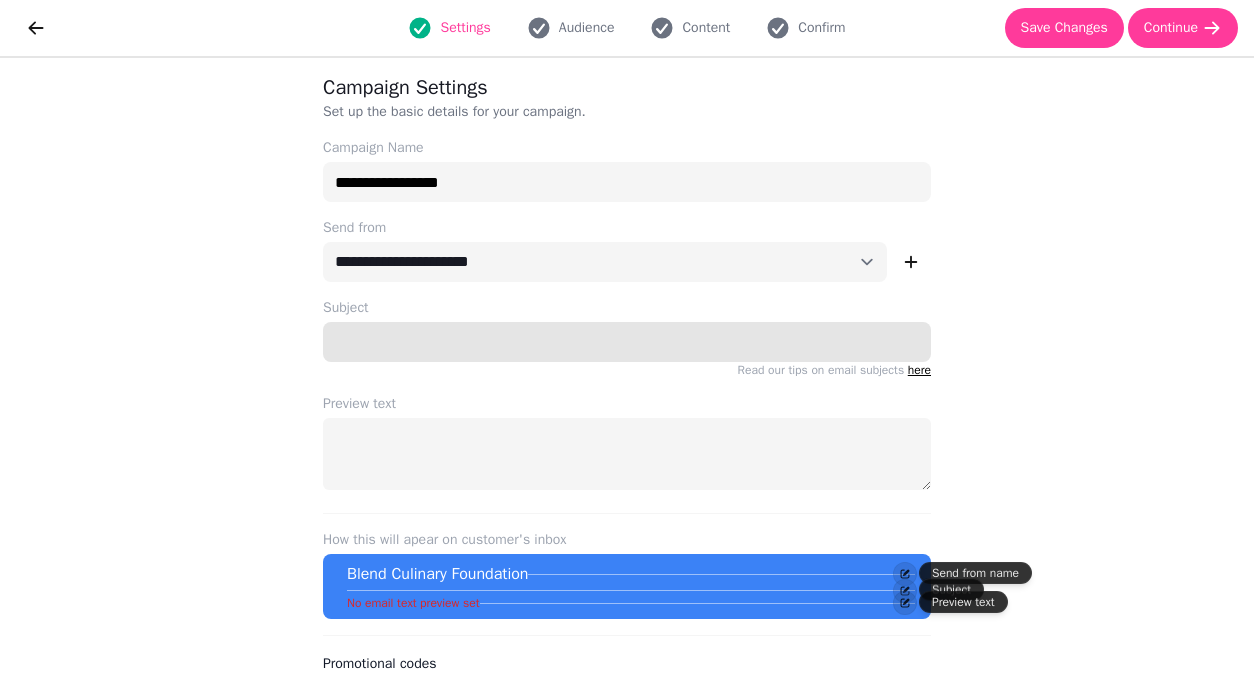 click on "Subject" at bounding box center [627, 342] 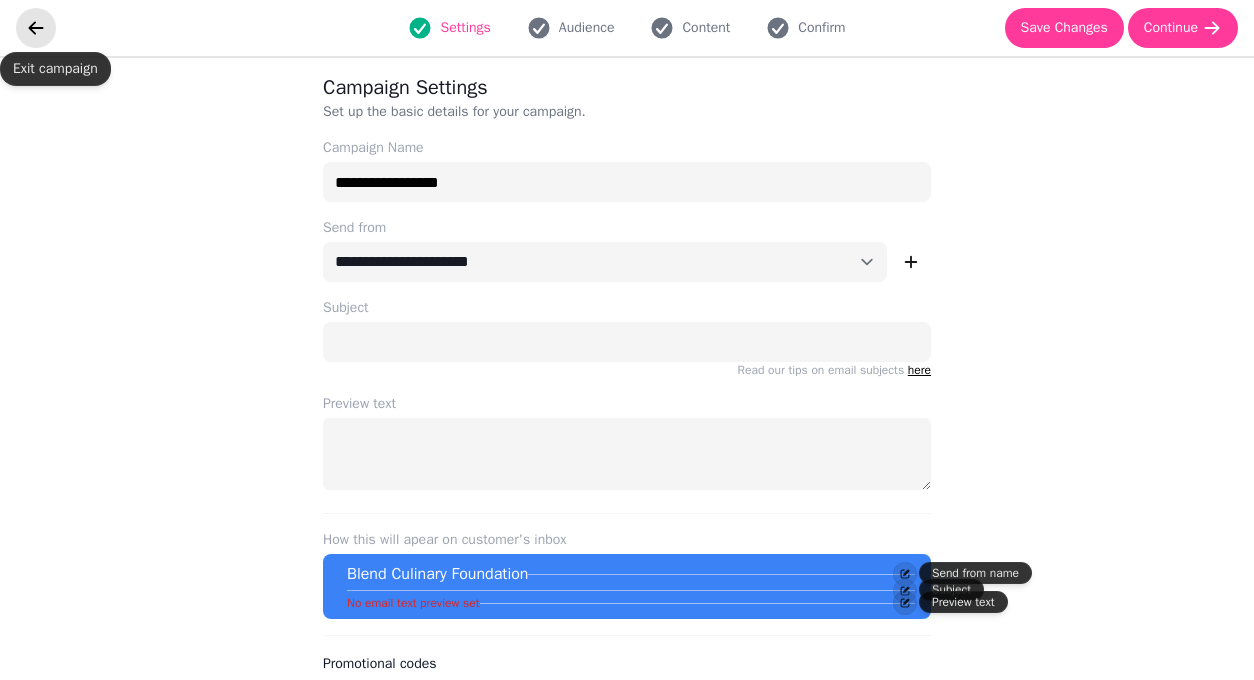click 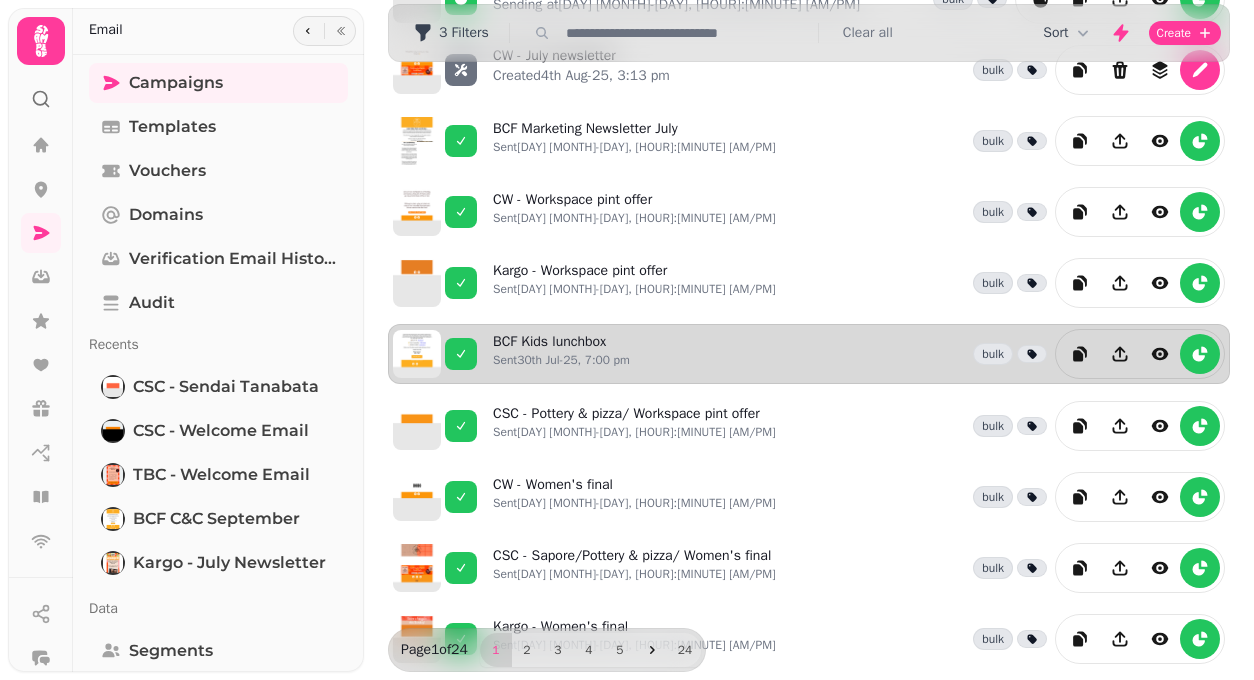 scroll, scrollTop: 554, scrollLeft: 0, axis: vertical 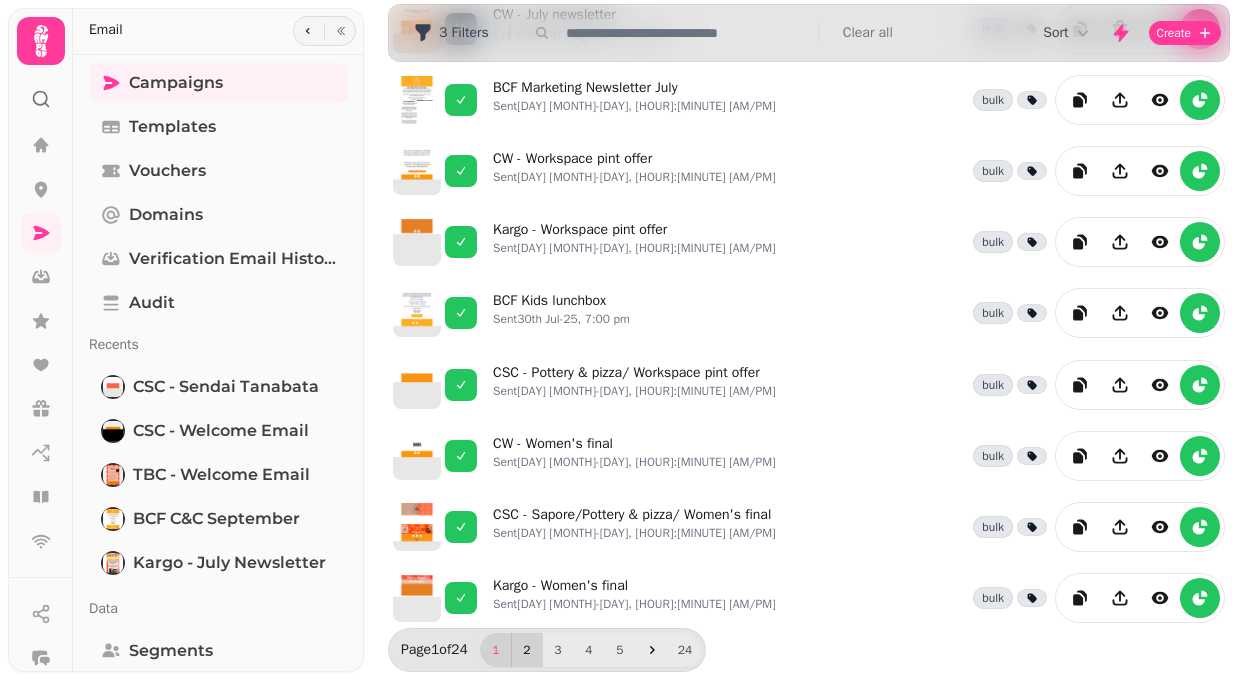 click on "2" at bounding box center (527, 650) 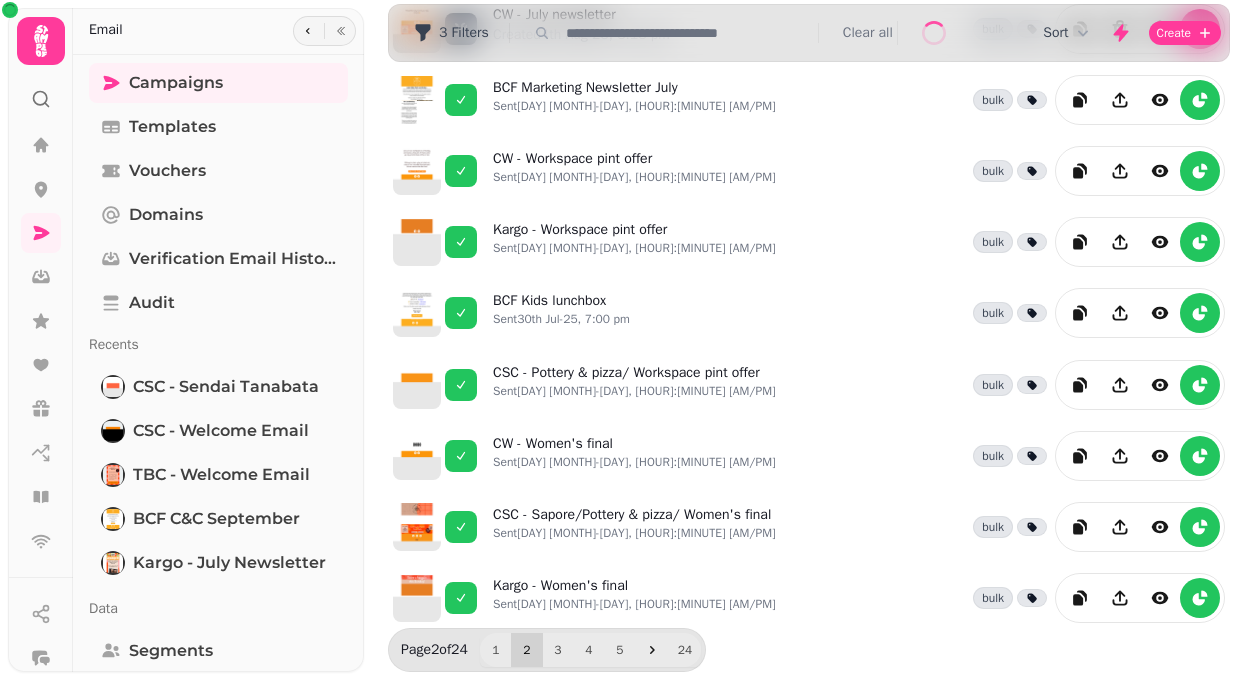 click on "2" at bounding box center (527, 650) 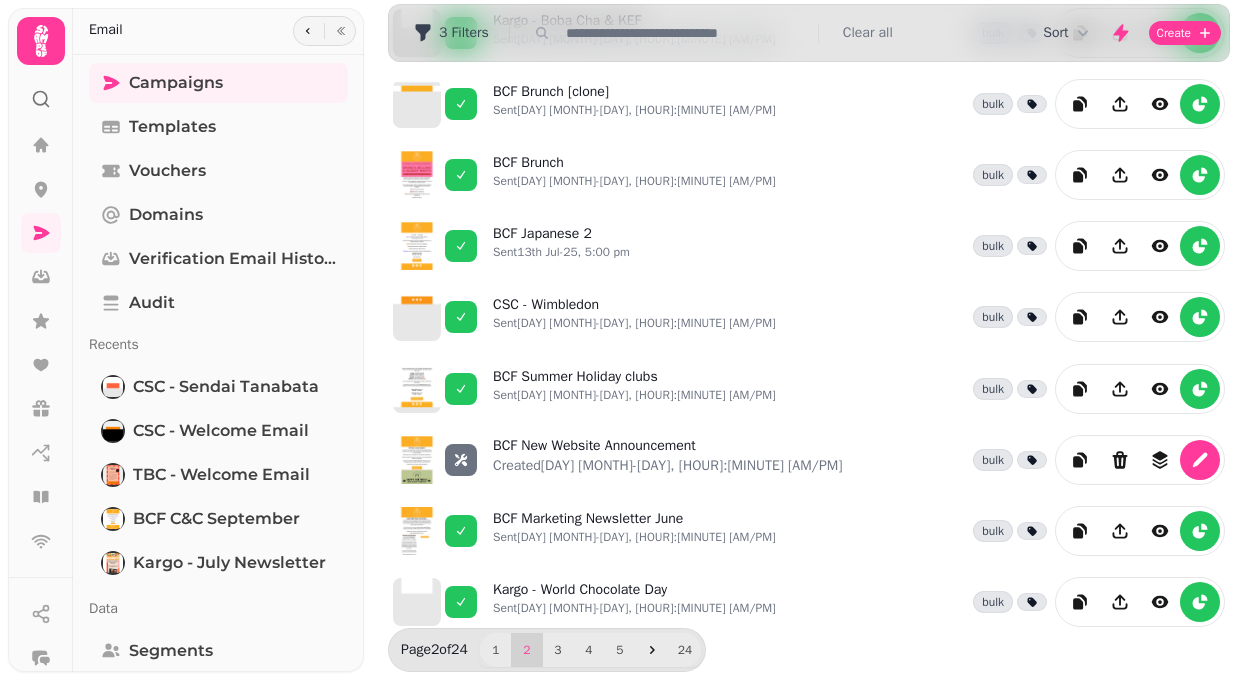 scroll, scrollTop: 551, scrollLeft: 0, axis: vertical 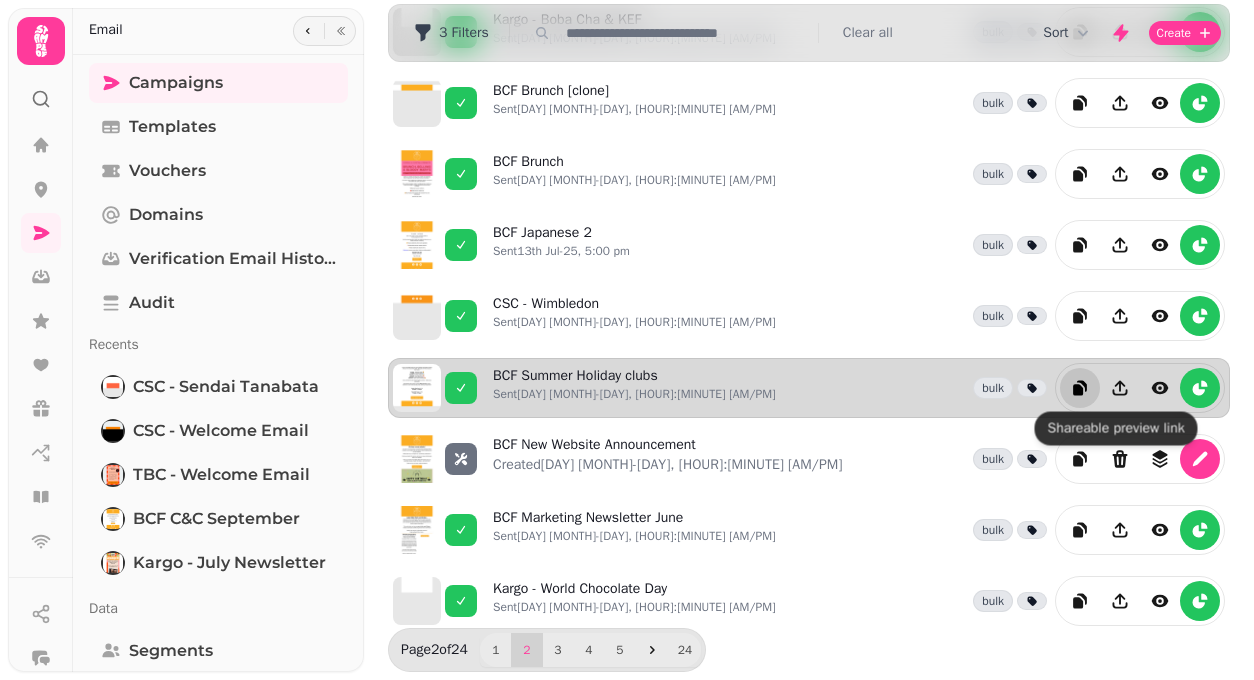 click at bounding box center [1080, 388] 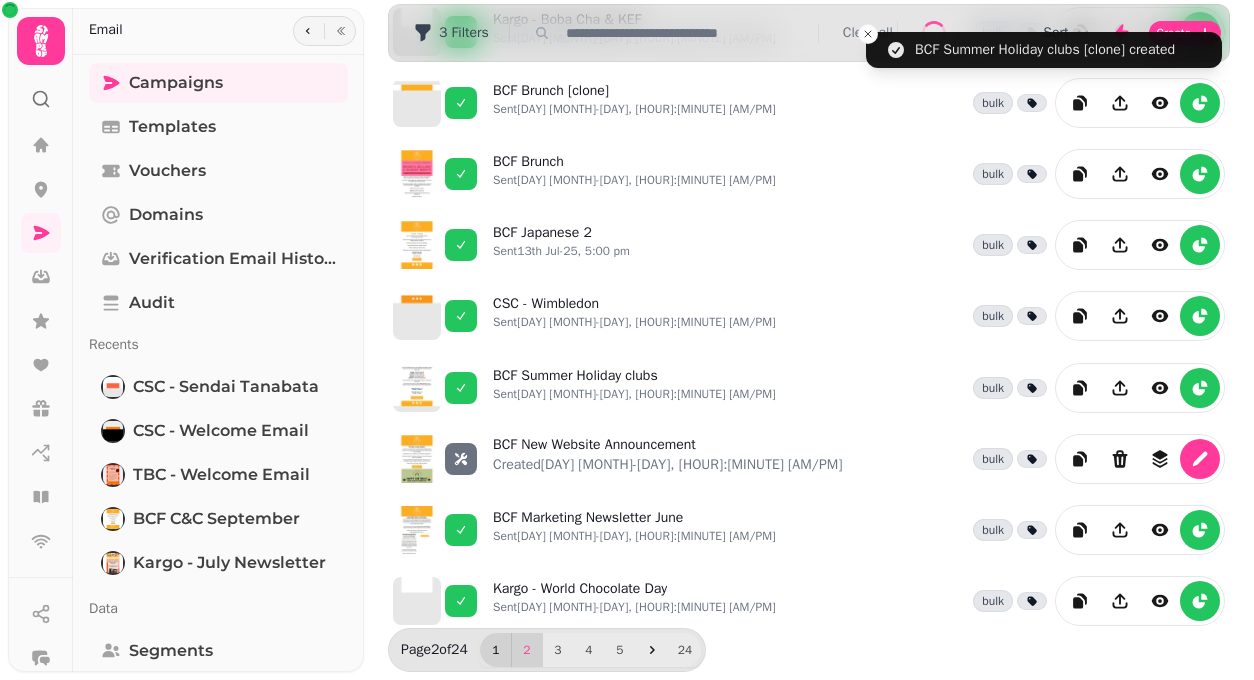 click on "1" at bounding box center [496, 650] 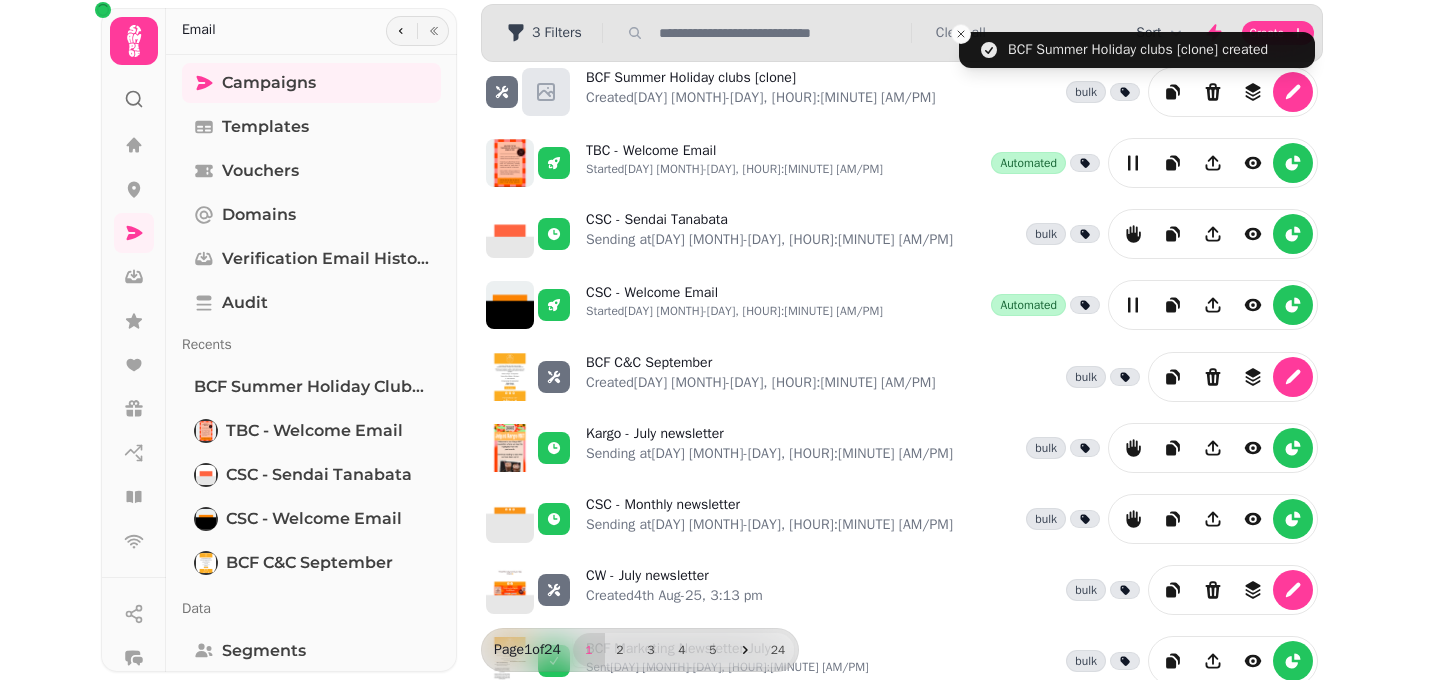 scroll, scrollTop: 0, scrollLeft: 0, axis: both 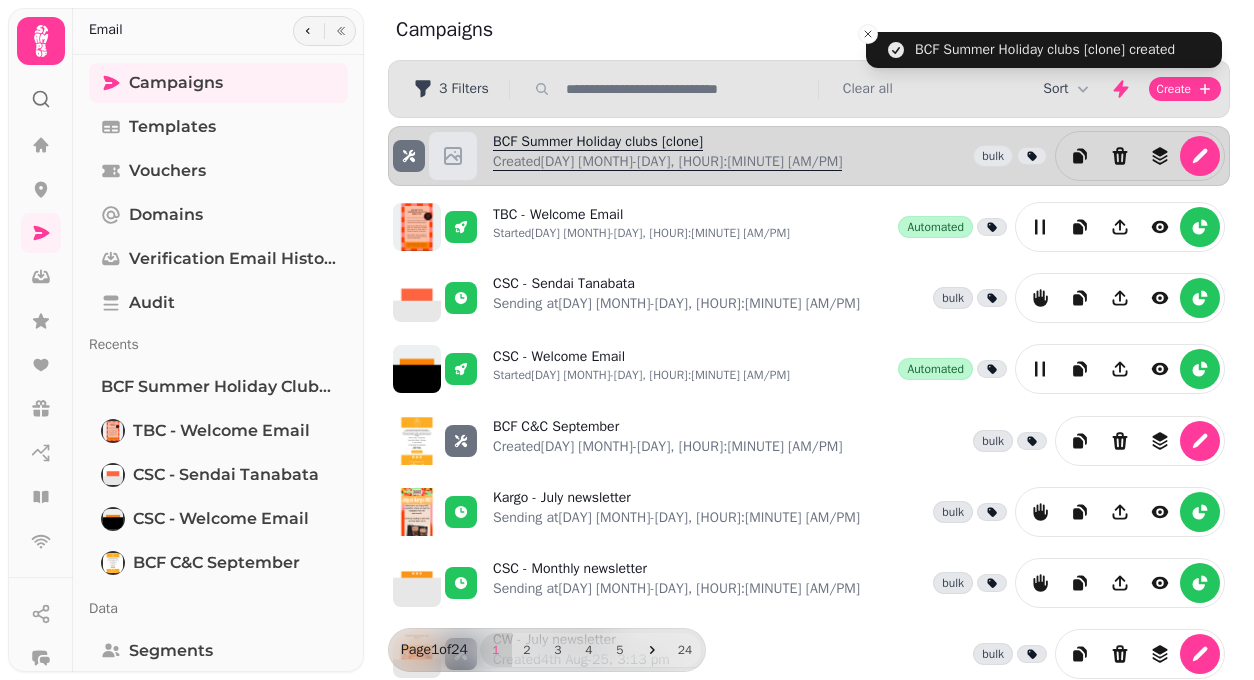 click on "Created  [DAY] [MONTH]-[DAY], [HOUR]:[MINUTE] [AM/PM]" at bounding box center [667, 166] 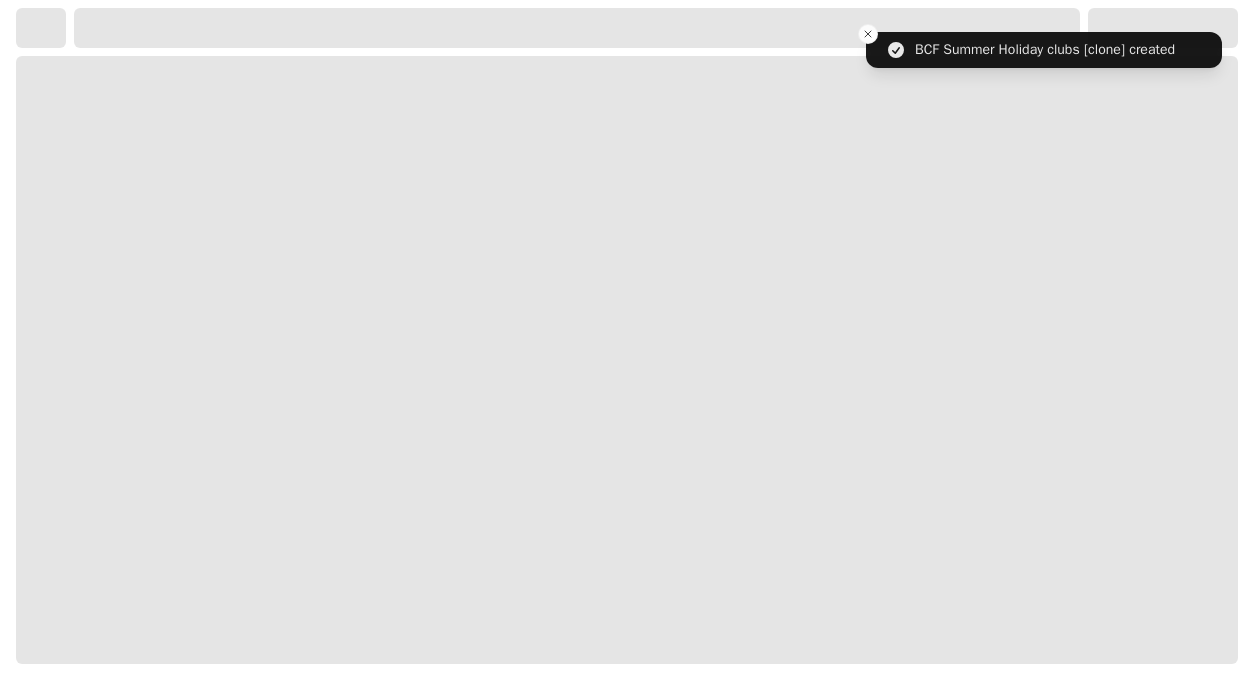 select on "**********" 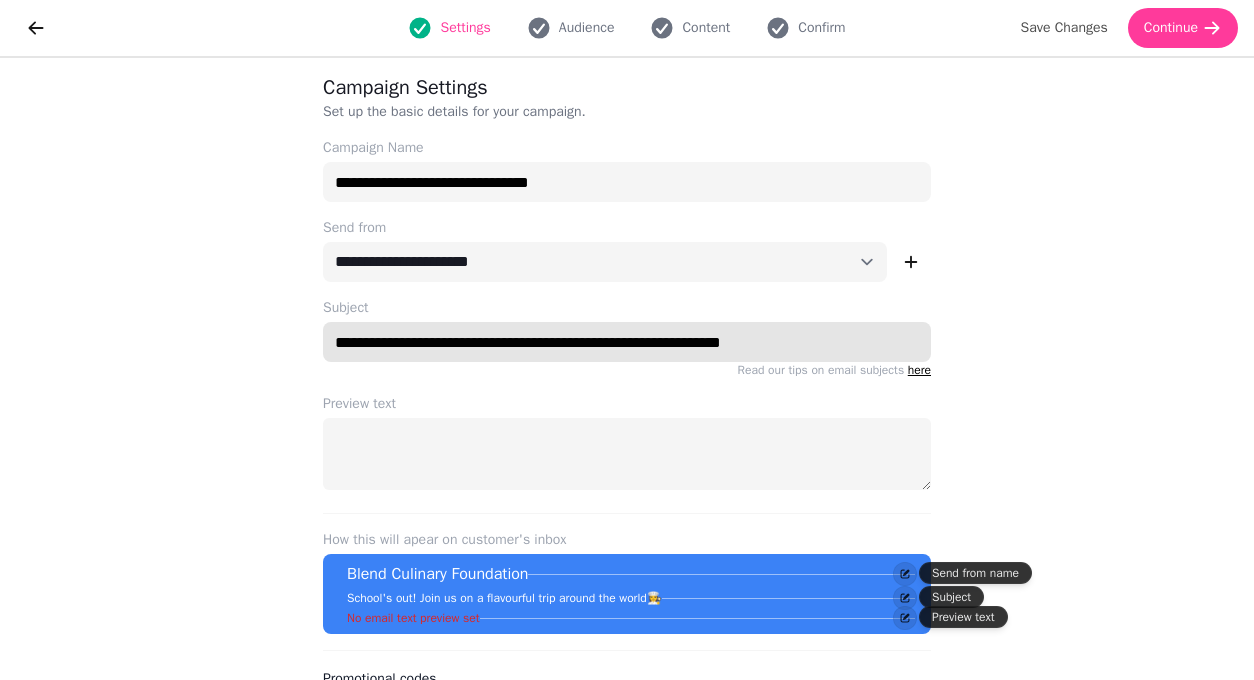 drag, startPoint x: 802, startPoint y: 333, endPoint x: 321, endPoint y: 322, distance: 481.12576 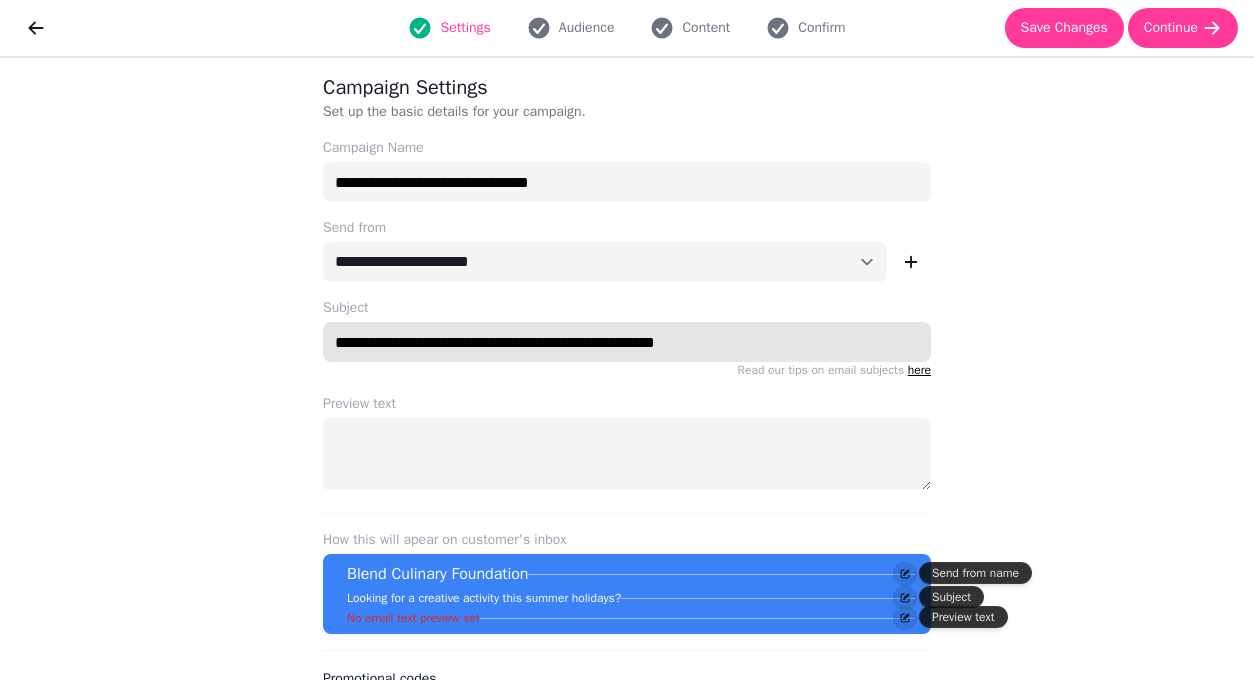 drag, startPoint x: 488, startPoint y: 340, endPoint x: 434, endPoint y: 334, distance: 54.33231 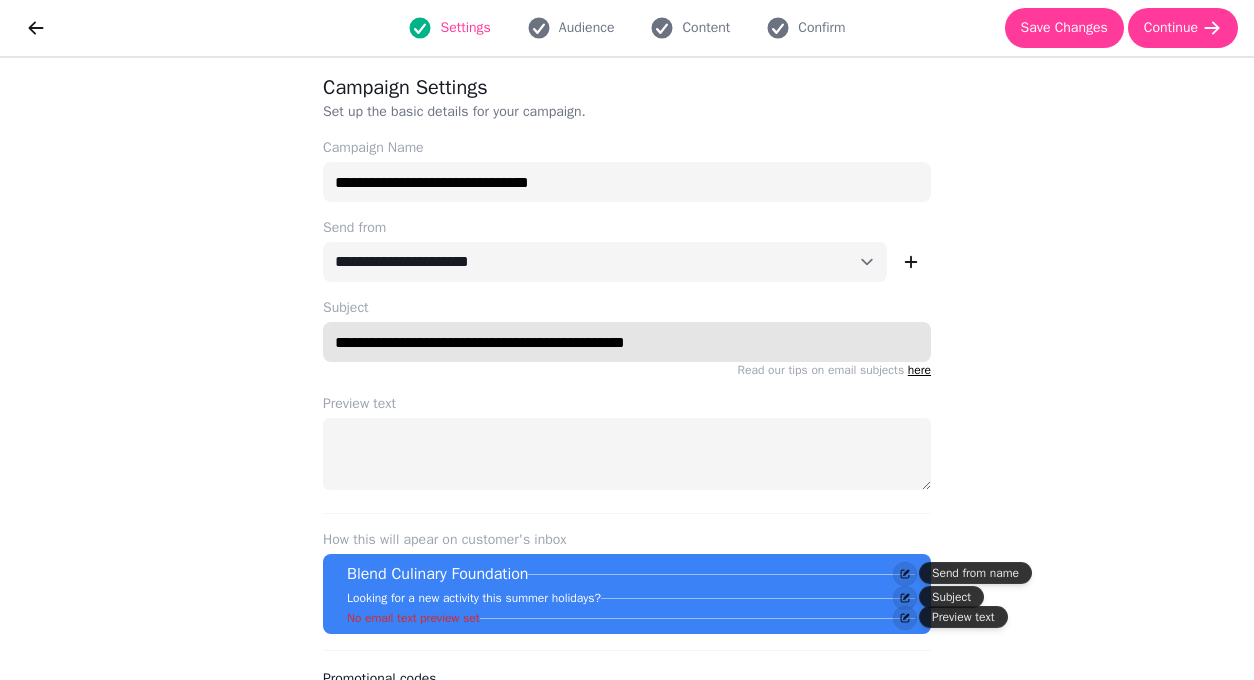 type on "**********" 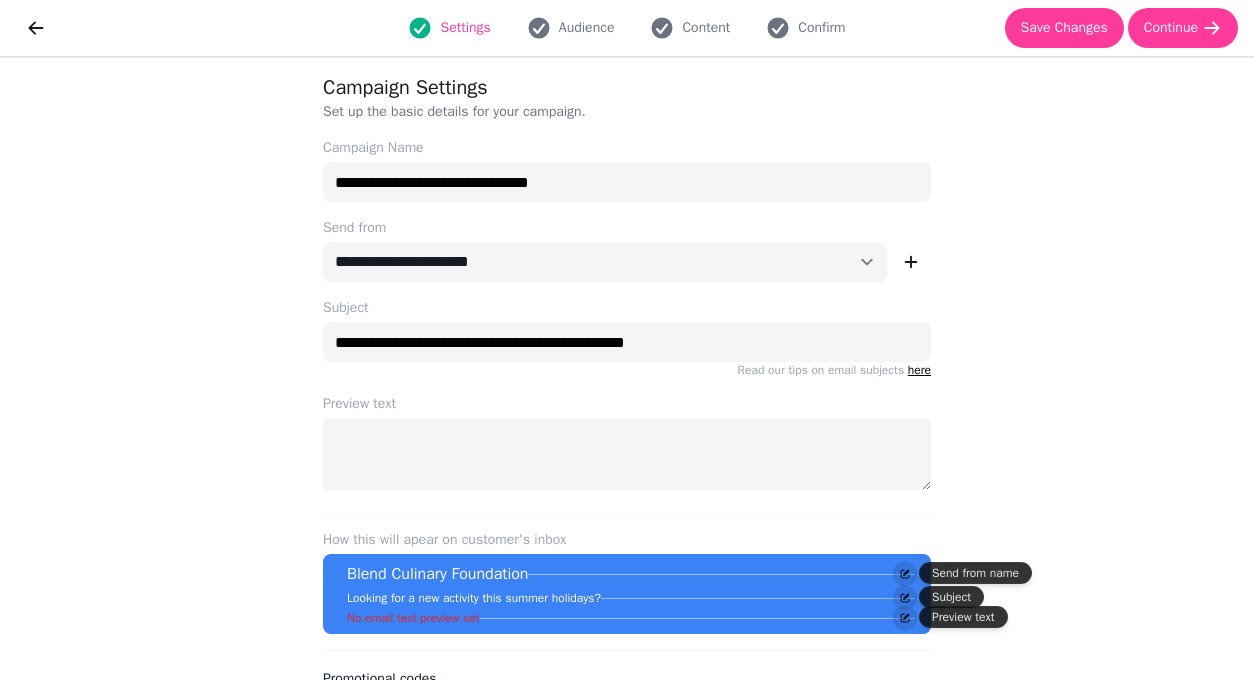 click on "Subject" at bounding box center (627, 308) 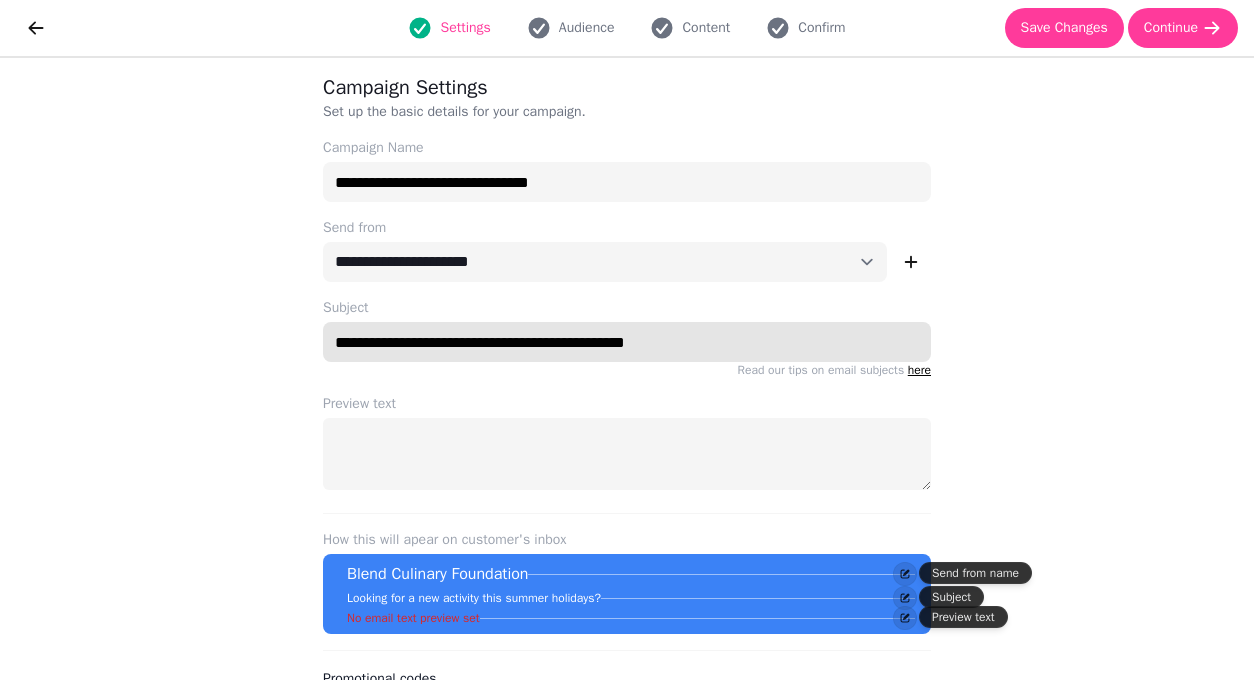 click on "**********" at bounding box center [627, 342] 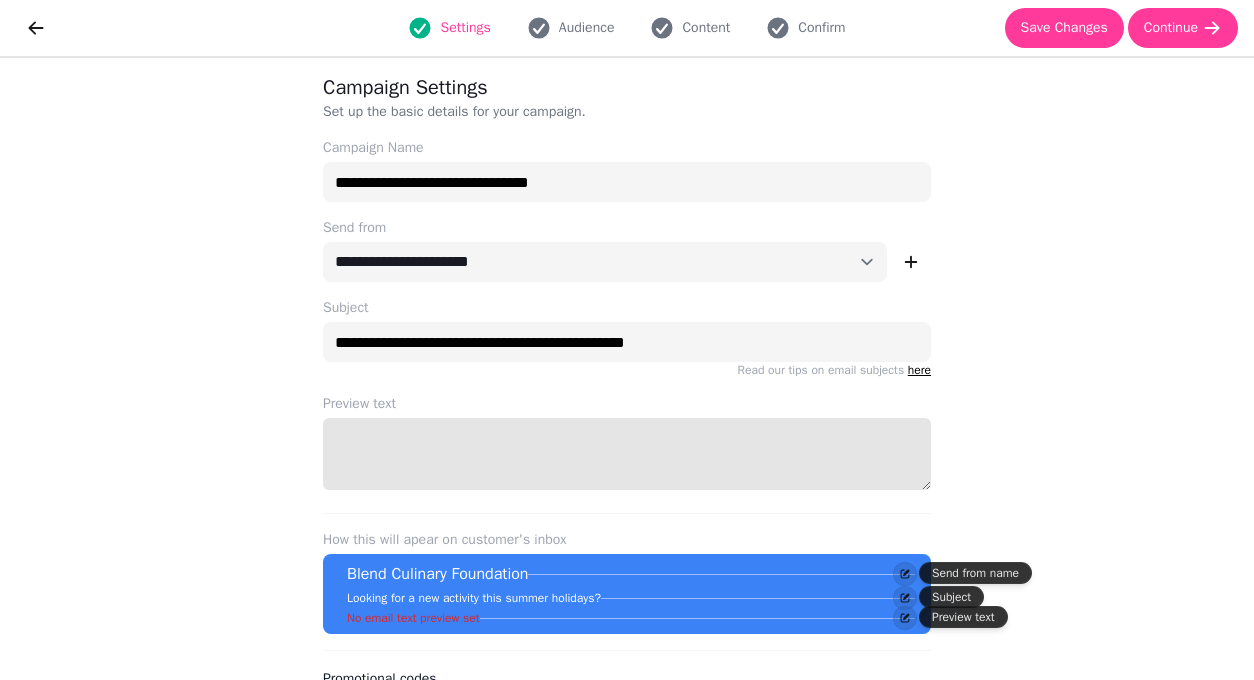 click on "Preview text" at bounding box center [627, 454] 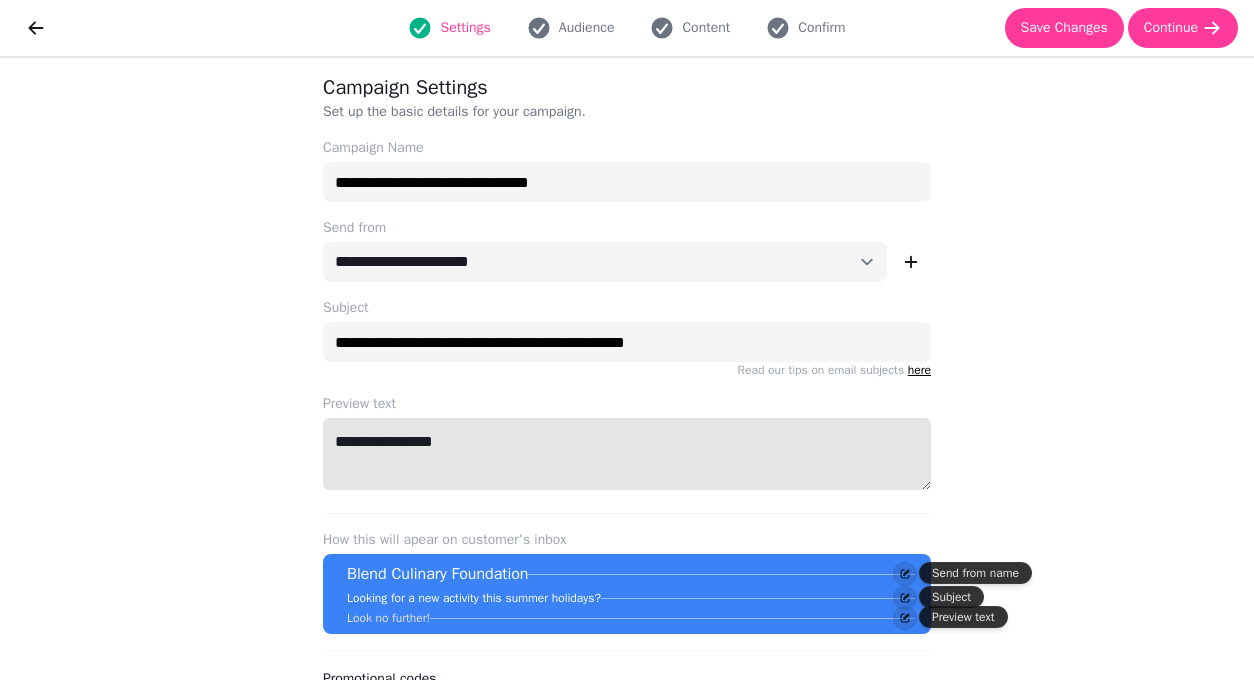 type on "**********" 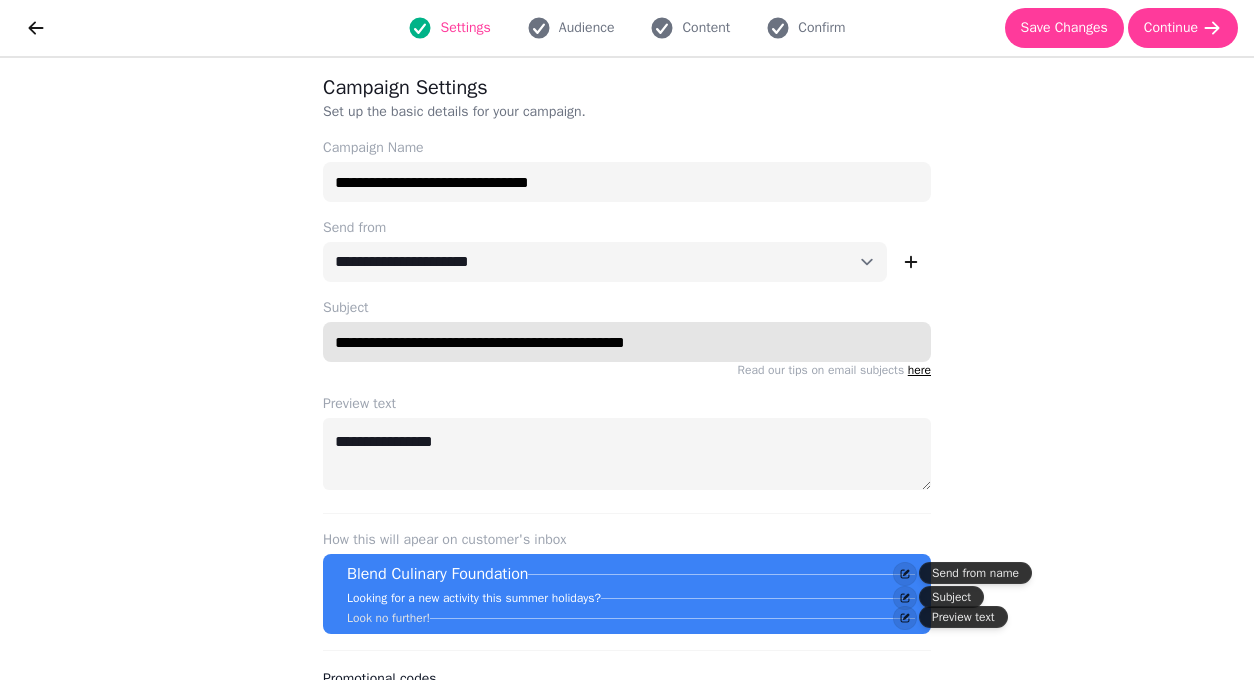 click on "**********" at bounding box center [627, 342] 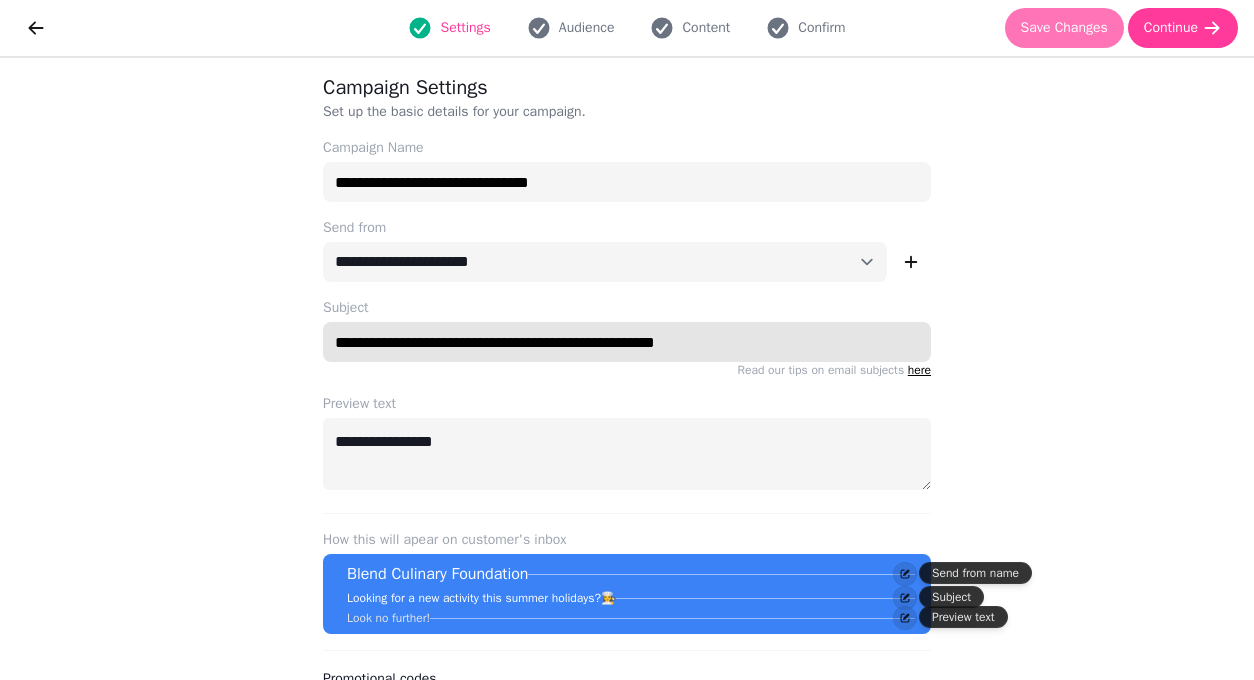 type on "**********" 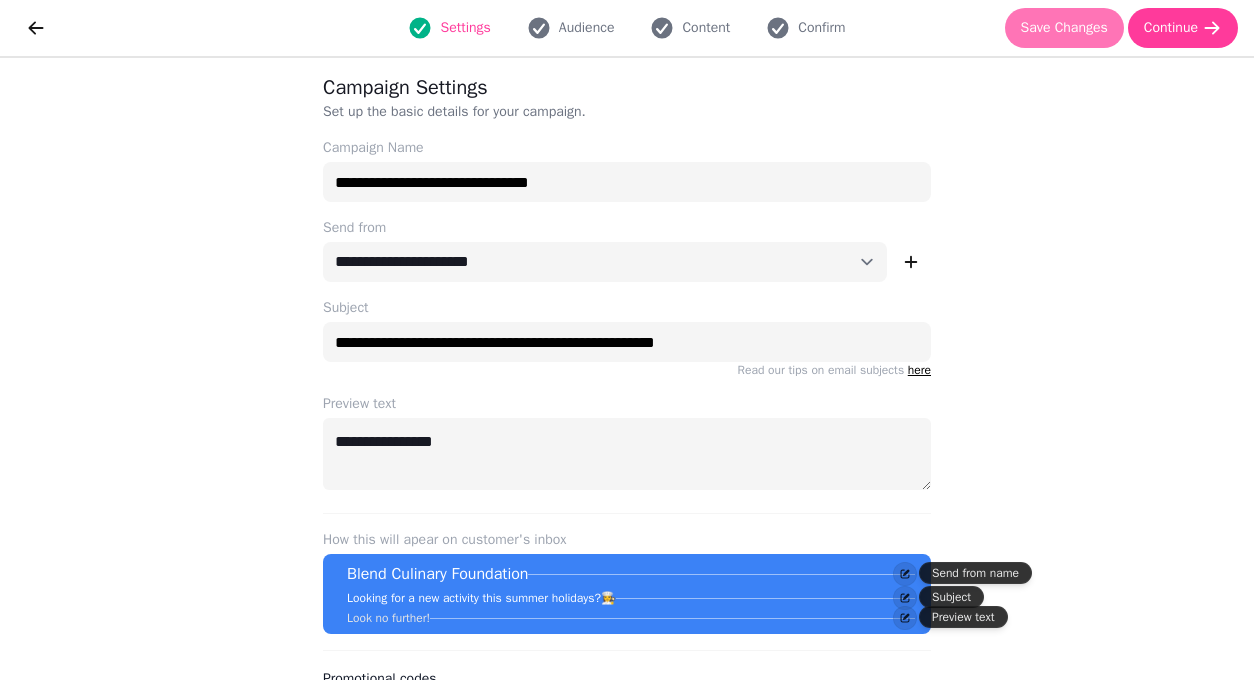 click on "Save Changes" at bounding box center (1064, 28) 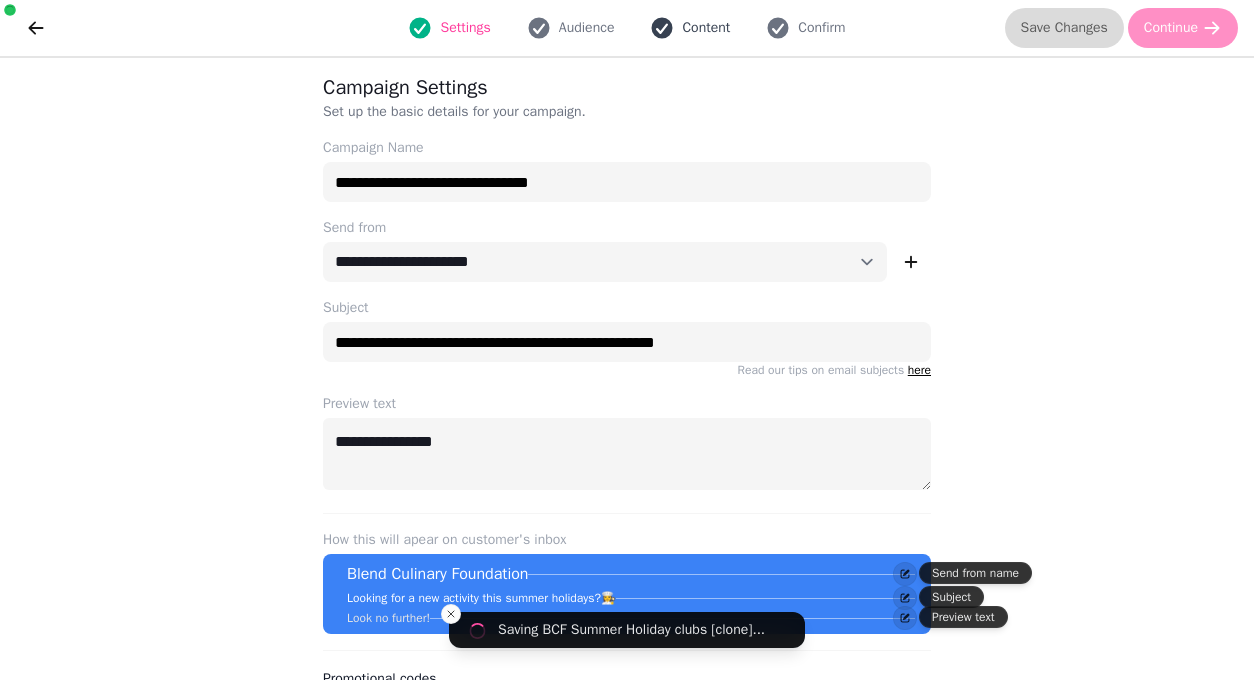click on "Content" at bounding box center [706, 28] 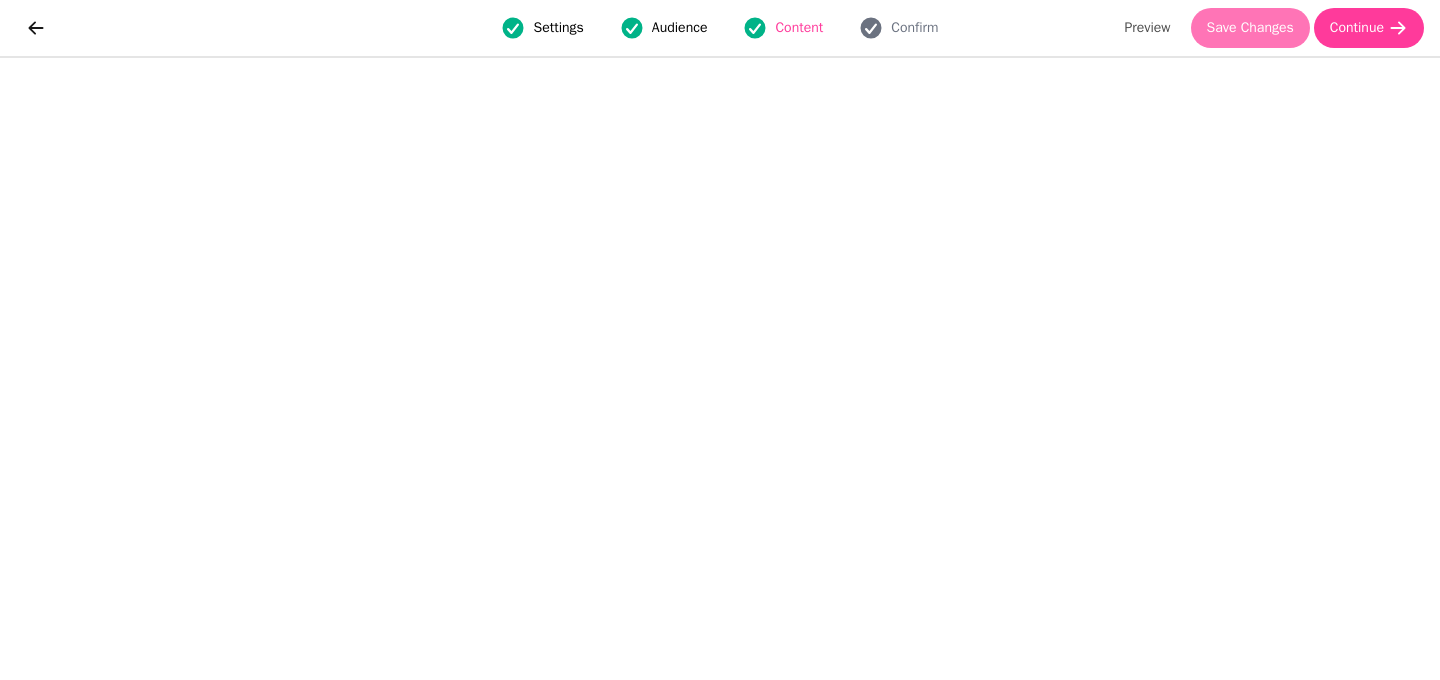 click on "Save Changes" at bounding box center (1250, 28) 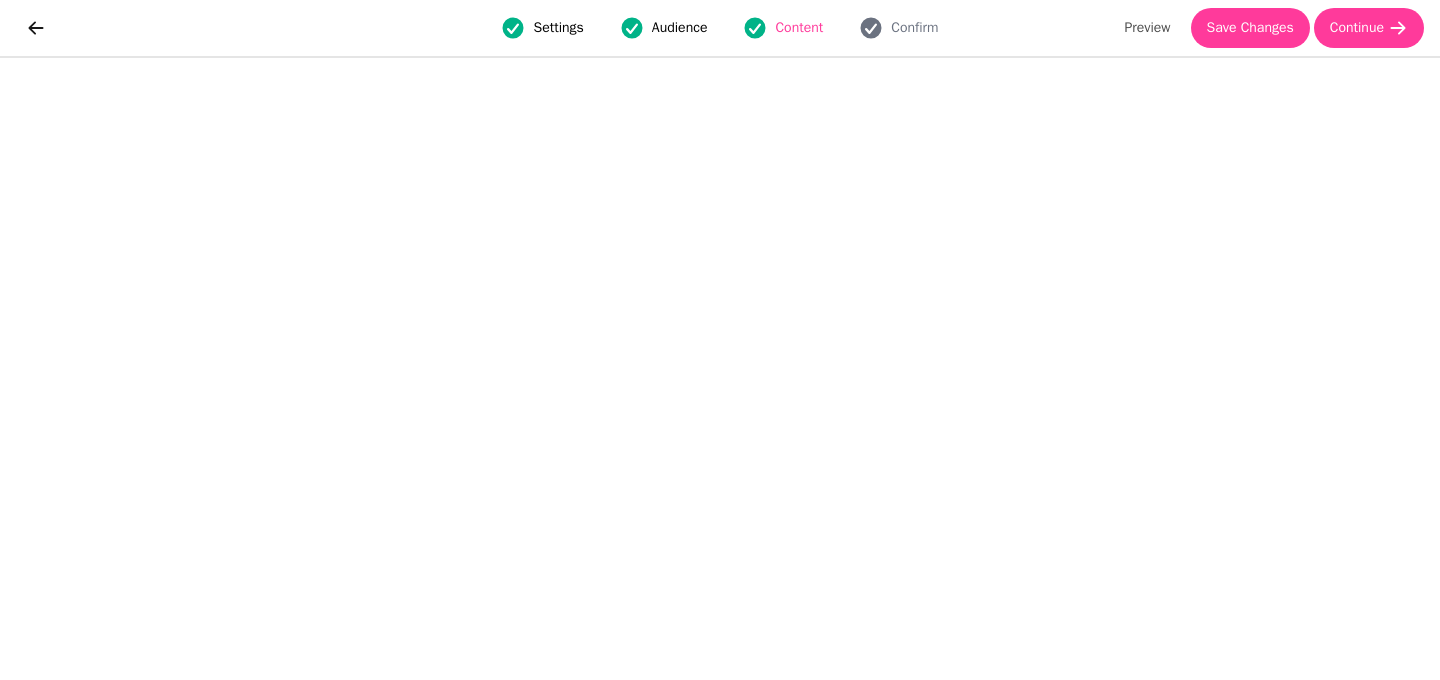 click on "Settings Audience Content Confirm Preview Save Changes Continue" at bounding box center [720, 28] 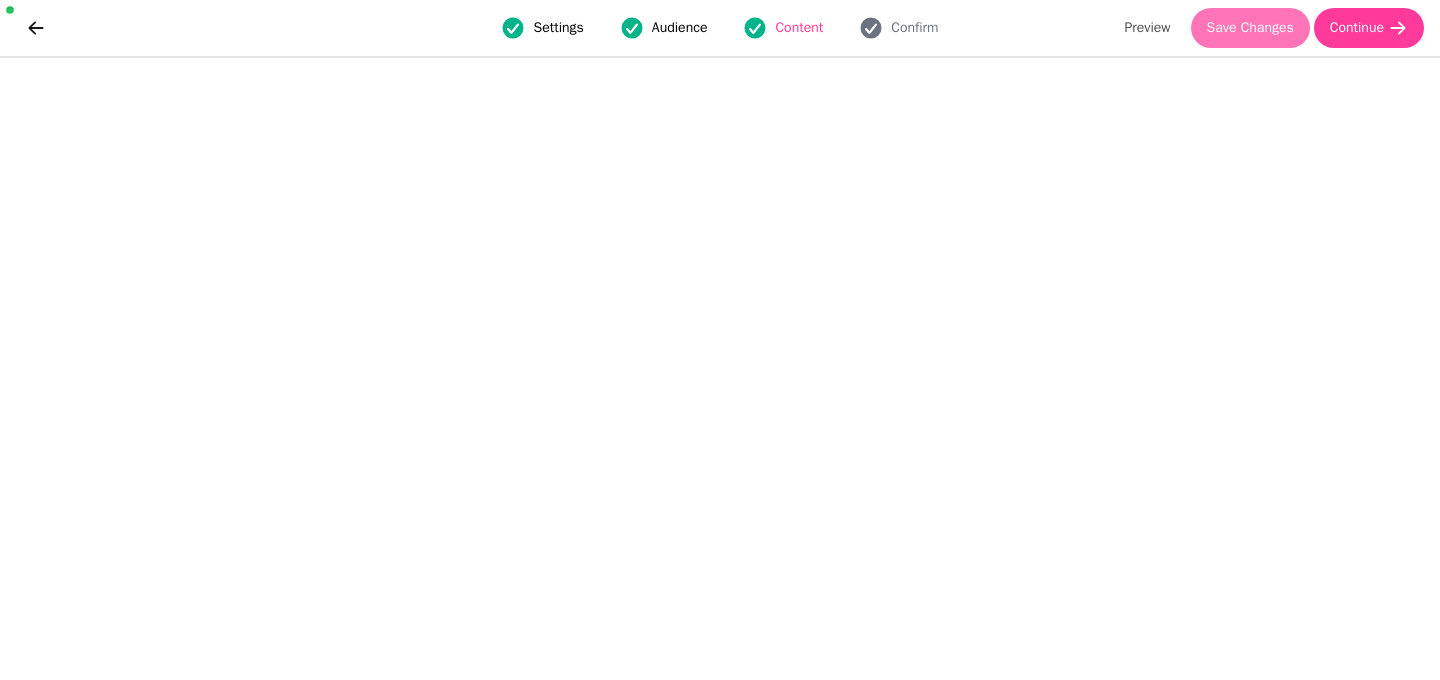 click on "Save Changes" at bounding box center (1250, 28) 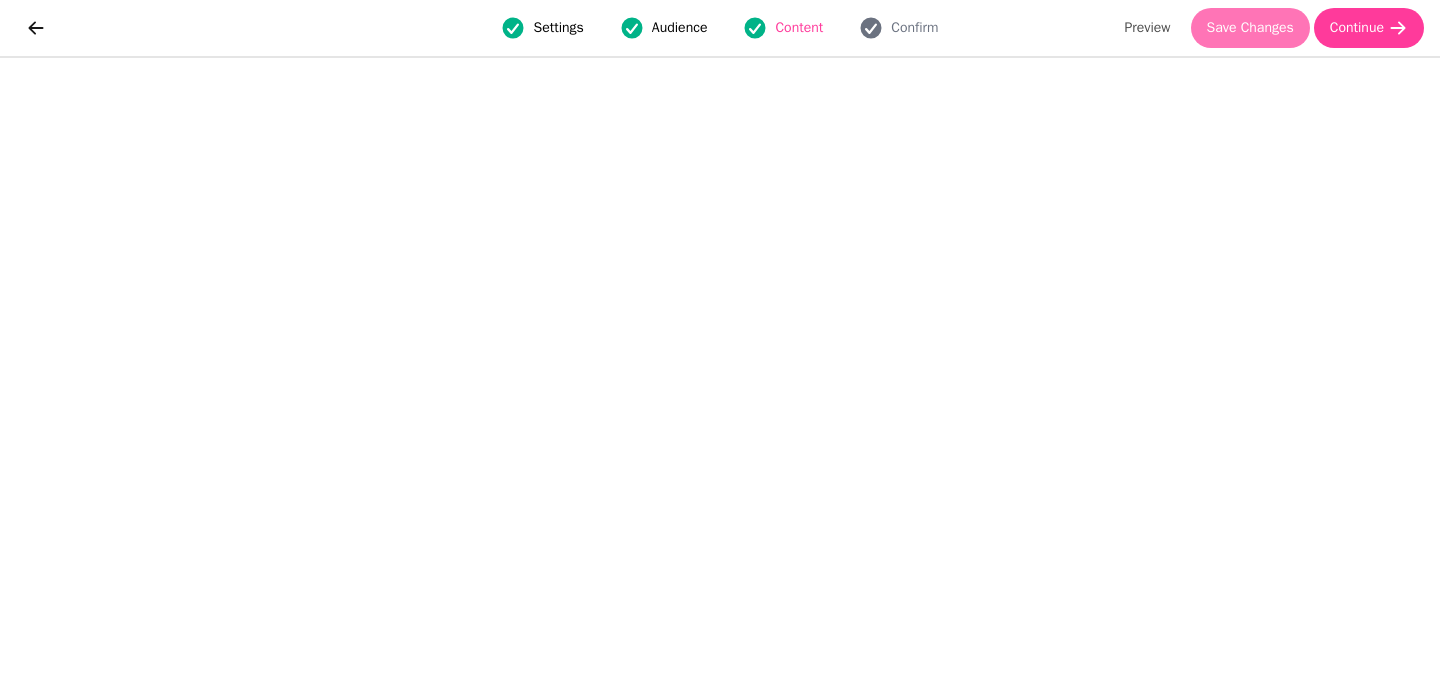 click on "Save Changes" at bounding box center (1250, 28) 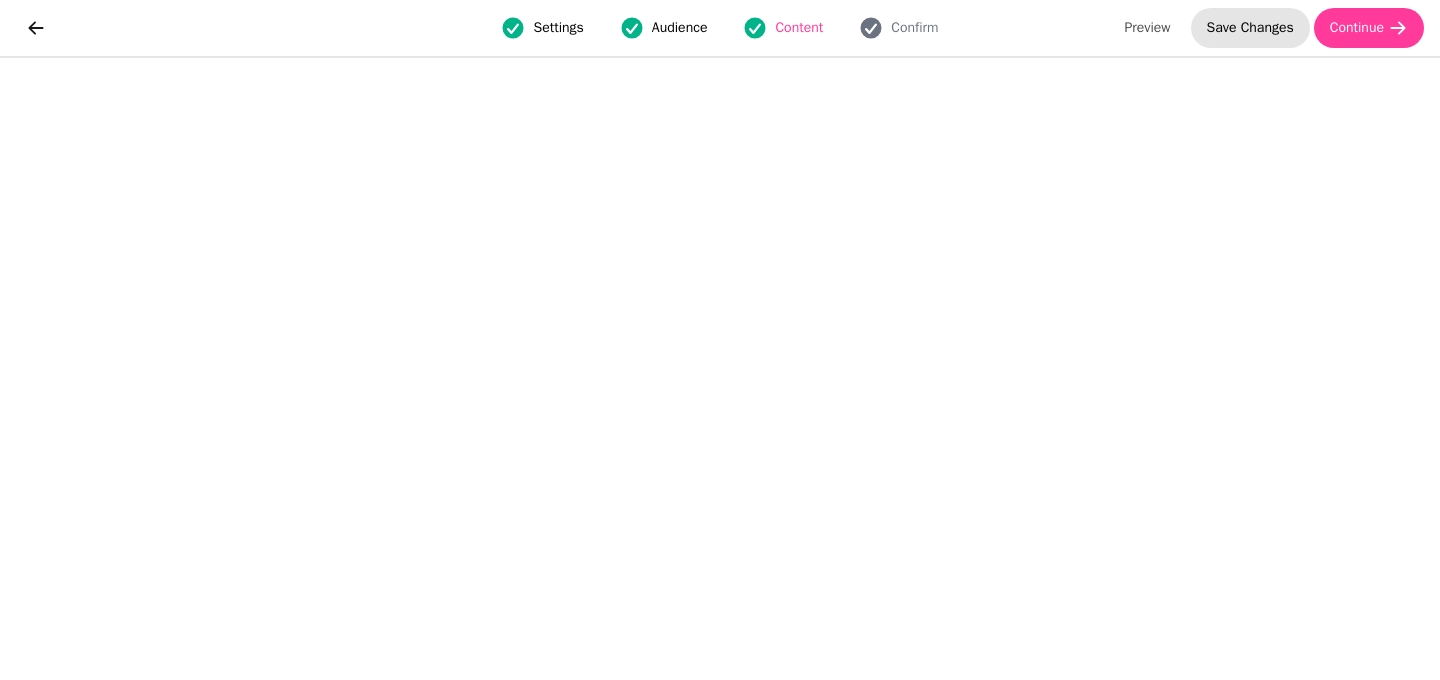 click on "Save Changes" at bounding box center [1250, 28] 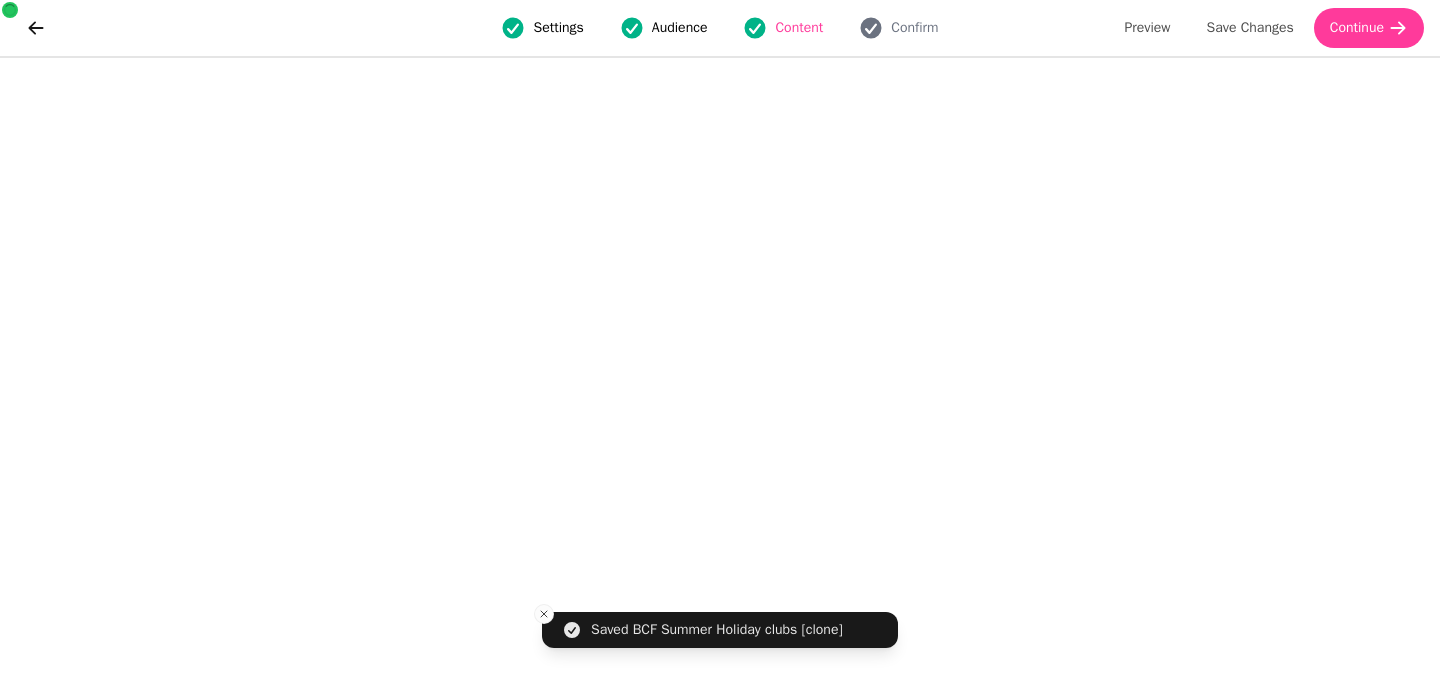 click on "Settings" at bounding box center (558, 28) 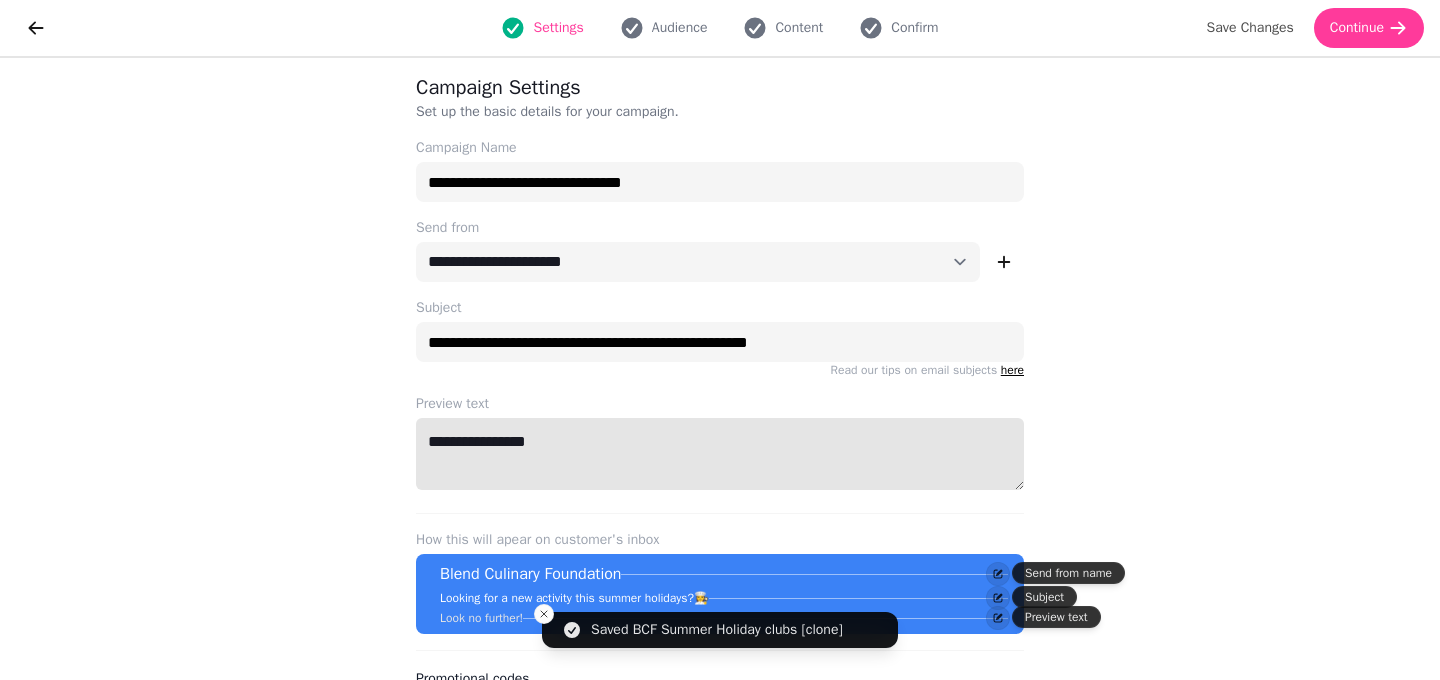 click on "**********" at bounding box center (720, 454) 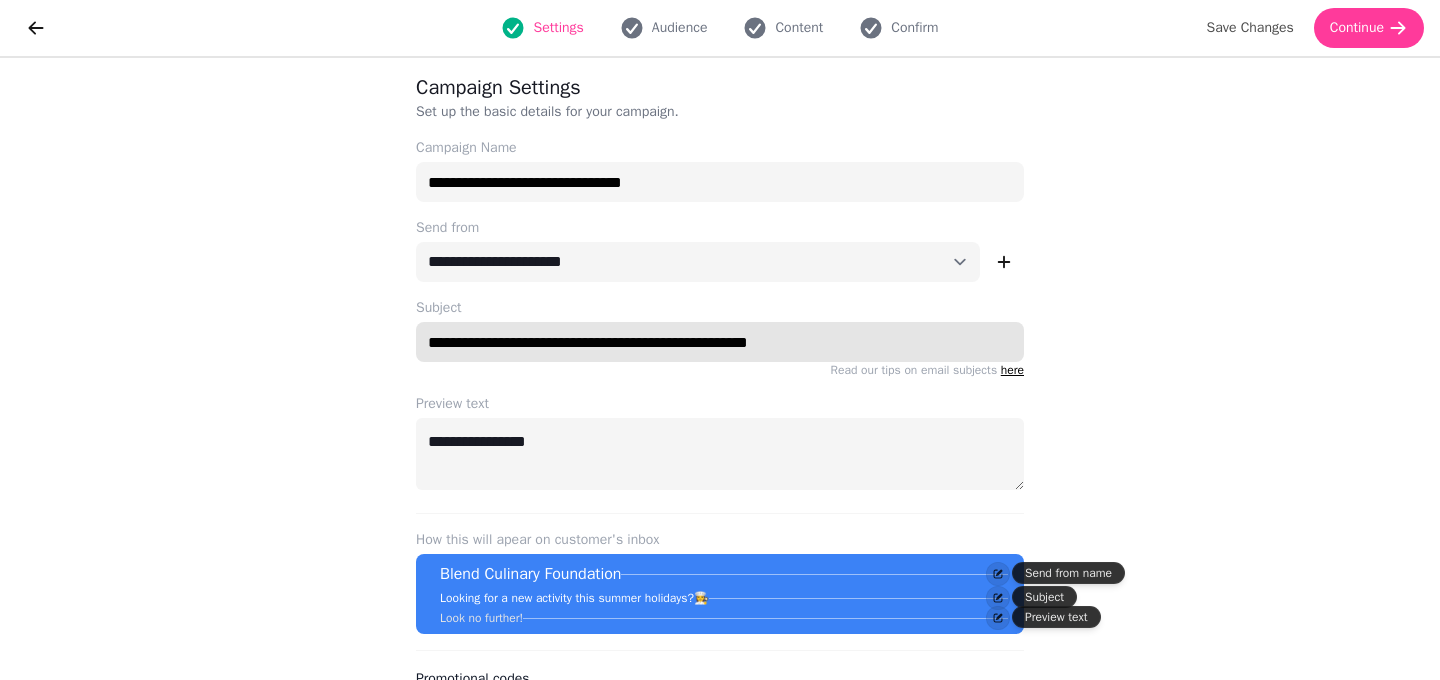 drag, startPoint x: 643, startPoint y: 335, endPoint x: 616, endPoint y: 336, distance: 27.018513 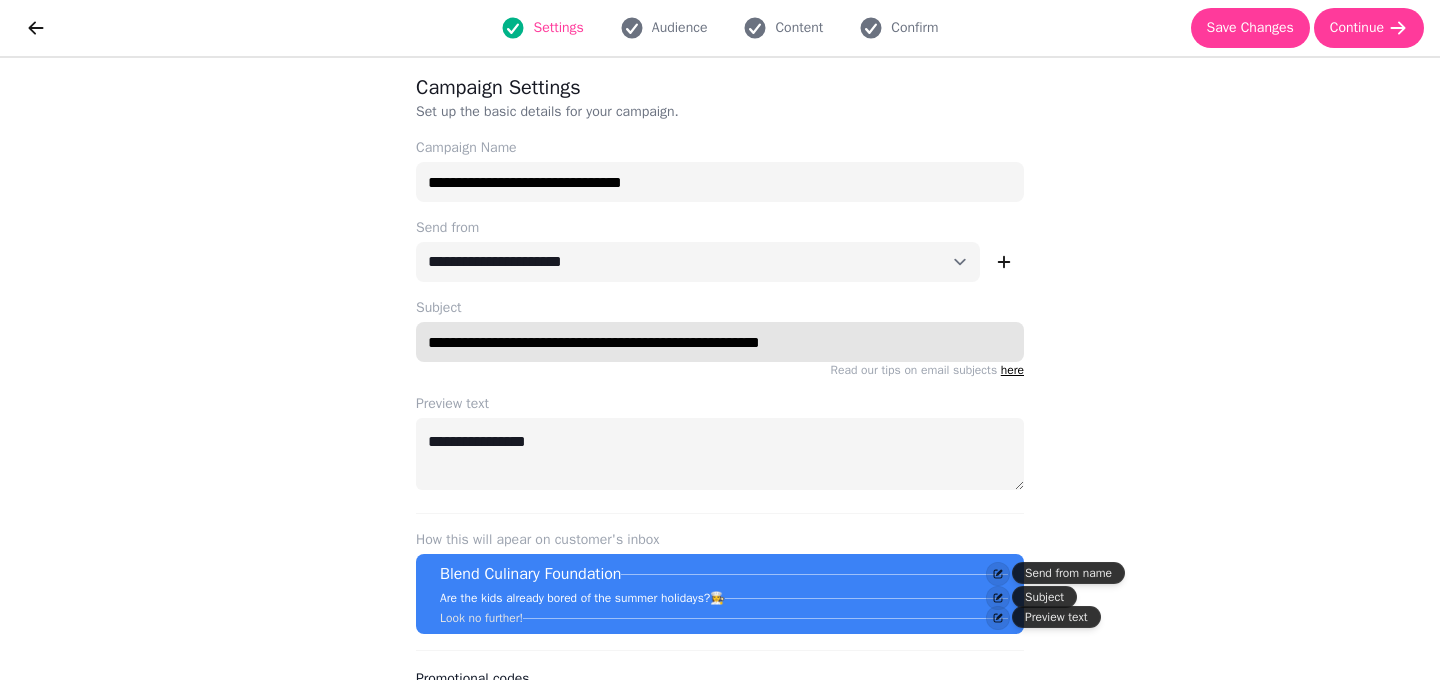 type on "**********" 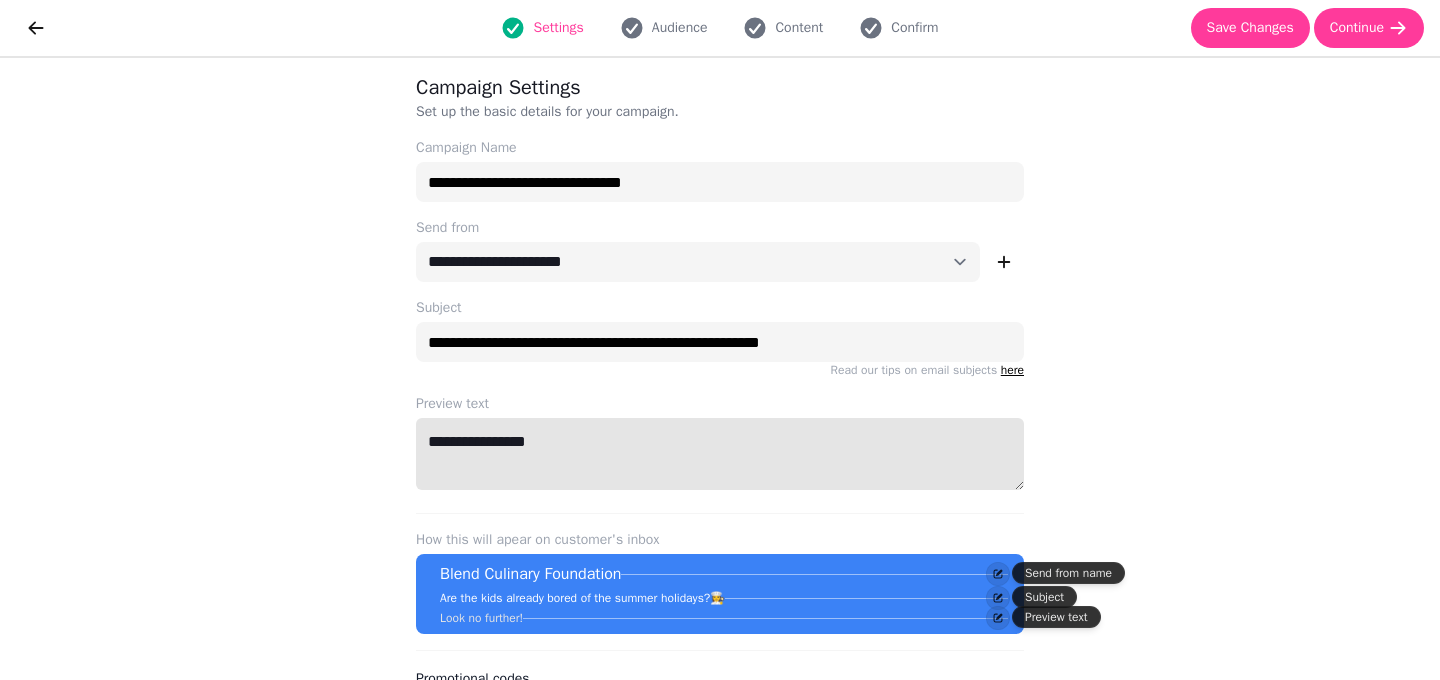 click on "**********" at bounding box center [720, 454] 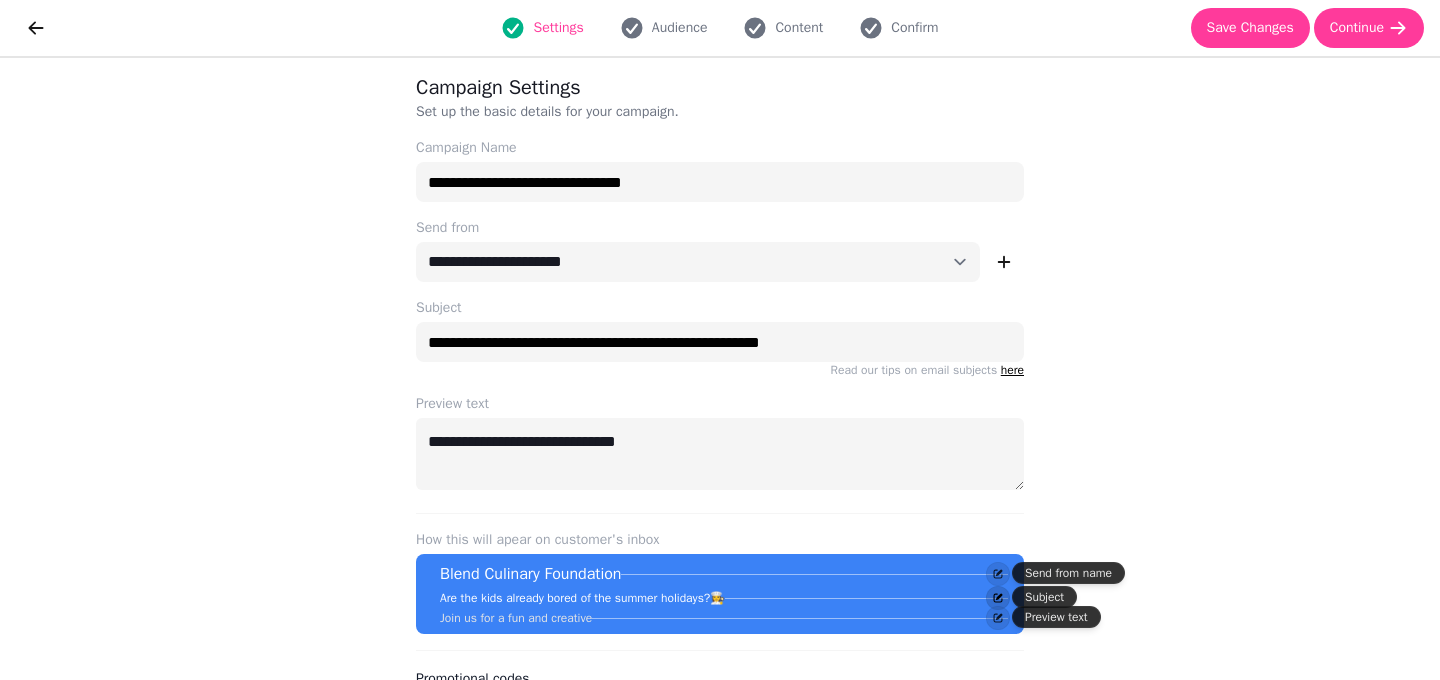 click 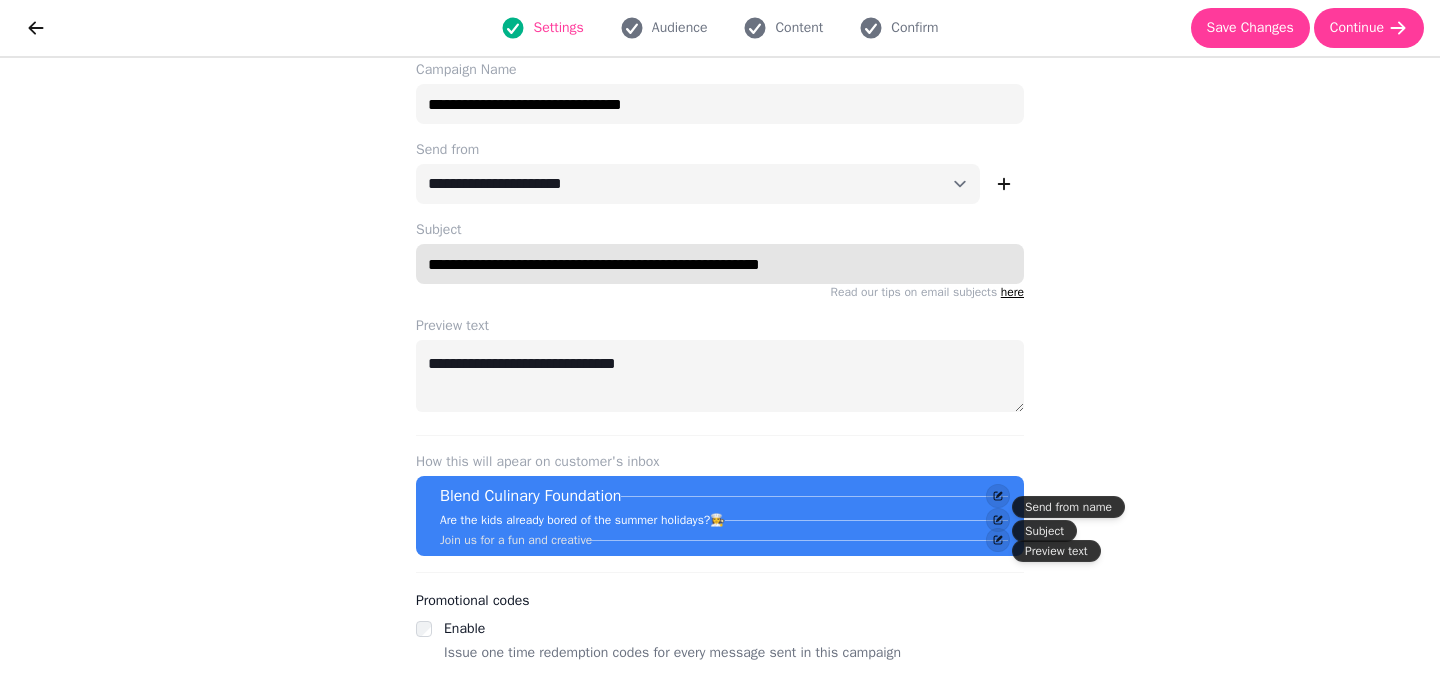 scroll, scrollTop: 0, scrollLeft: 0, axis: both 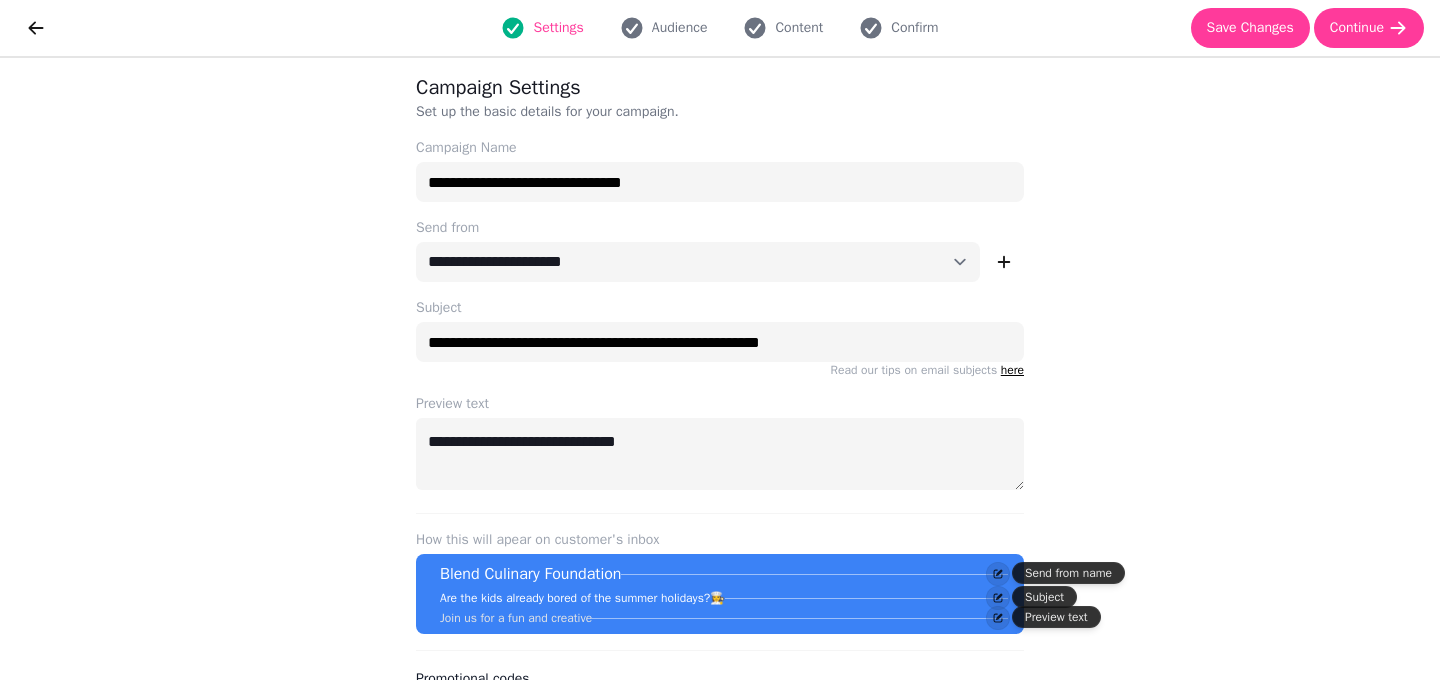 click on "Set up the basic details for your campaign." at bounding box center (672, 112) 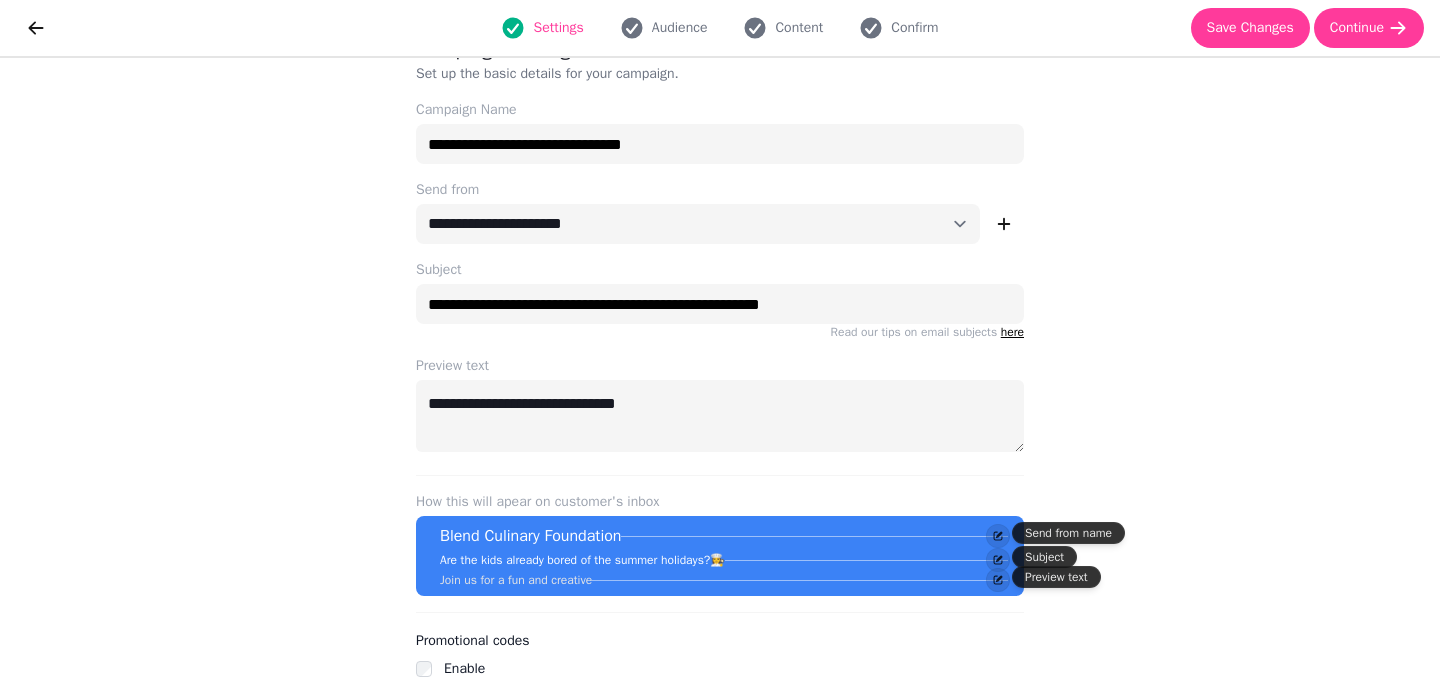 scroll, scrollTop: 78, scrollLeft: 0, axis: vertical 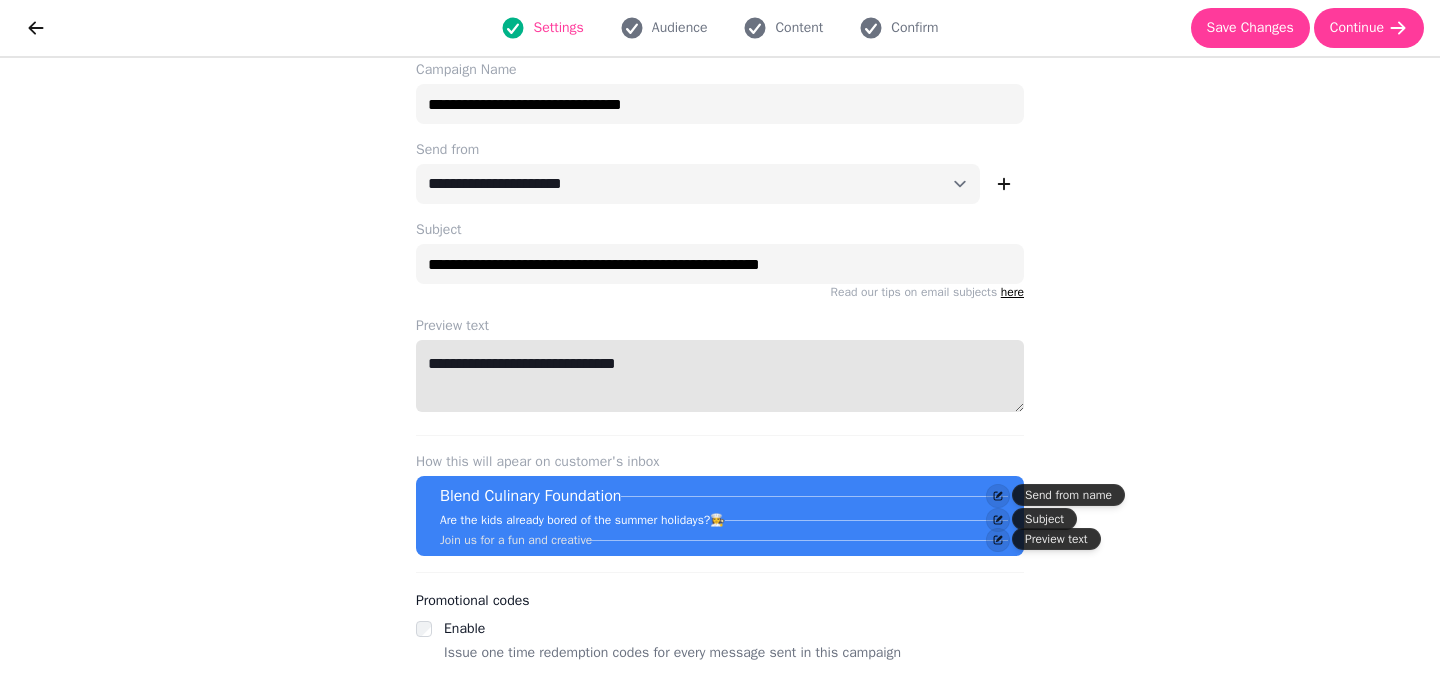 click on "**********" at bounding box center [720, 376] 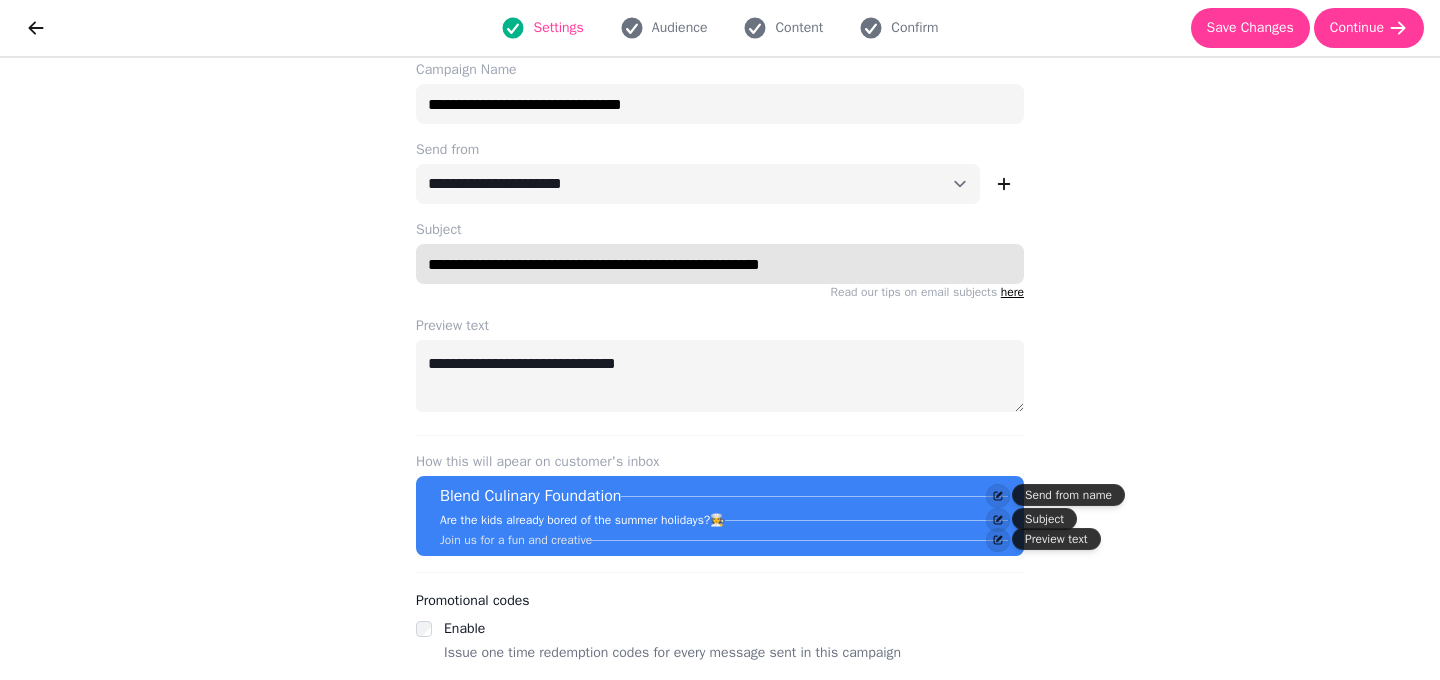 click on "**********" at bounding box center (720, 264) 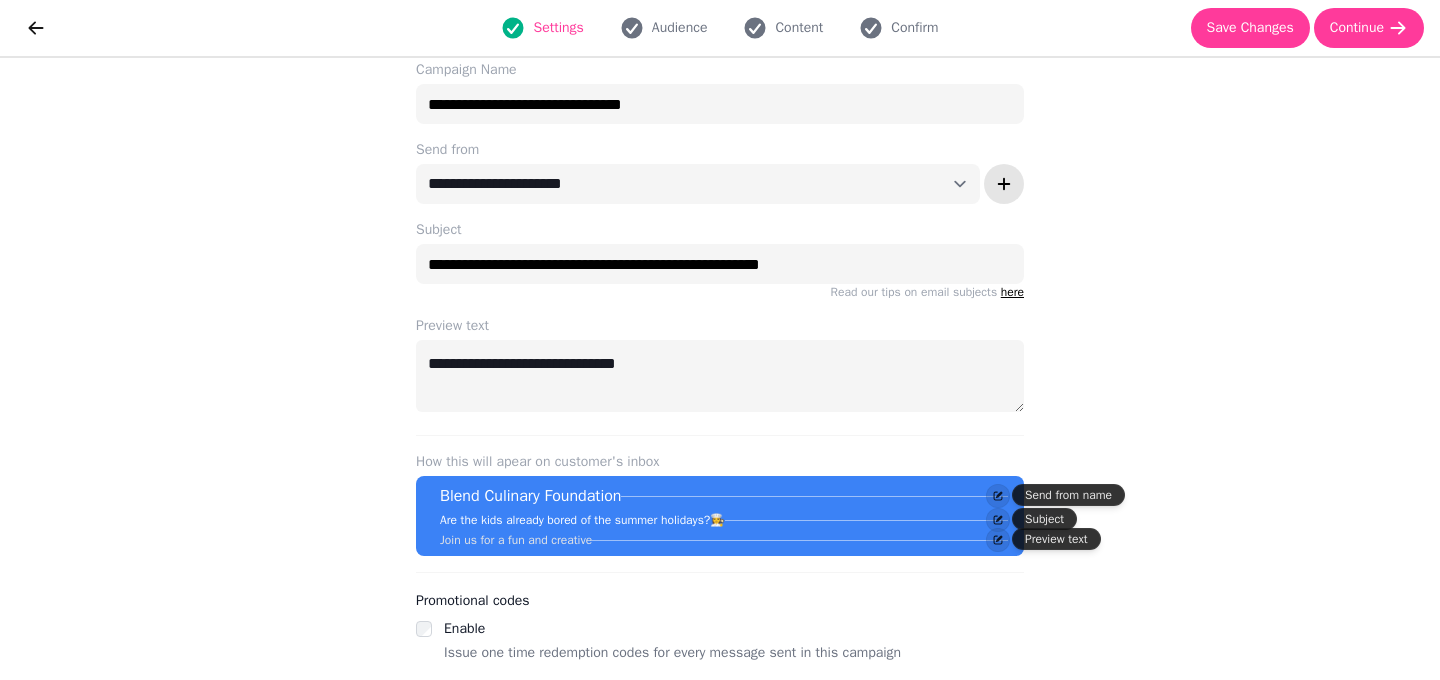 click 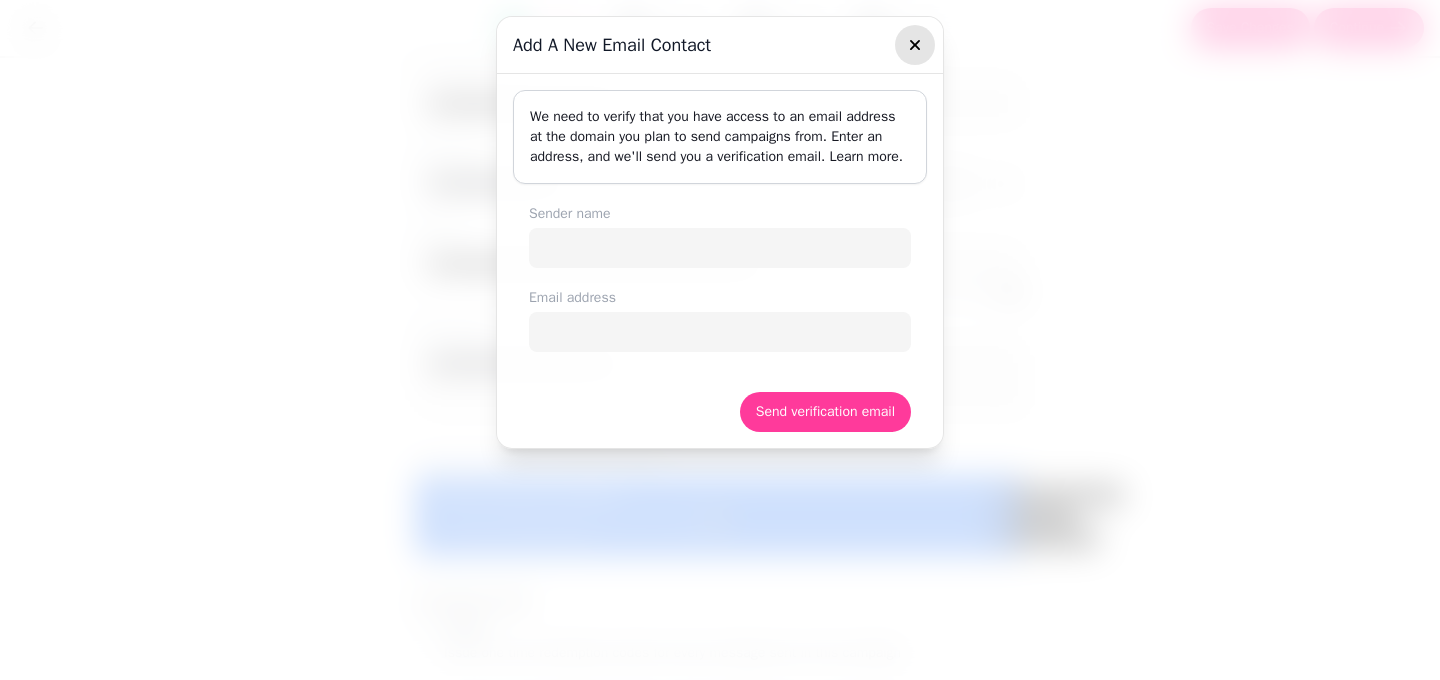 click 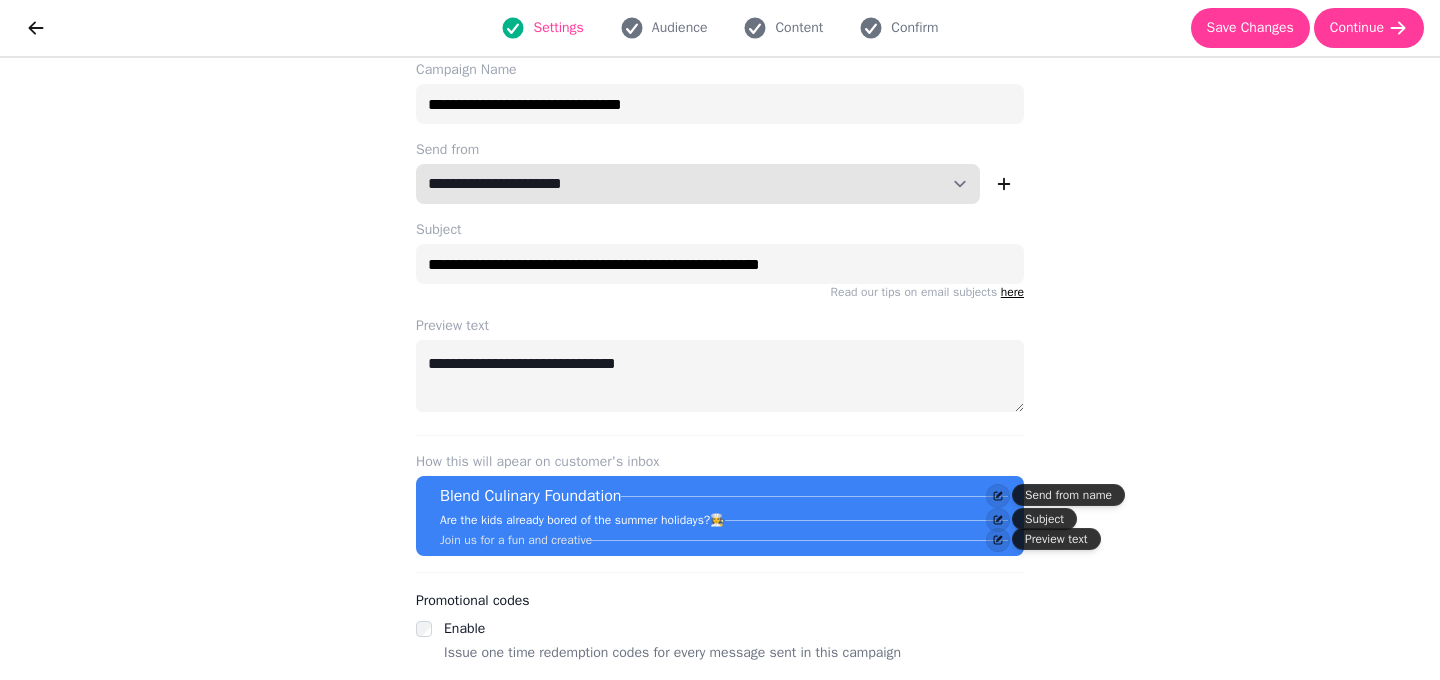 click on "**********" at bounding box center [698, 184] 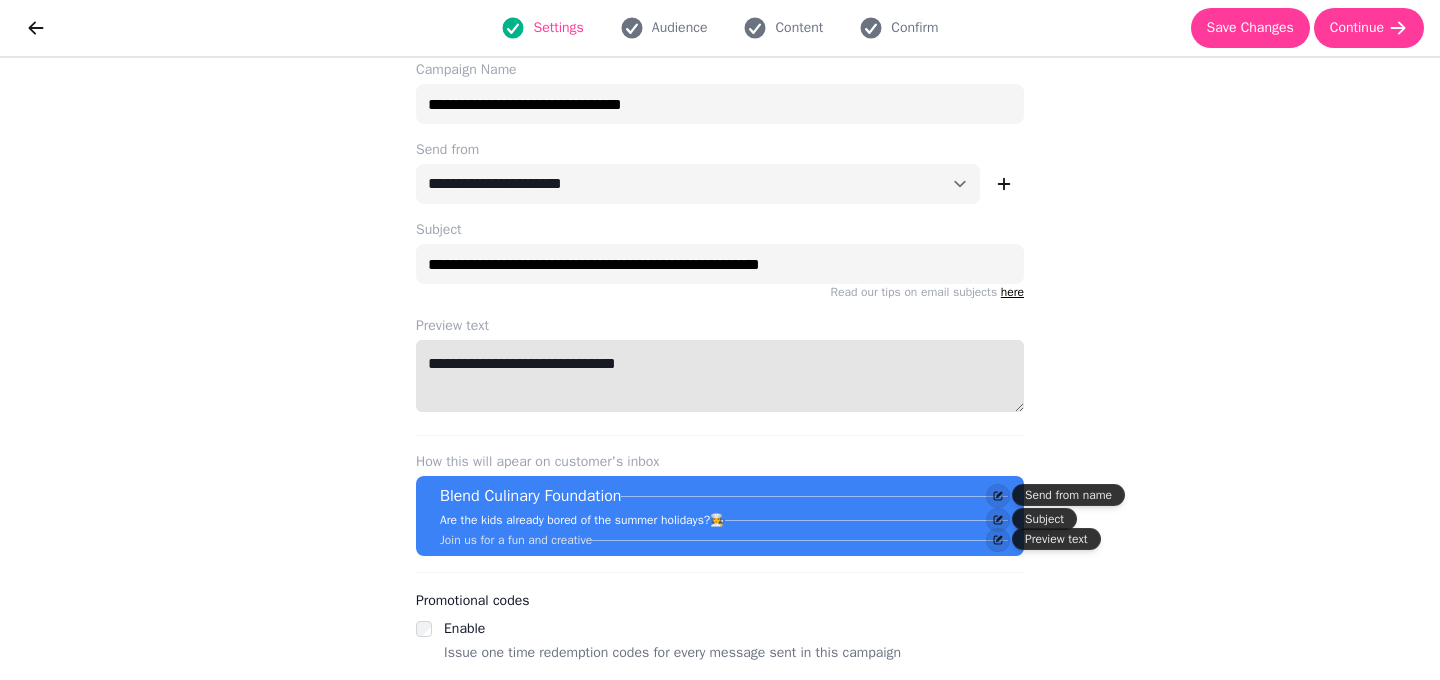 click on "**********" at bounding box center [720, 376] 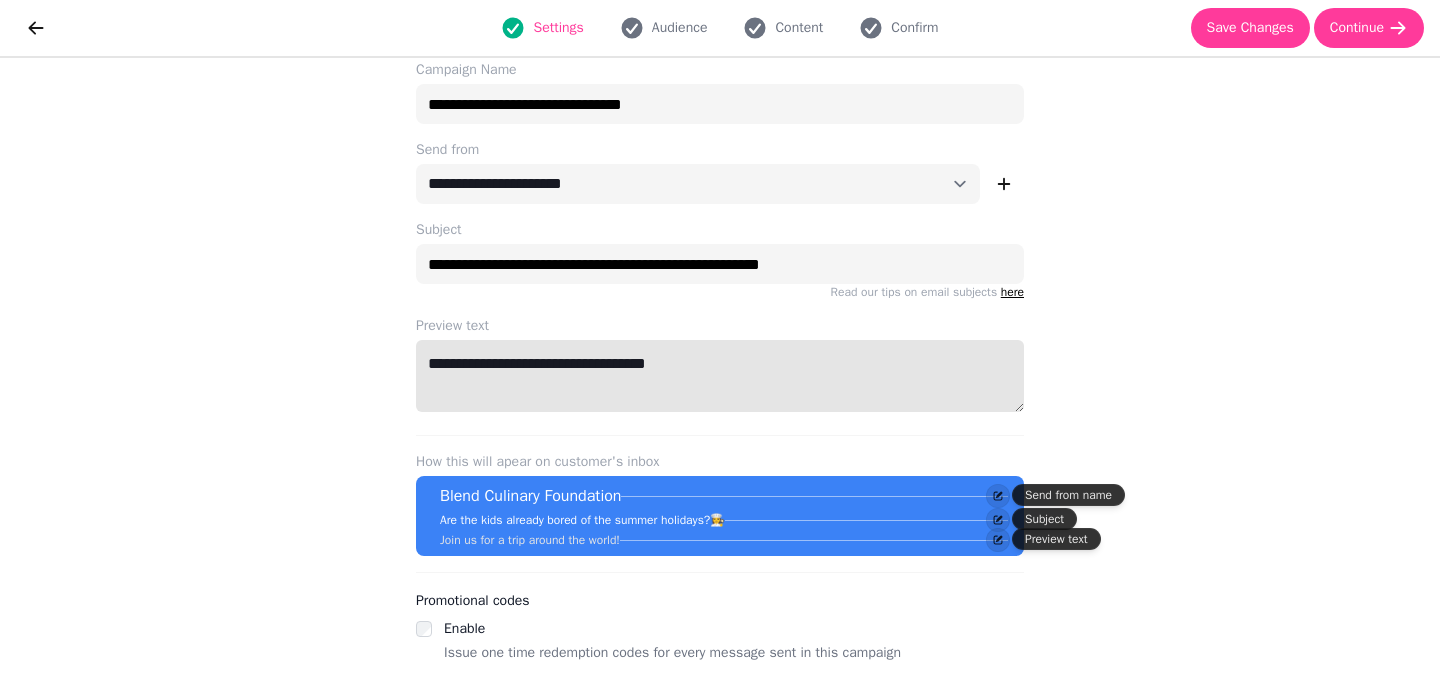 click on "**********" at bounding box center (720, 376) 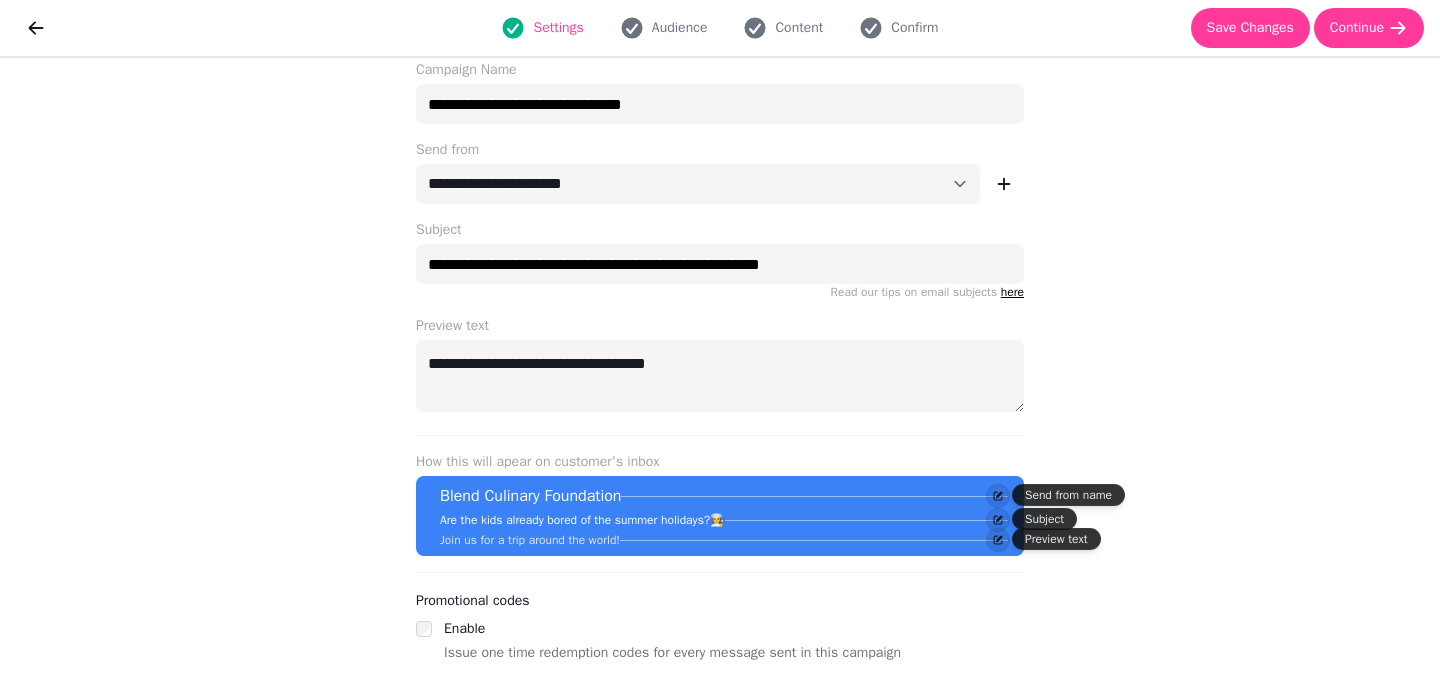 click on "**********" at bounding box center (720, 330) 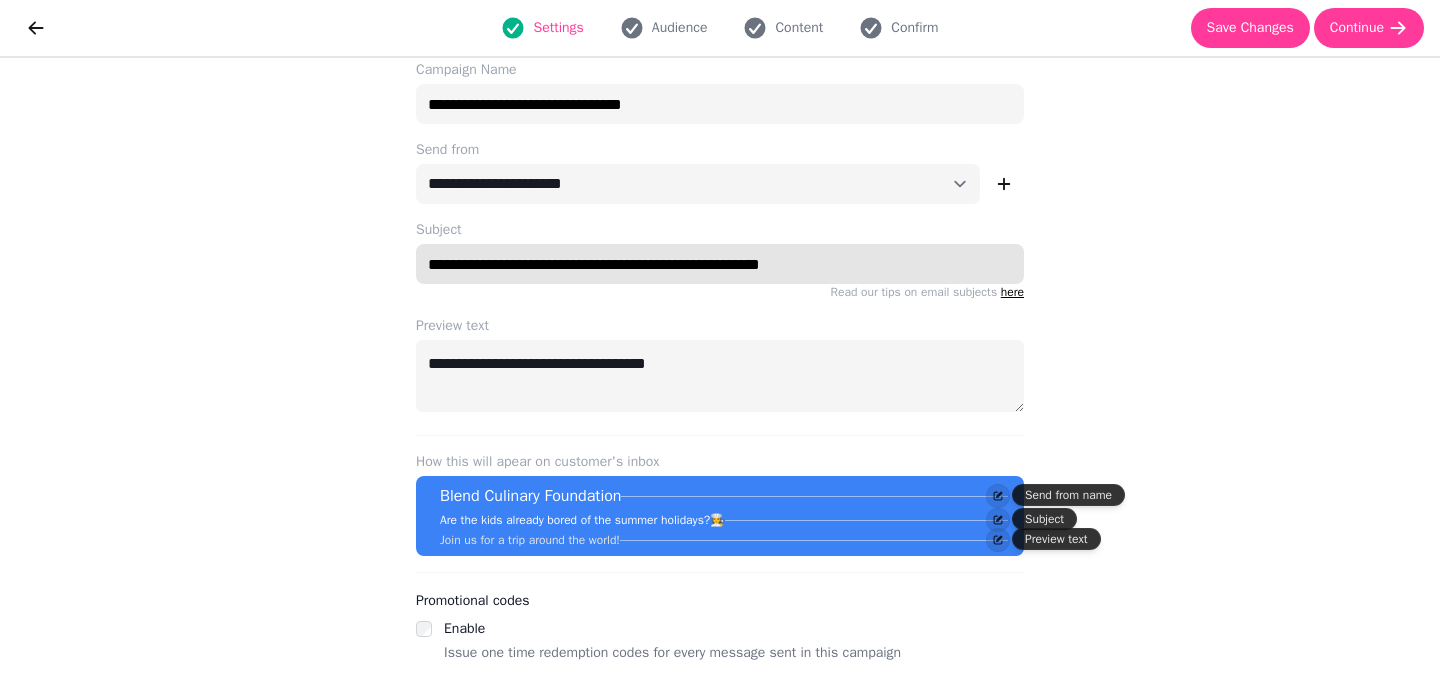 drag, startPoint x: 827, startPoint y: 265, endPoint x: 802, endPoint y: 263, distance: 25.079872 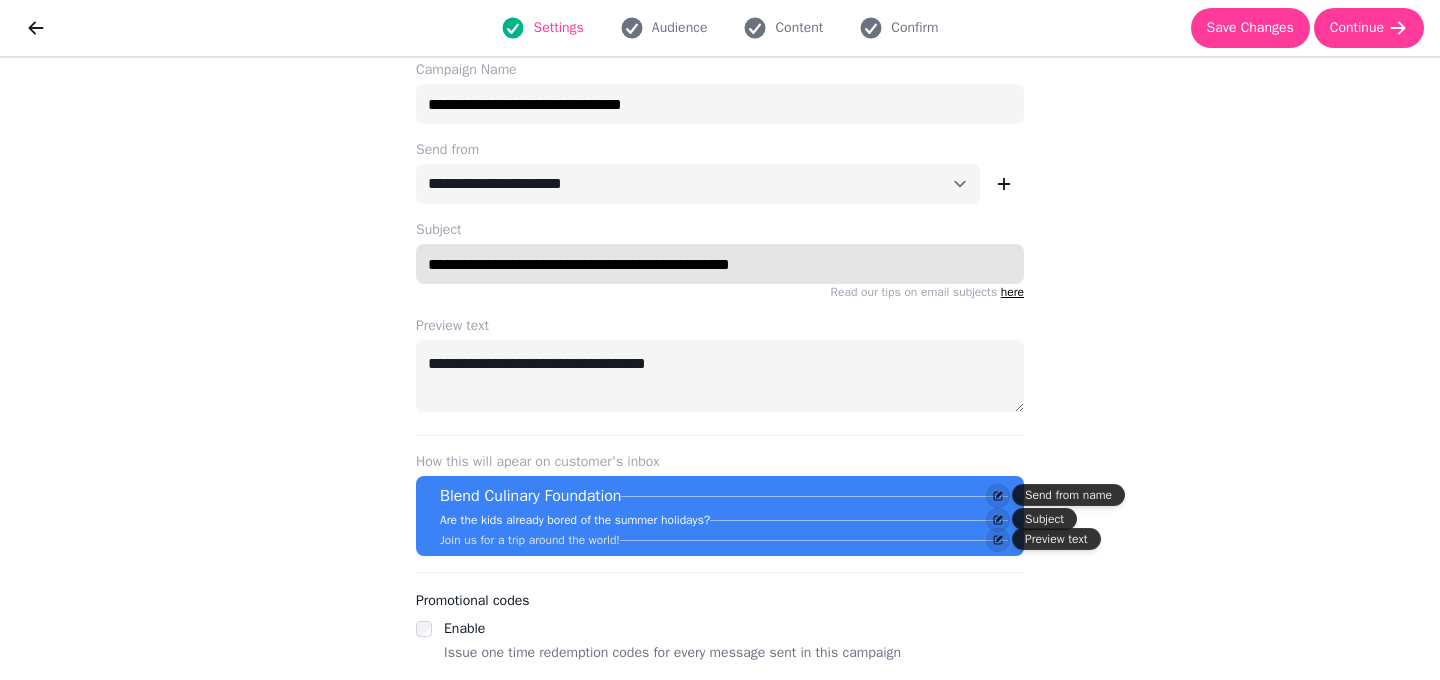 type on "**********" 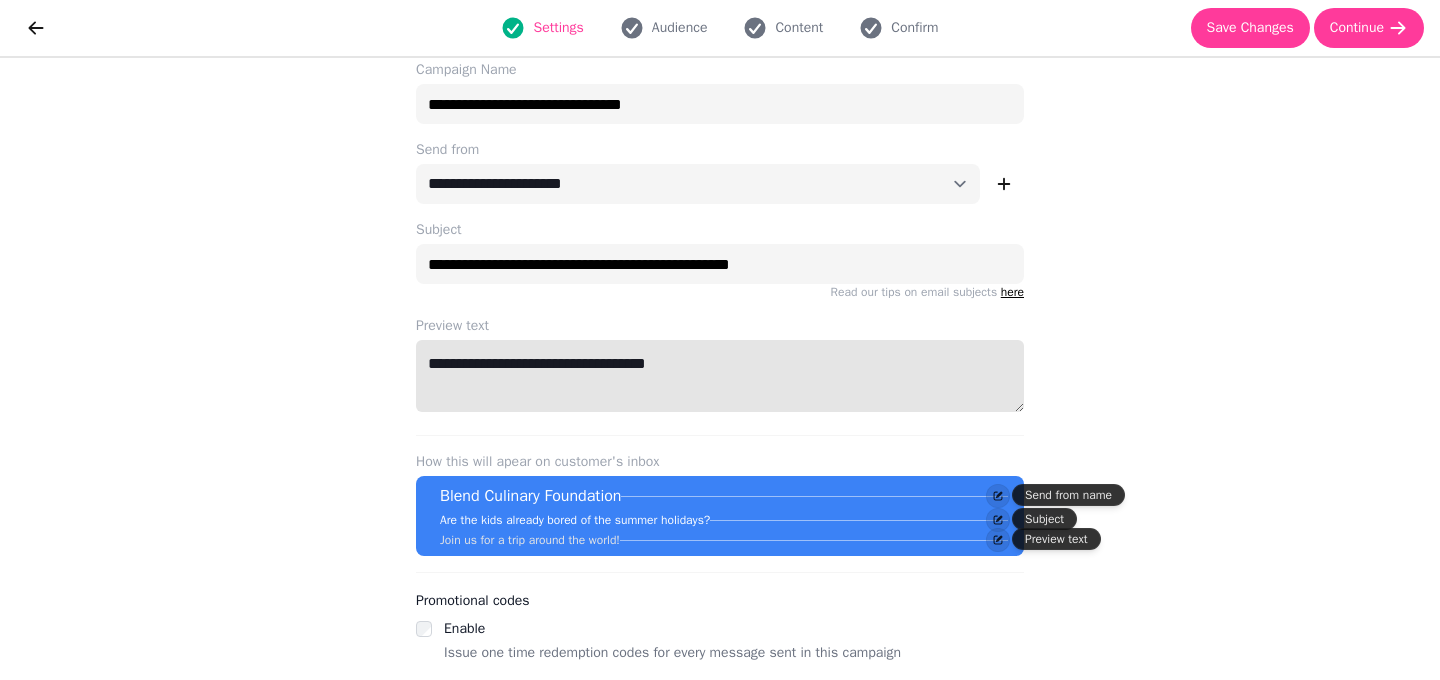 click on "**********" at bounding box center [720, 376] 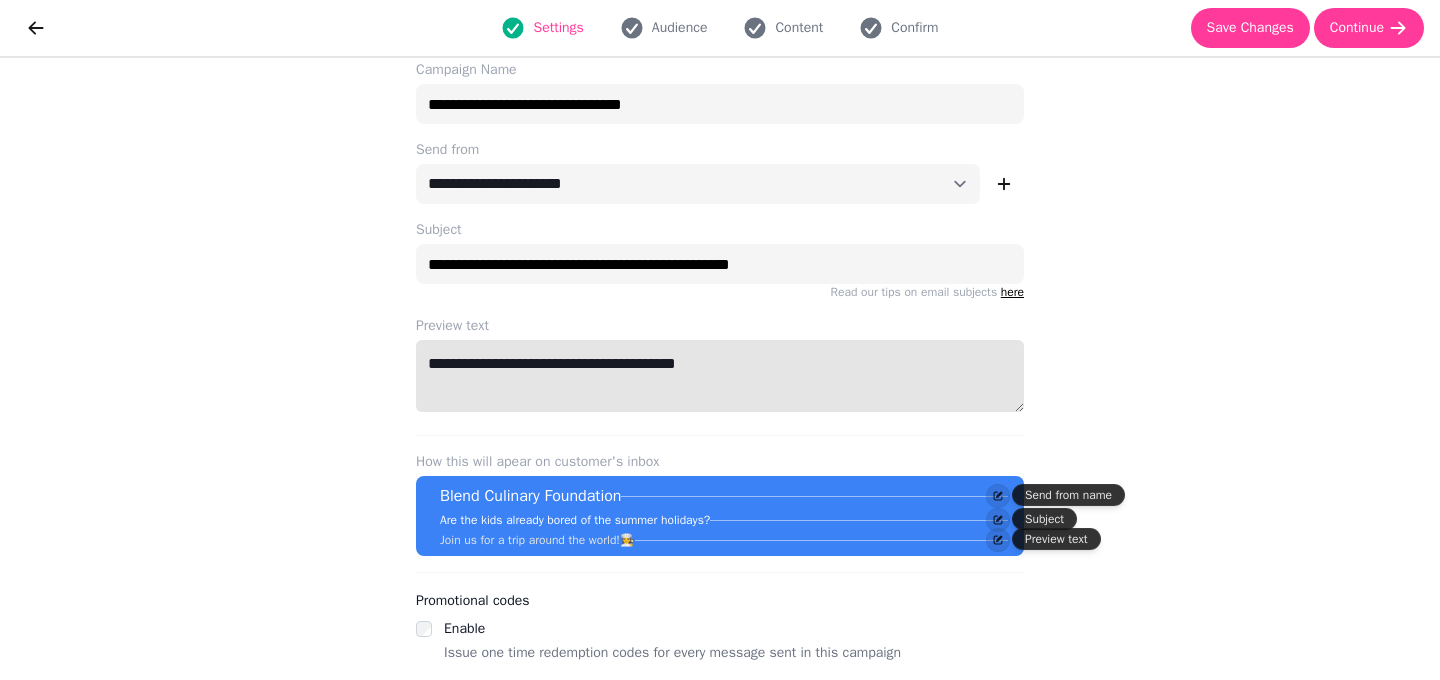 type on "**********" 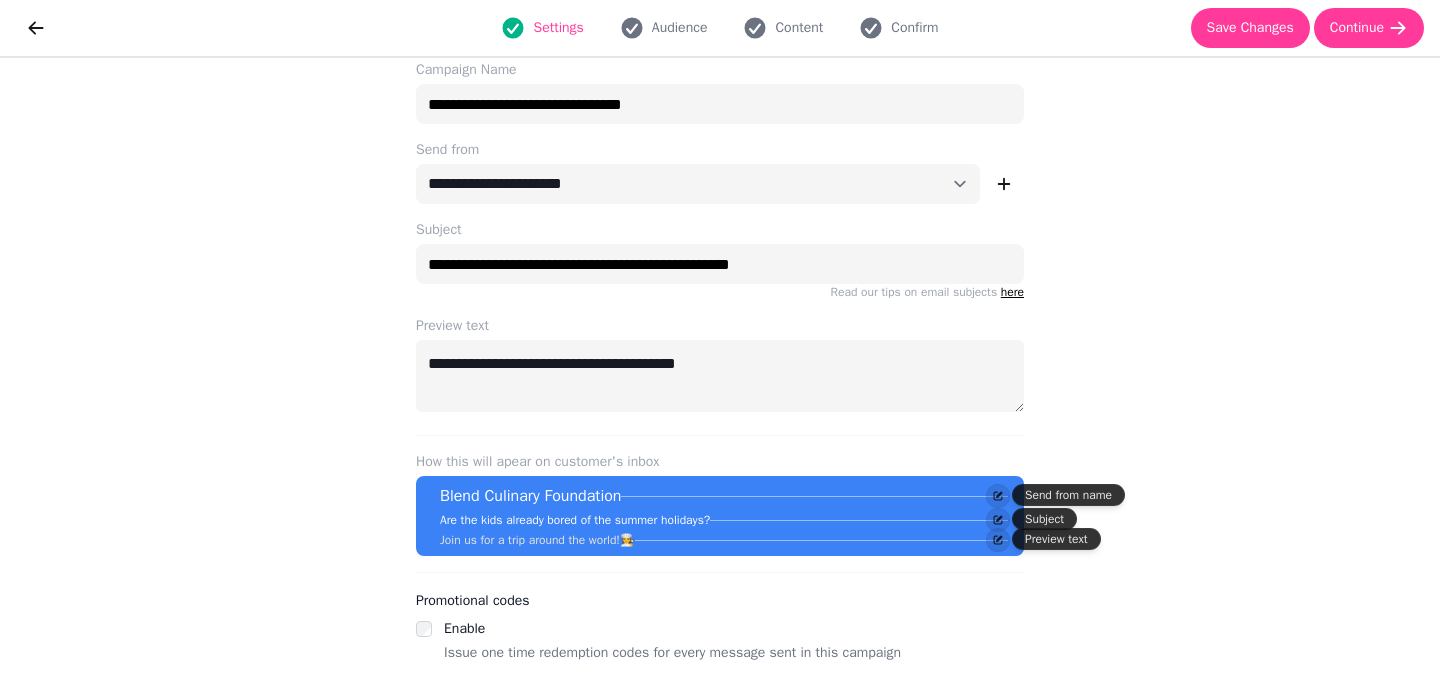 click on "**********" at bounding box center [720, 369] 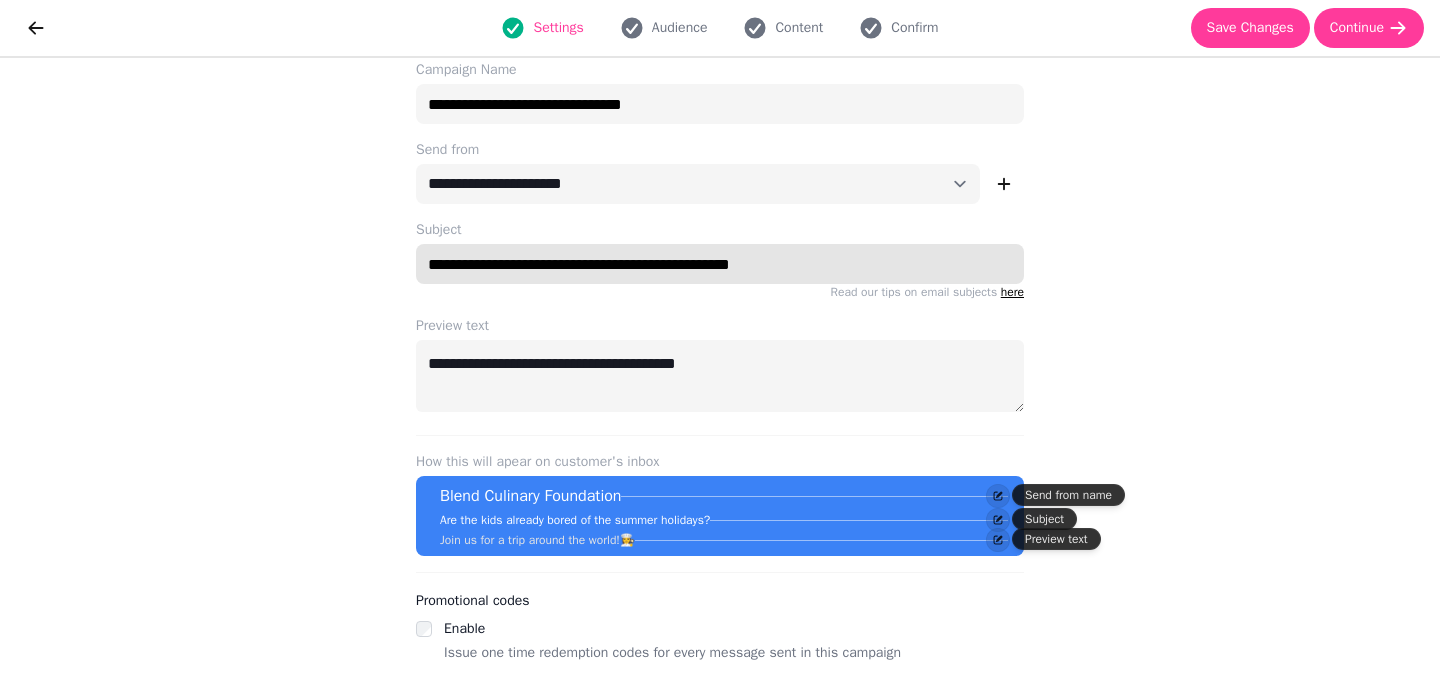 drag, startPoint x: 524, startPoint y: 264, endPoint x: 390, endPoint y: 256, distance: 134.23859 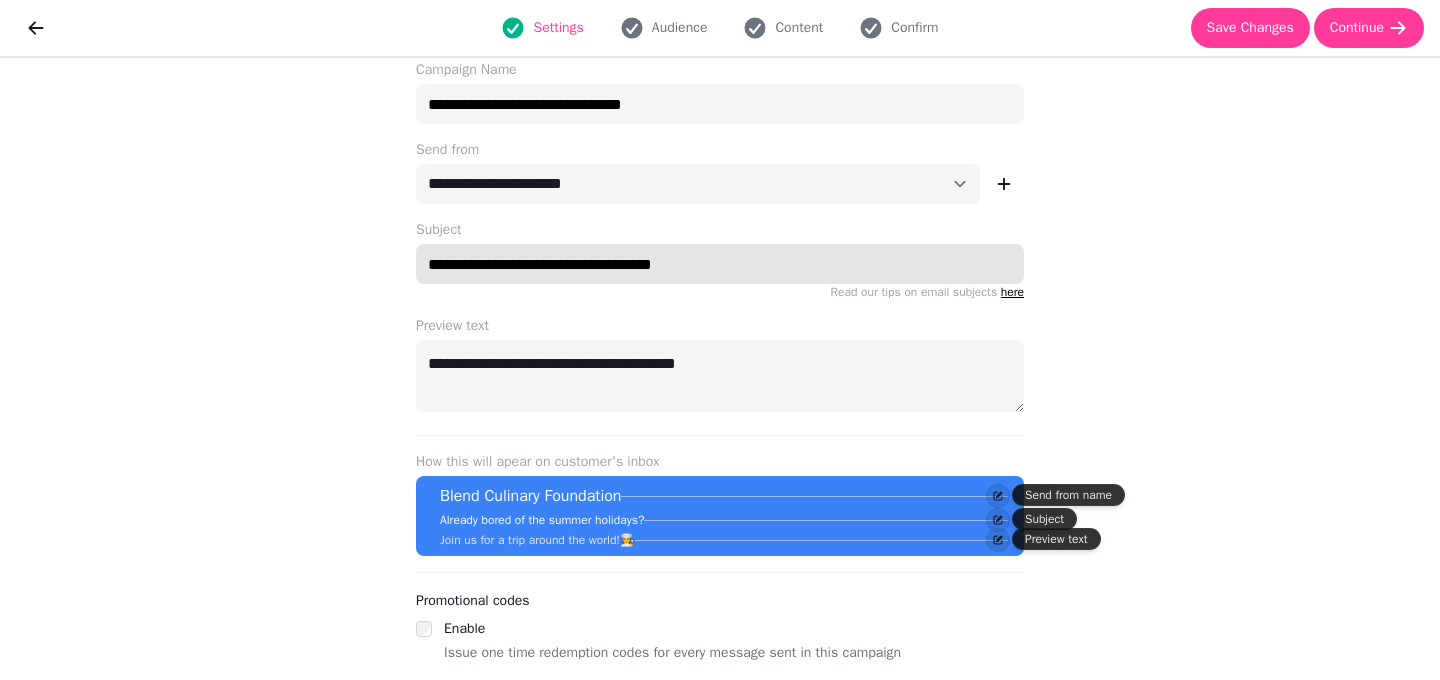 type on "**********" 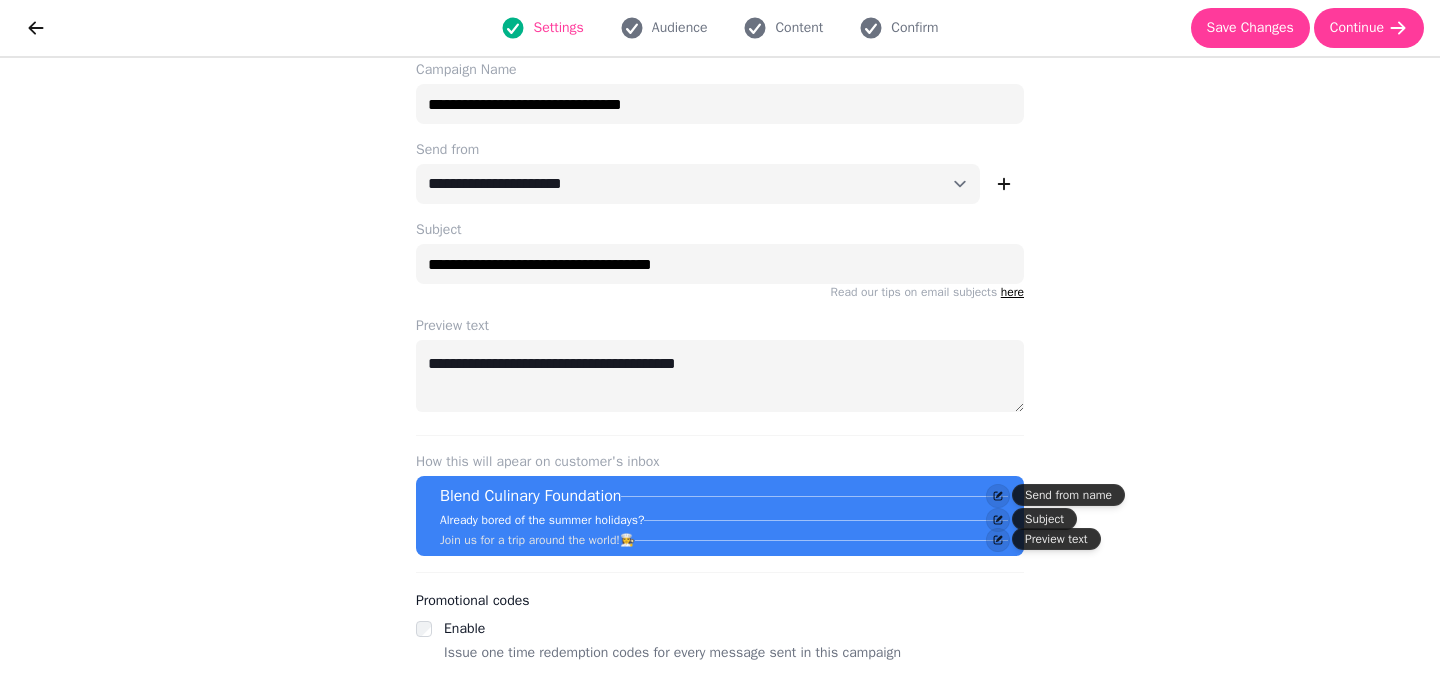 click on "Read our tips on email subjects   here" at bounding box center (720, 292) 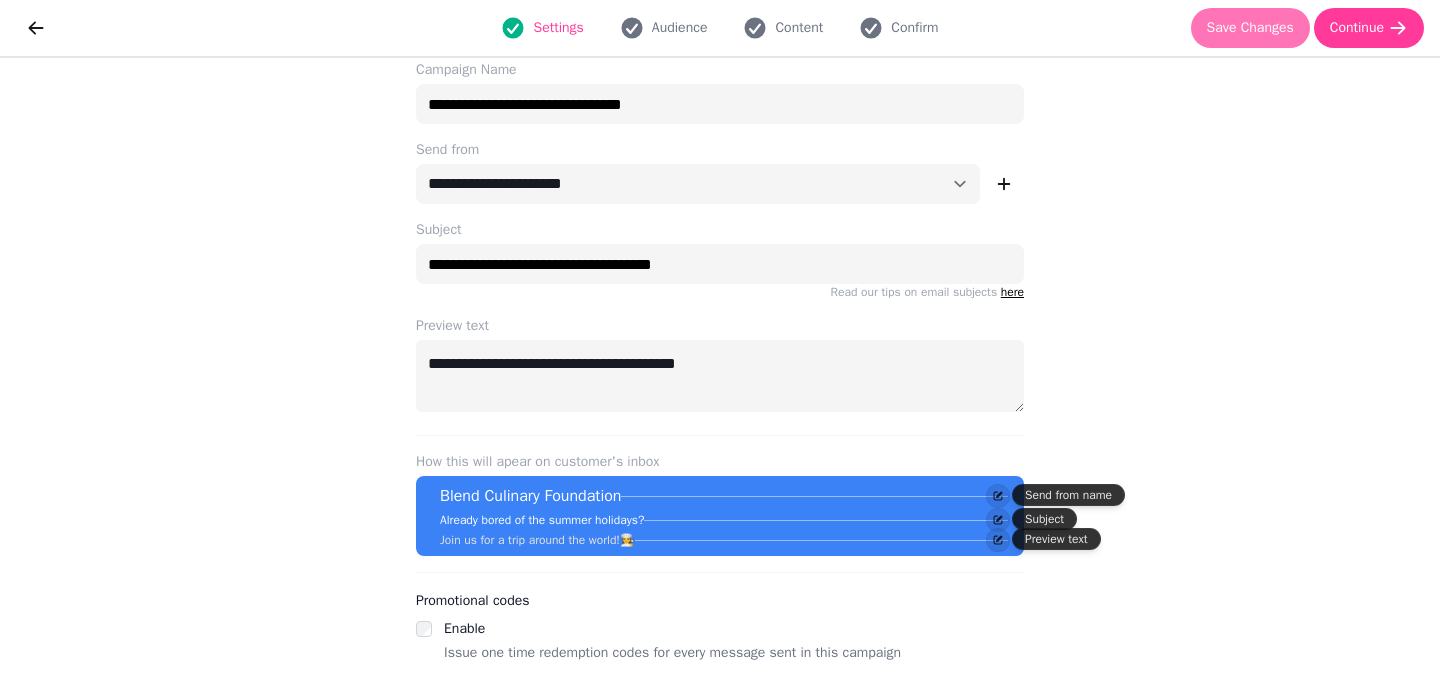 click on "Save Changes" at bounding box center (1250, 28) 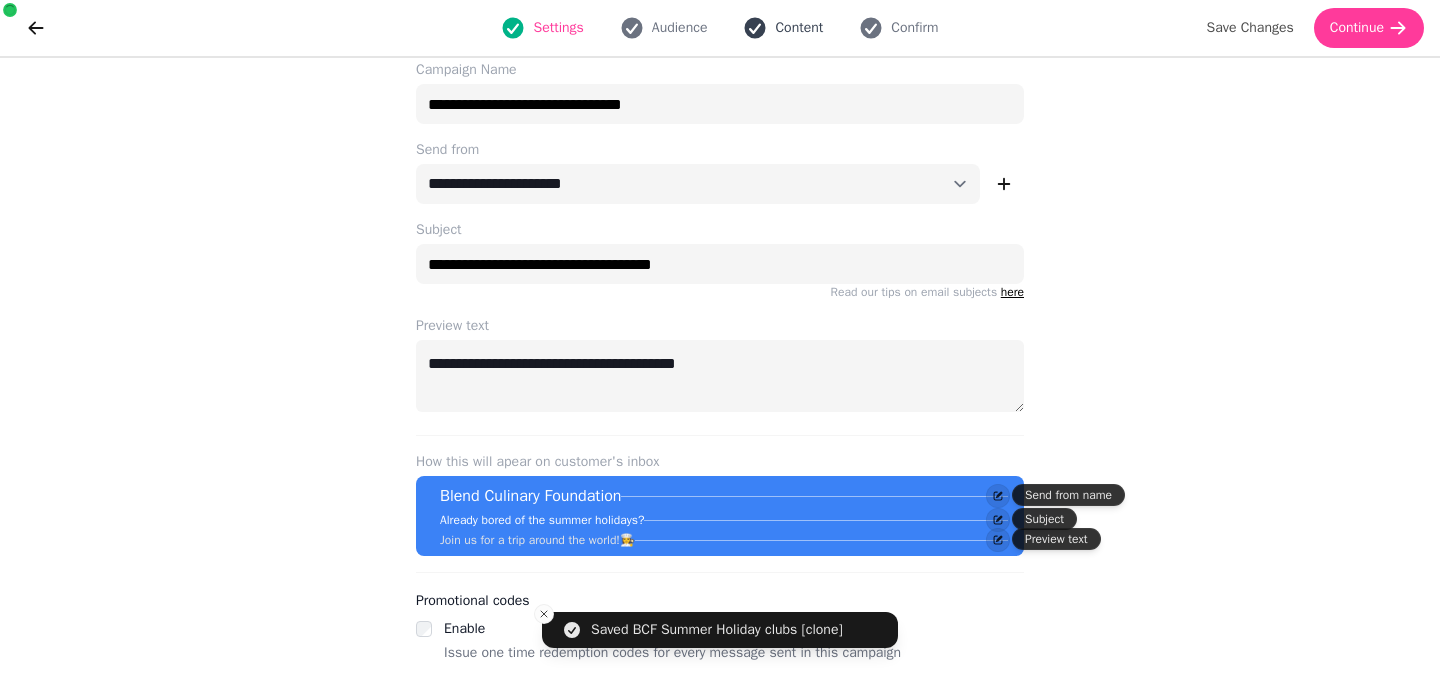 click on "Settings Audience Content Confirm" at bounding box center (720, 28) 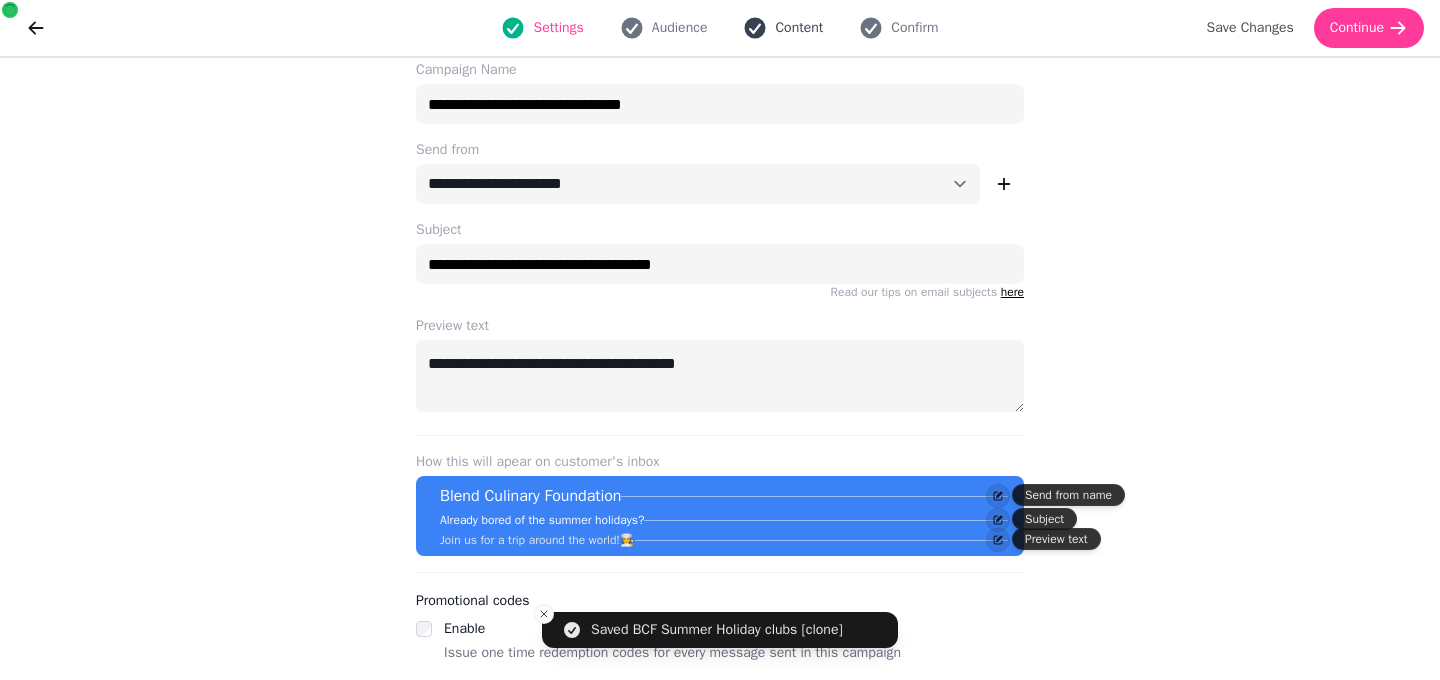 click on "Content" at bounding box center [799, 28] 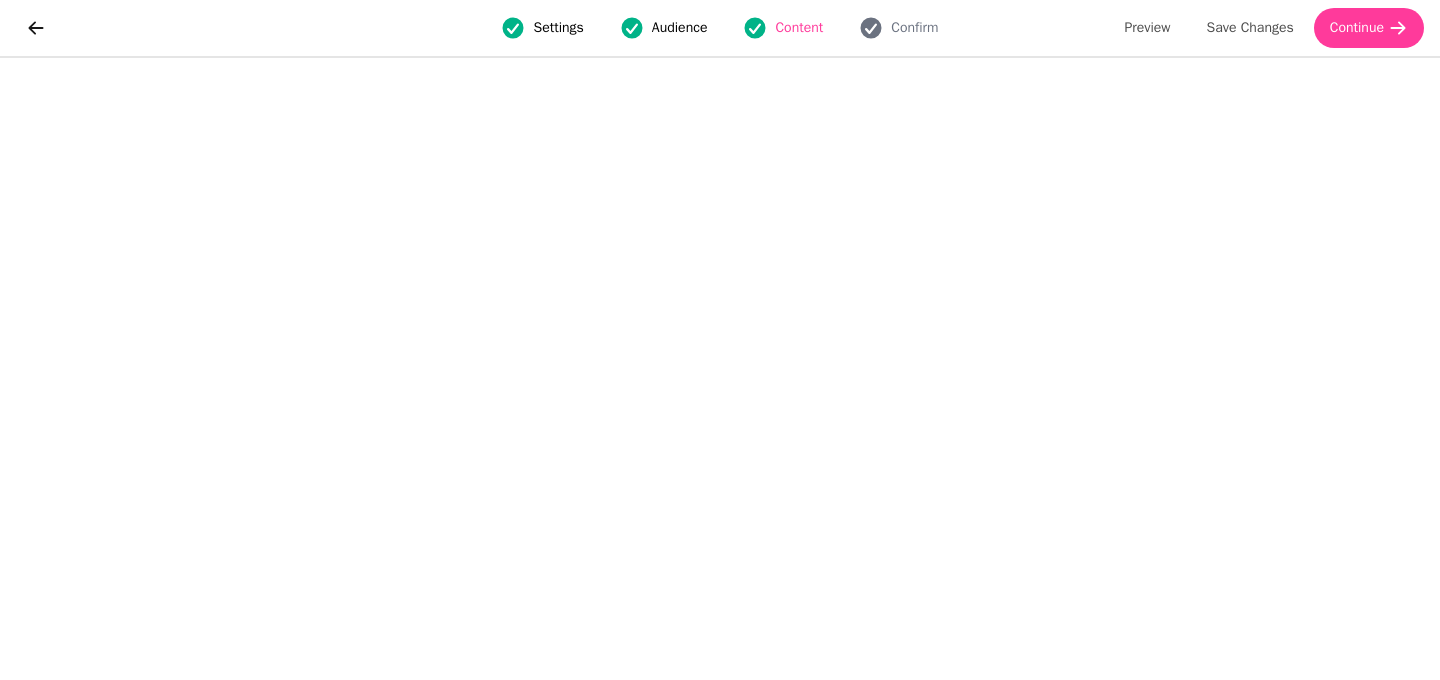 click on "Settings" at bounding box center (558, 28) 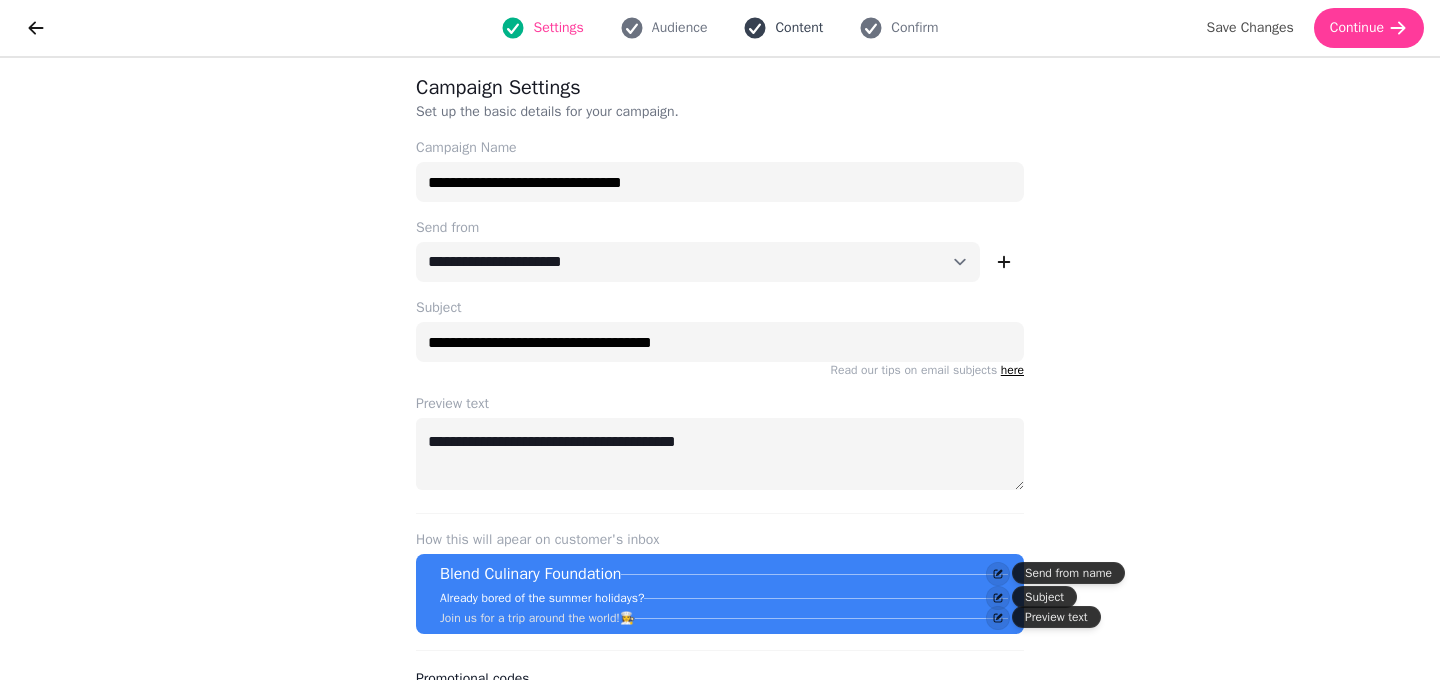 click on "Content" at bounding box center [783, 28] 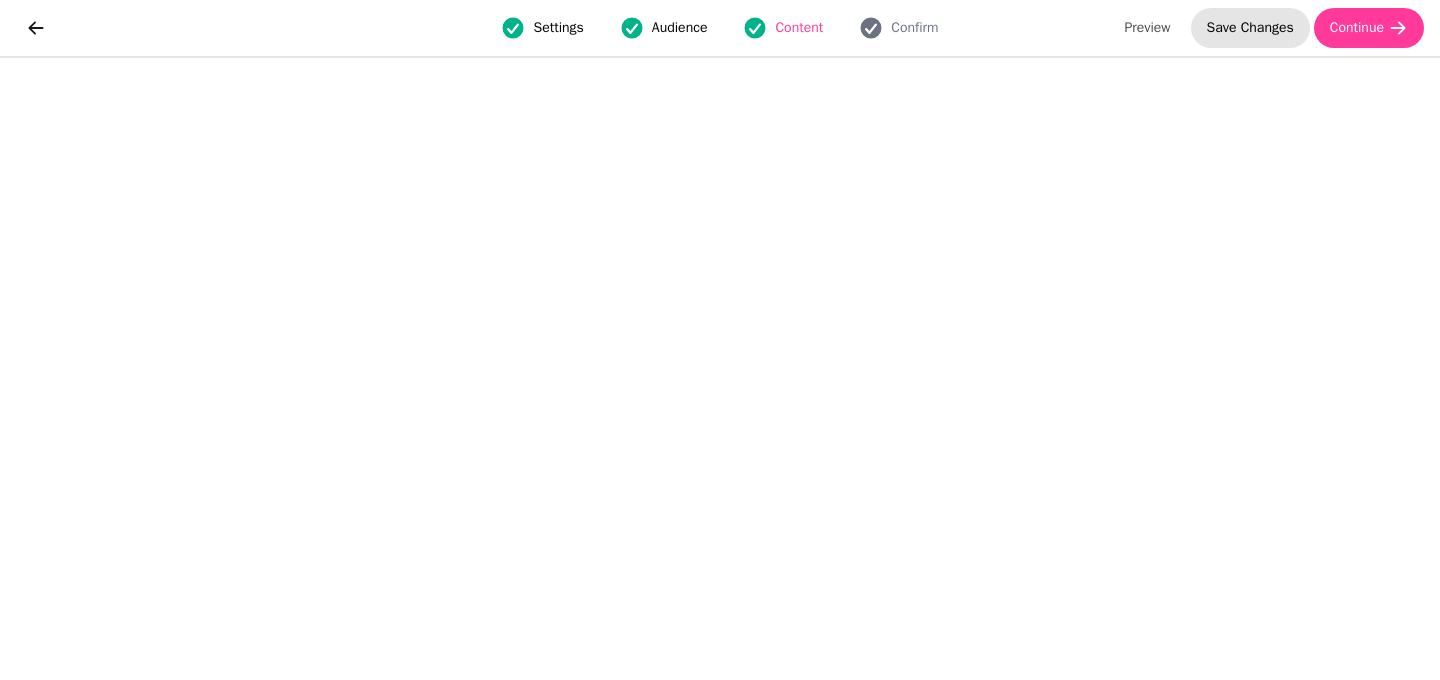 click on "Save Changes" at bounding box center [1250, 28] 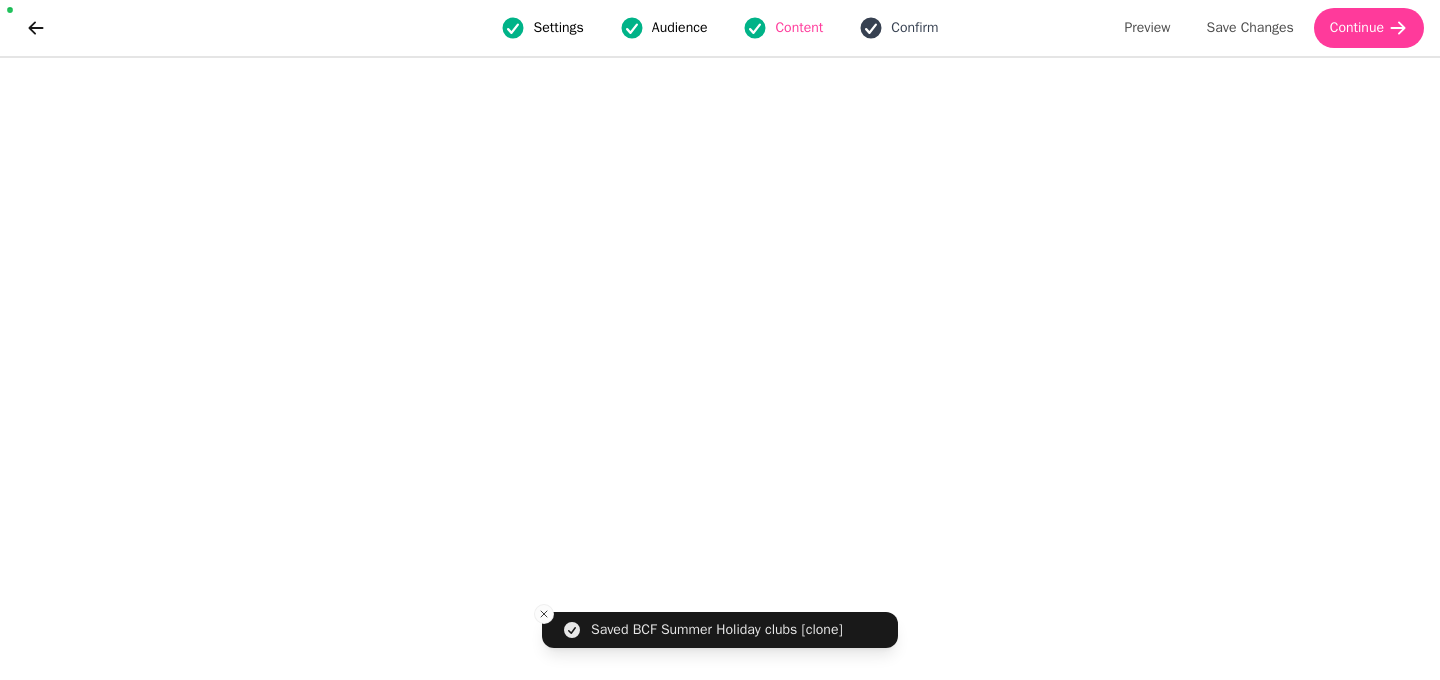 click on "Confirm" at bounding box center [898, 28] 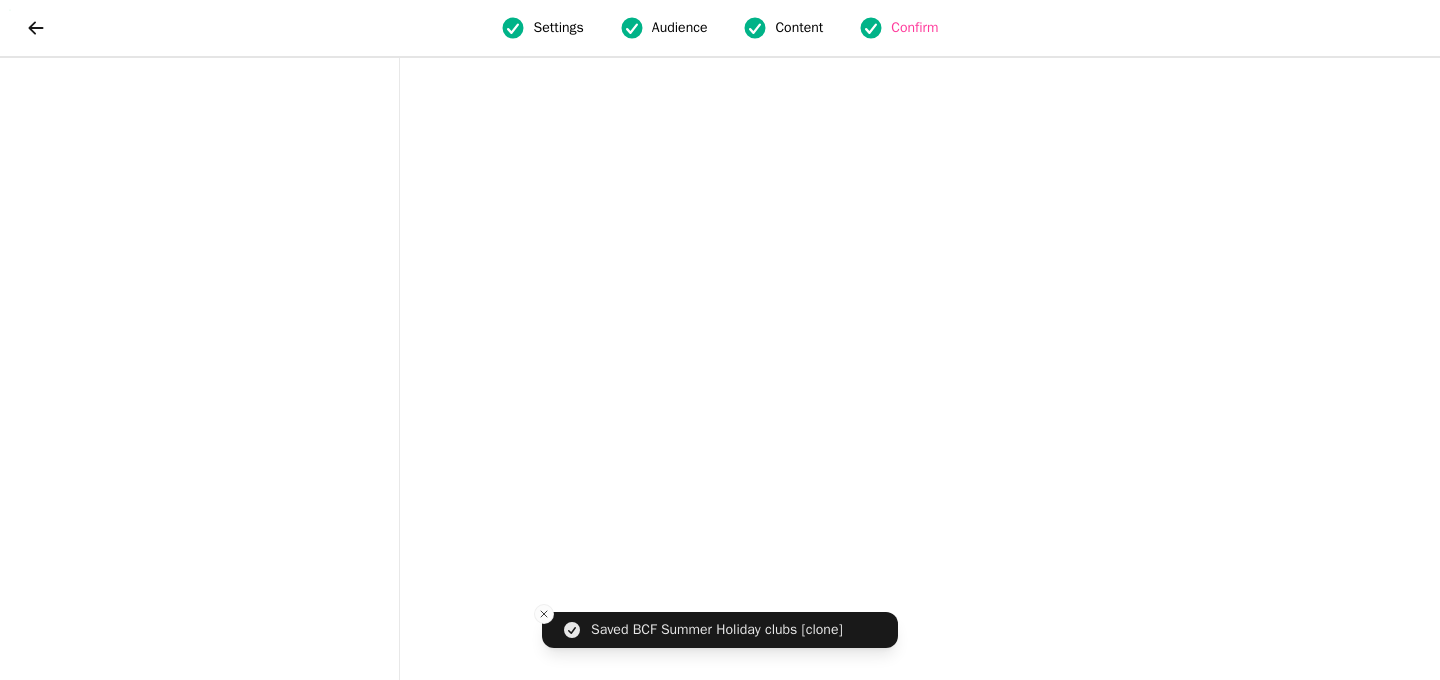 scroll, scrollTop: 0, scrollLeft: 0, axis: both 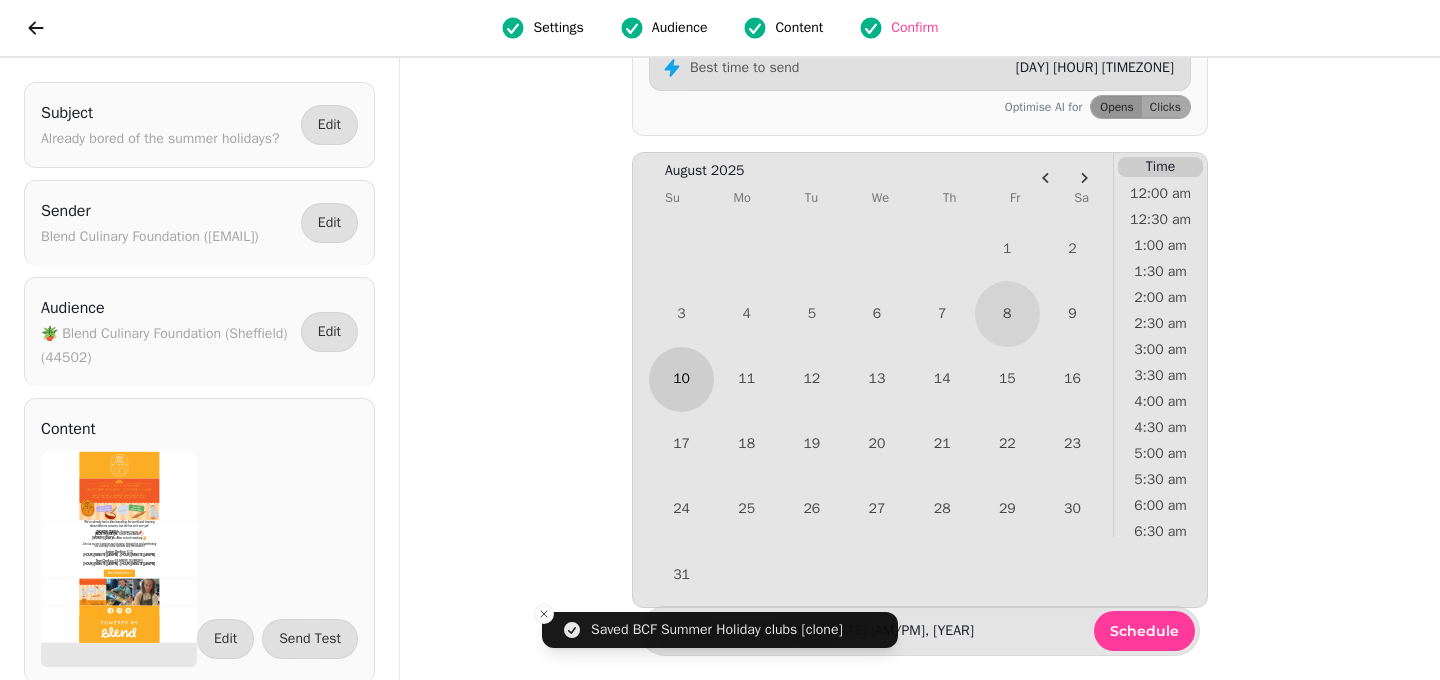 click on "10" at bounding box center [681, 379] 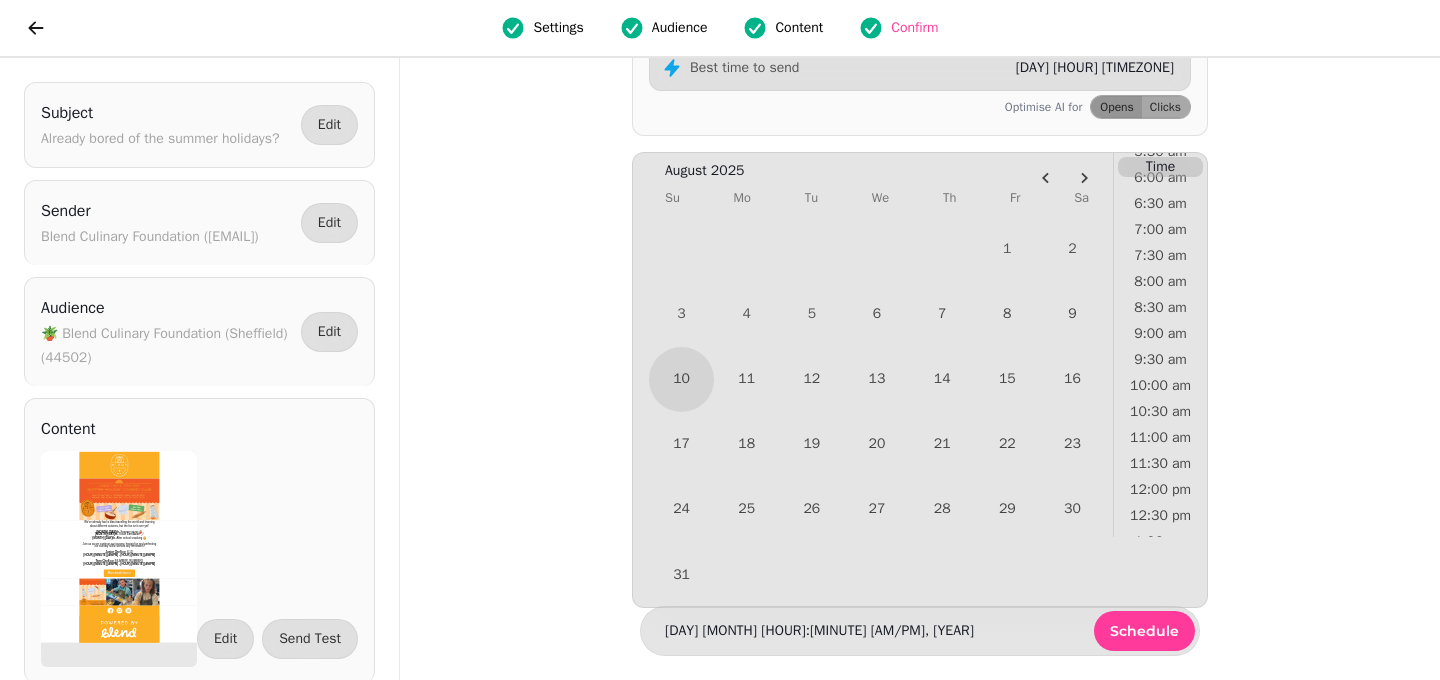scroll, scrollTop: 341, scrollLeft: 0, axis: vertical 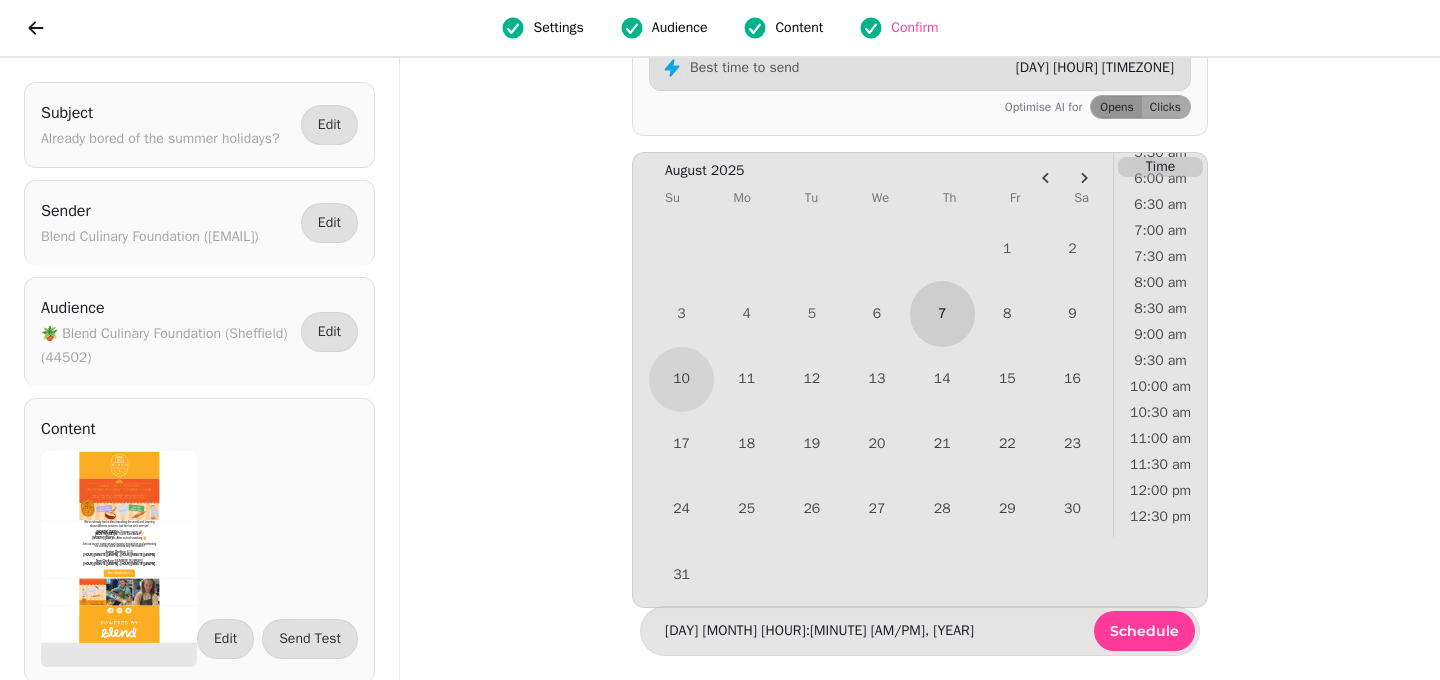 click on "7" at bounding box center [942, 313] 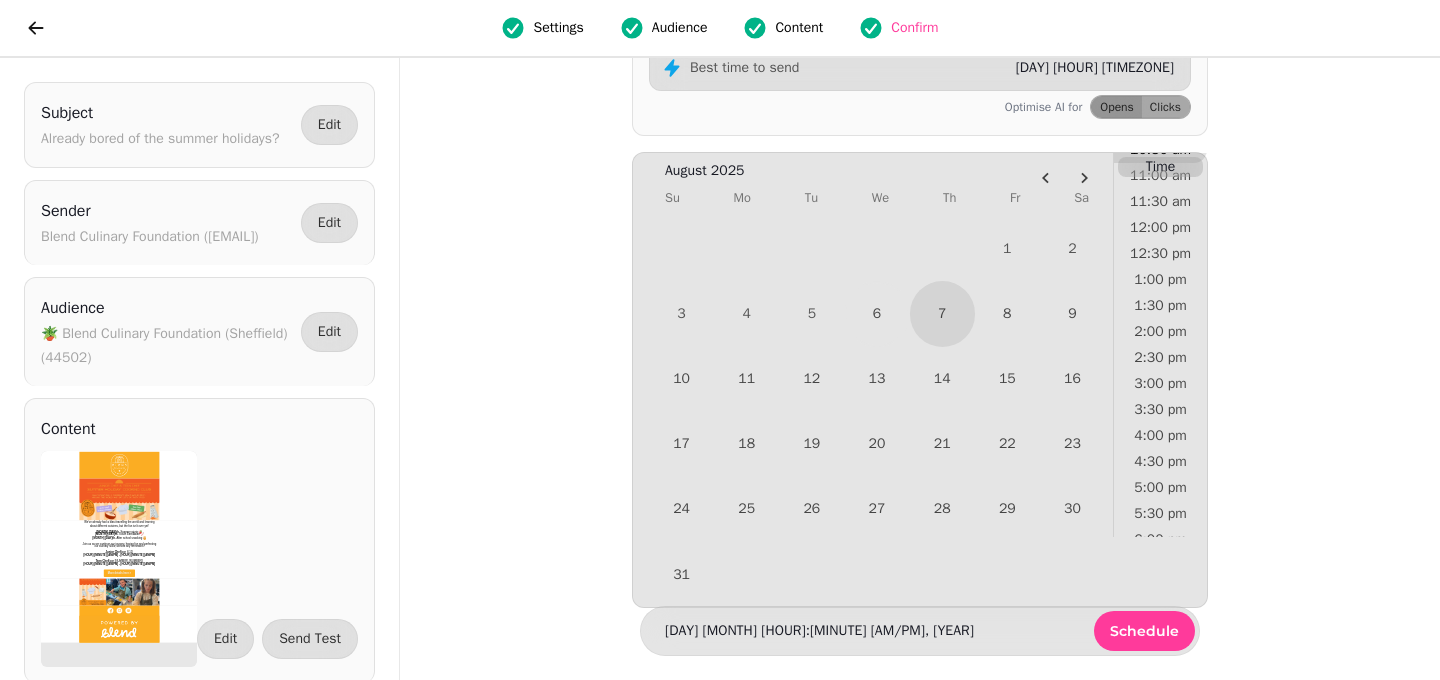 scroll, scrollTop: 542, scrollLeft: 0, axis: vertical 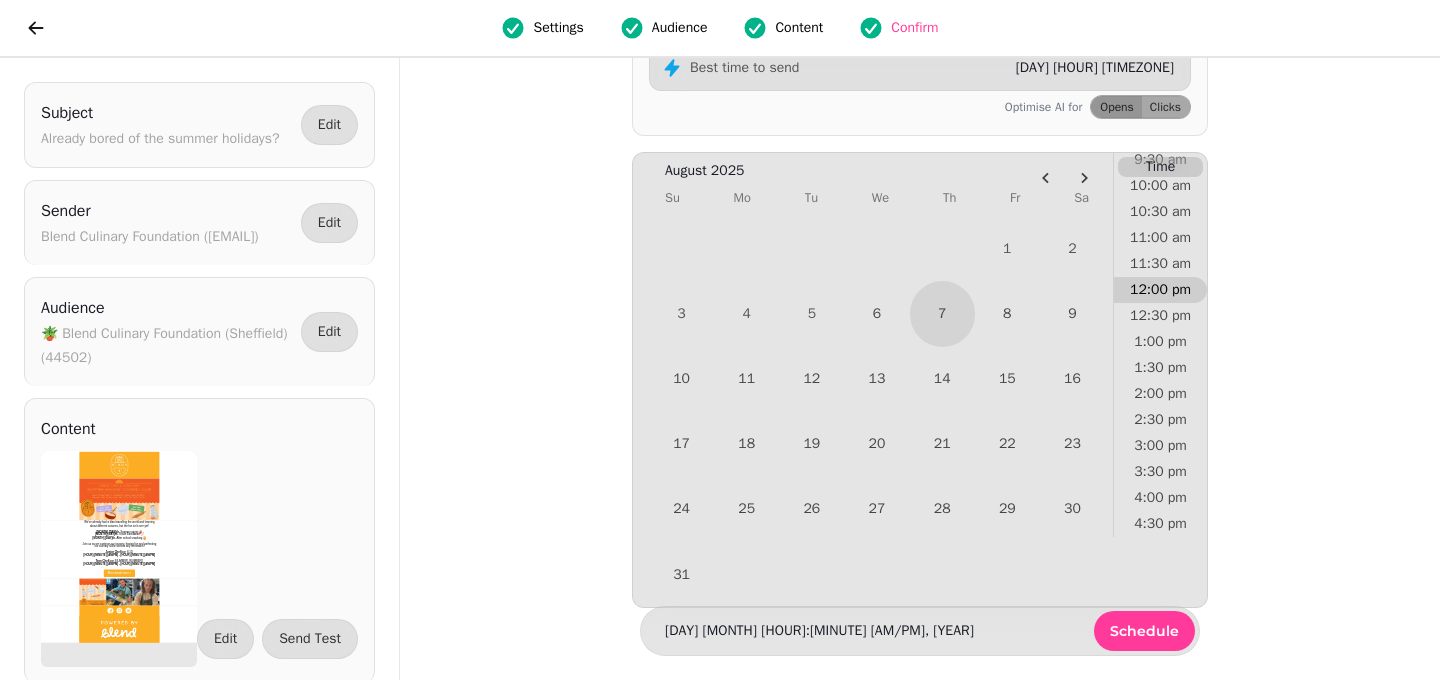 click on "12:00 pm" at bounding box center [1160, 290] 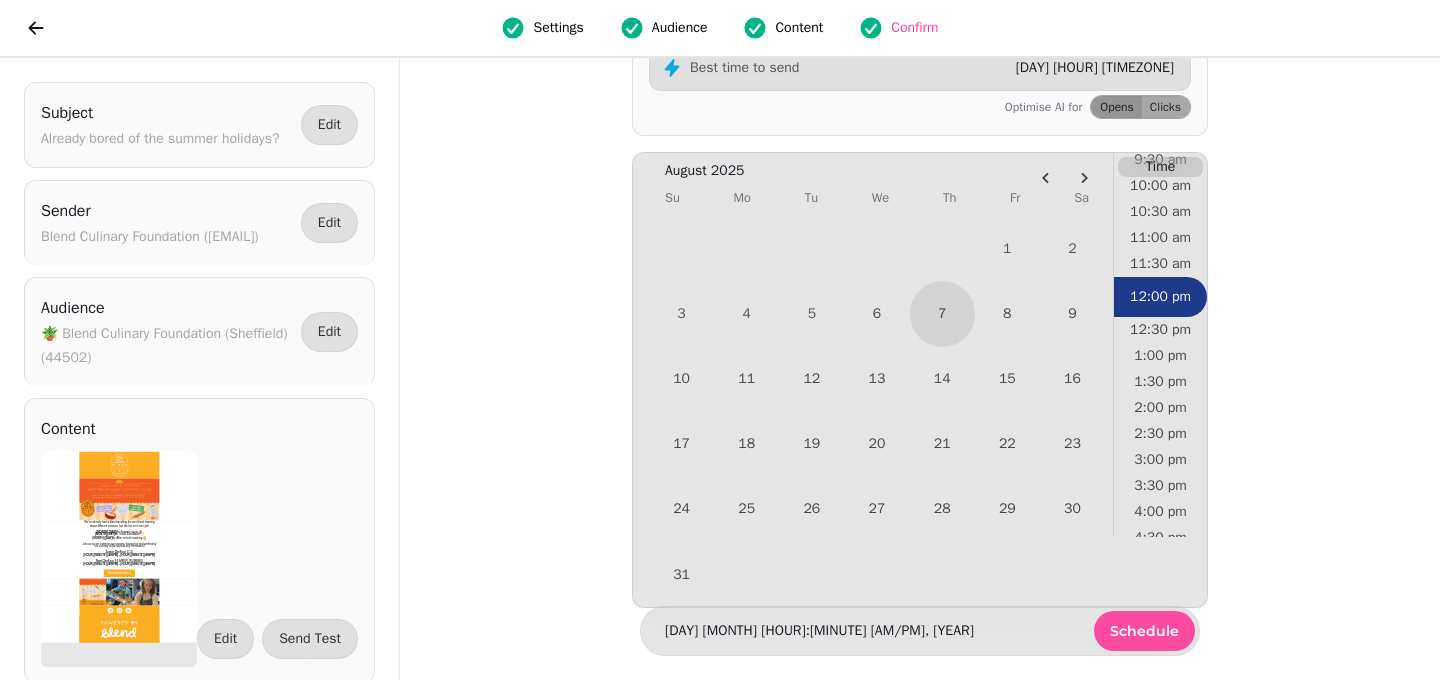 click on "Schedule" at bounding box center (1144, 631) 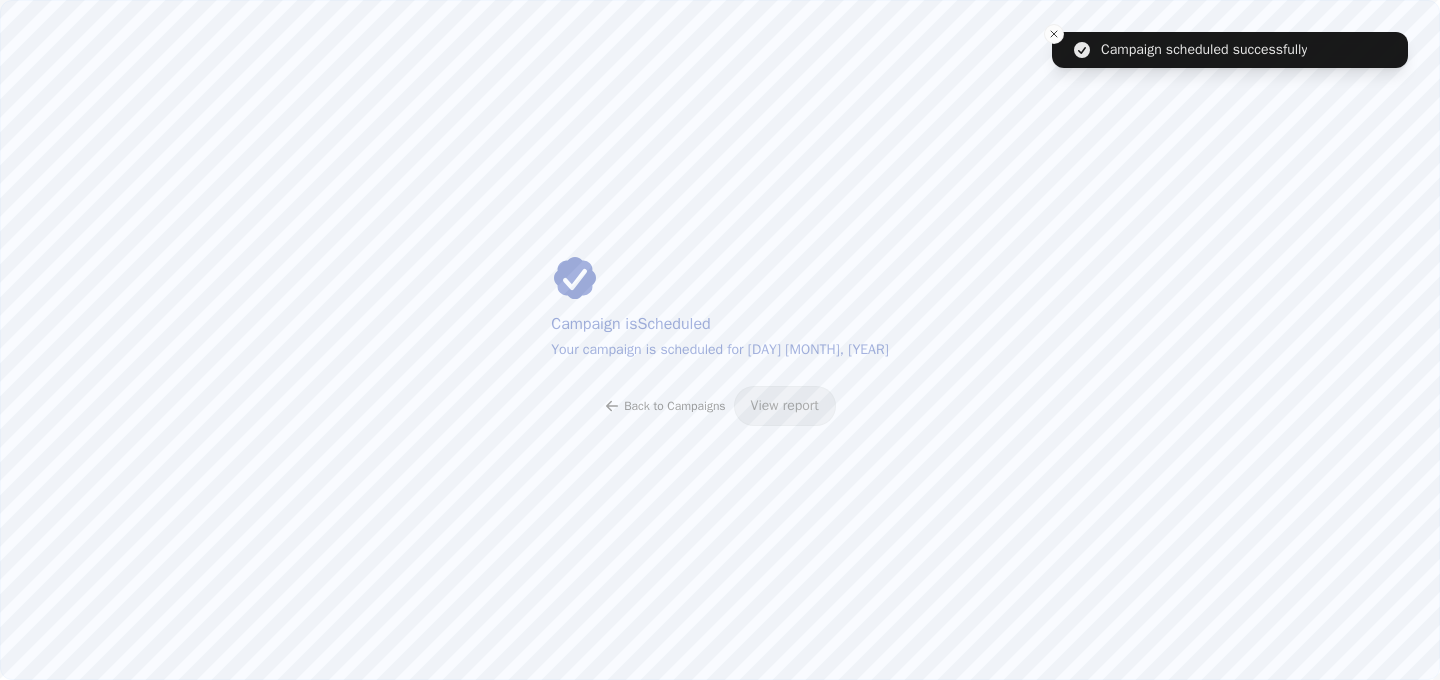 click on "Back to Campaigns" at bounding box center (664, 406) 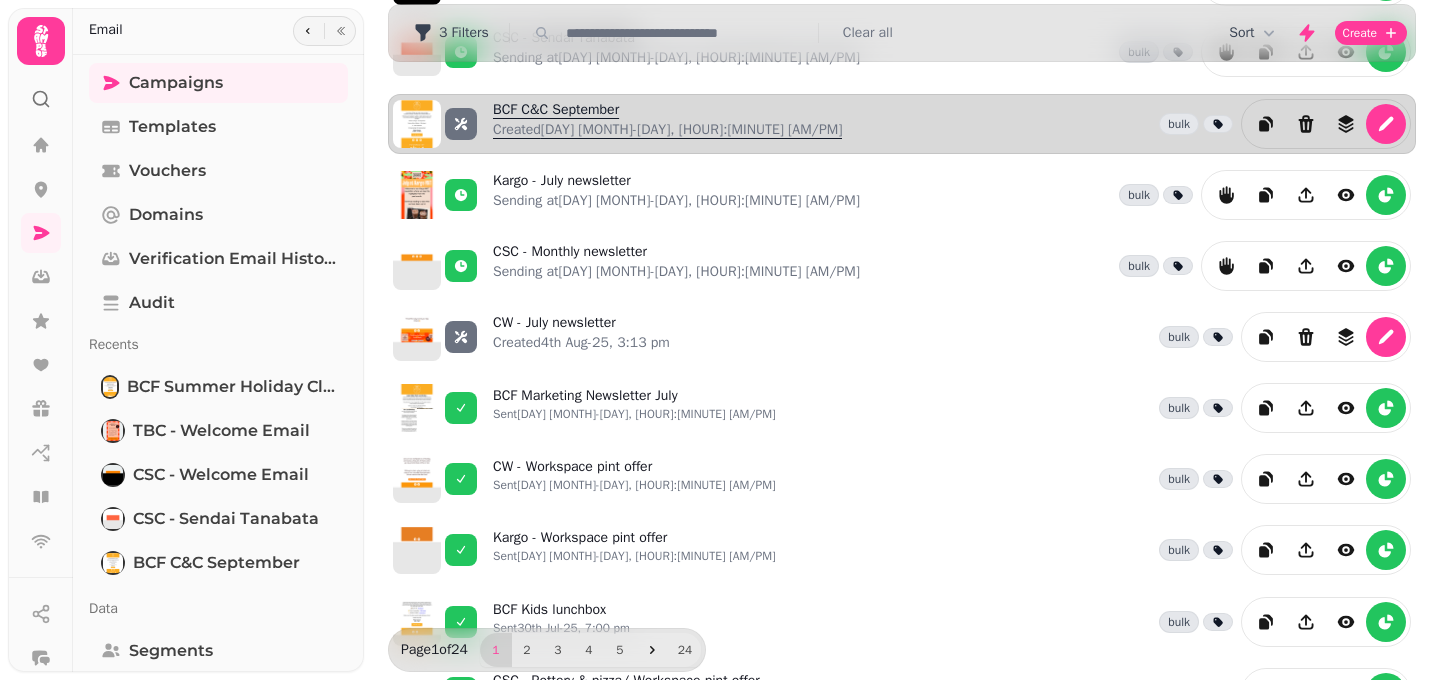 scroll, scrollTop: 340, scrollLeft: 0, axis: vertical 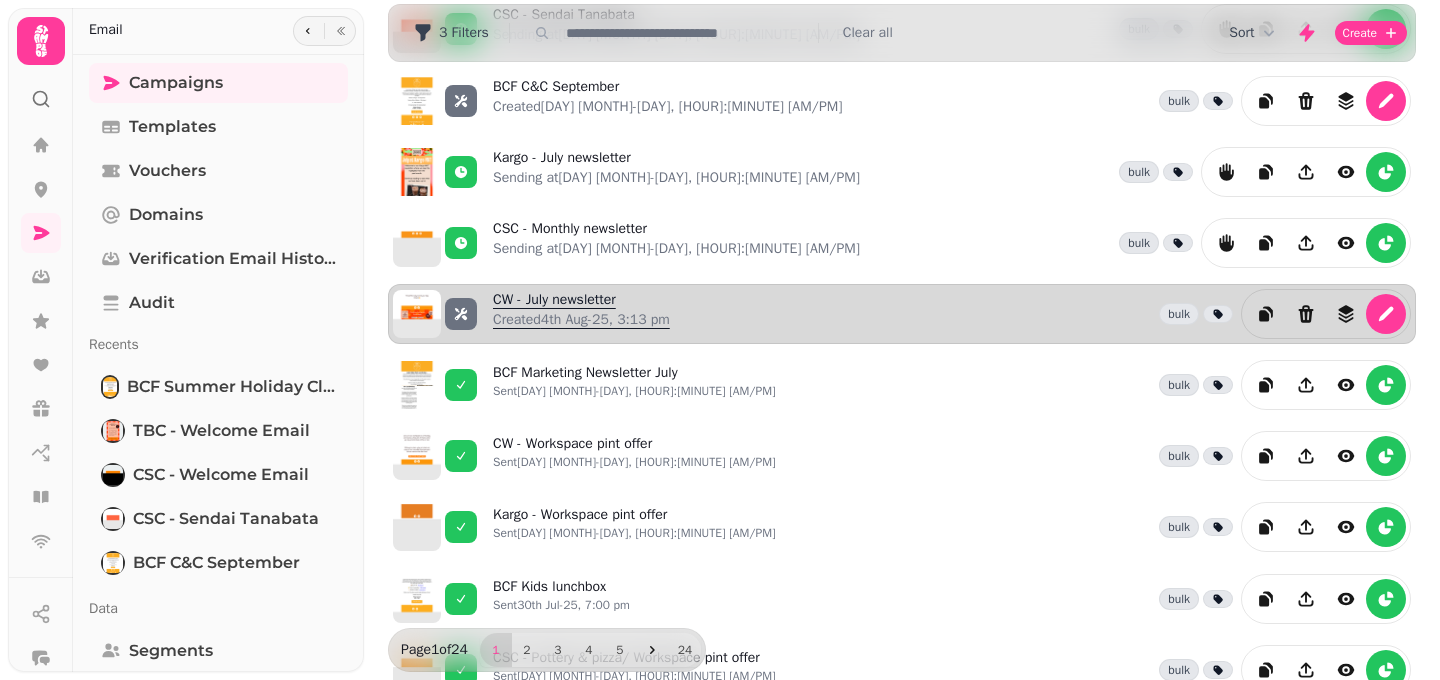 click on "Created  [DAY] [MONTH]-[DAY], [HOUR]:[MINUTE] [AM/PM]" at bounding box center [581, 320] 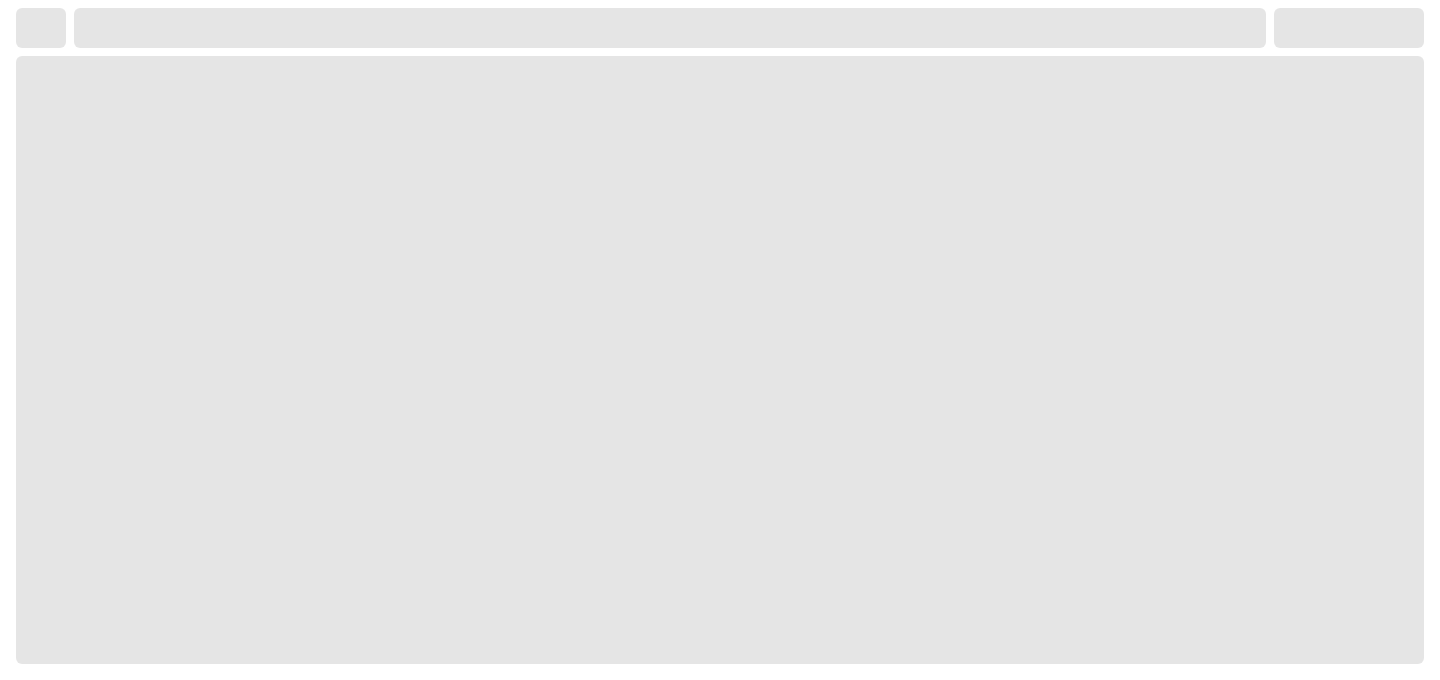 scroll, scrollTop: 0, scrollLeft: 0, axis: both 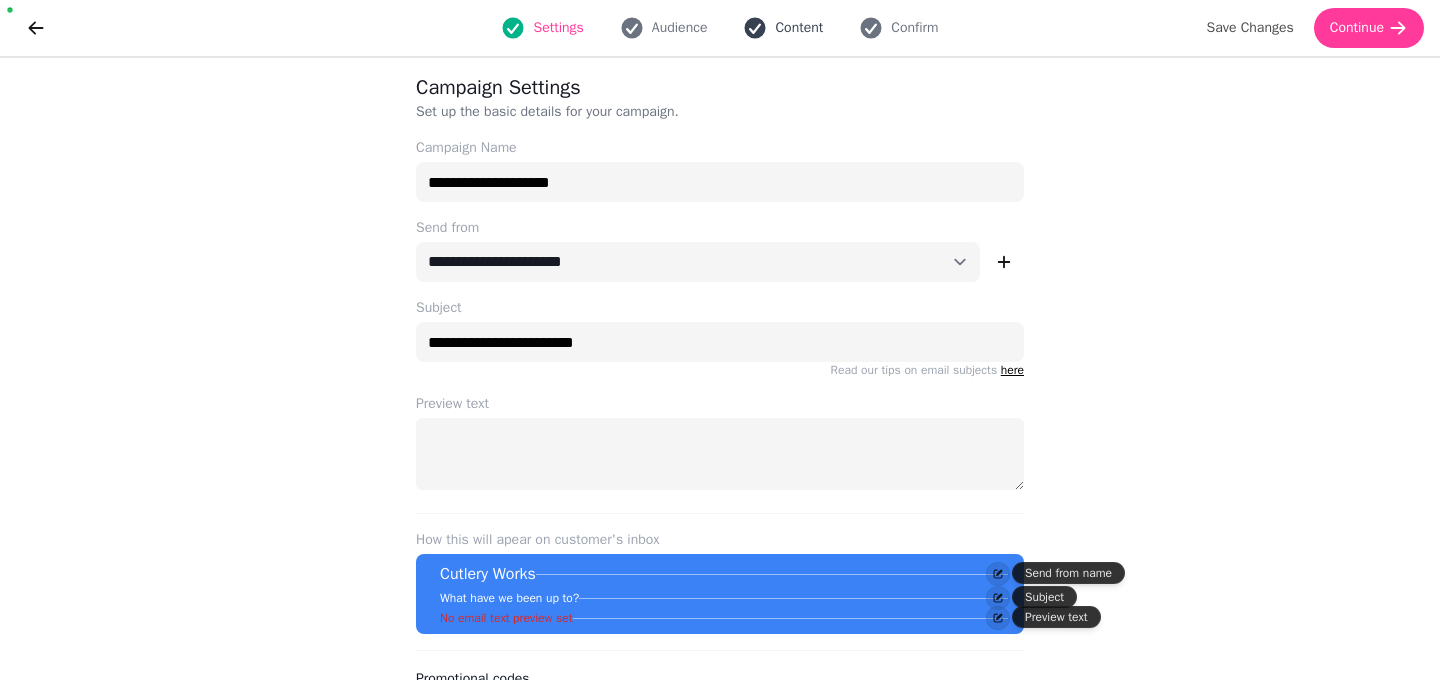 click on "Content" at bounding box center (799, 28) 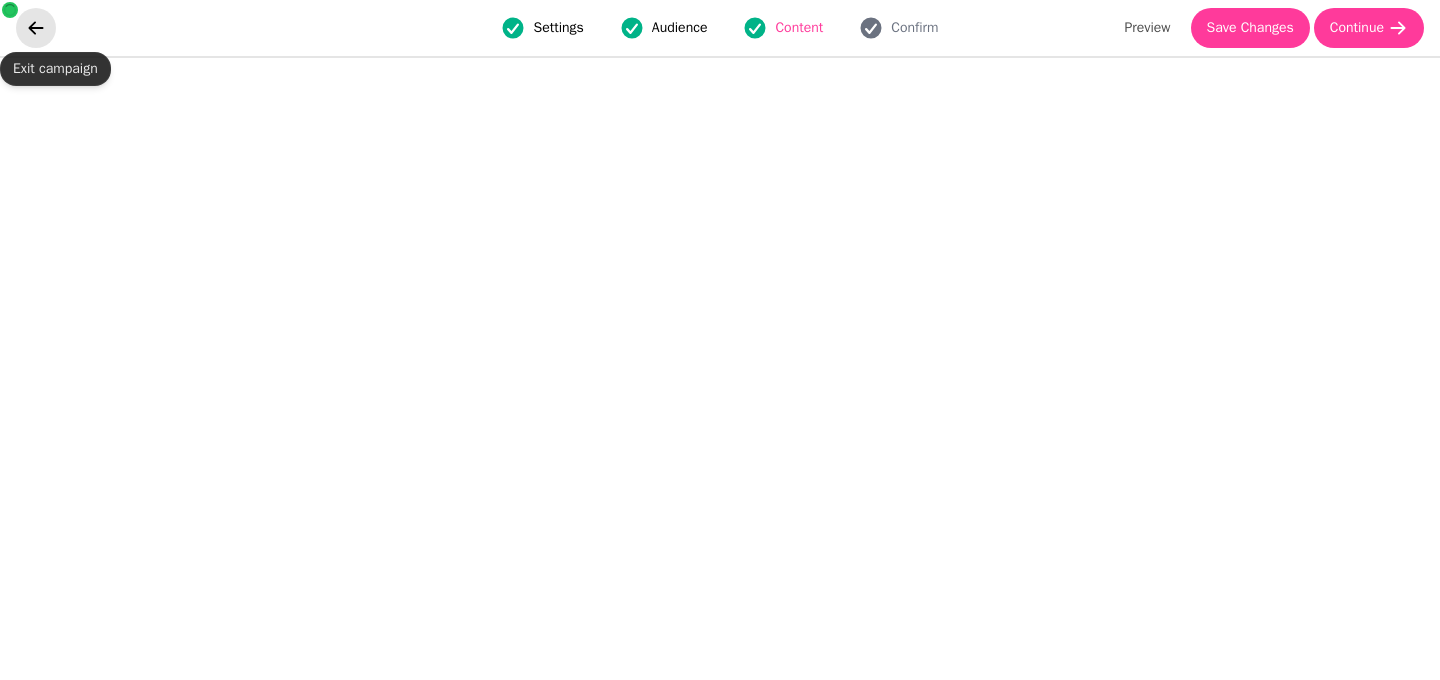click 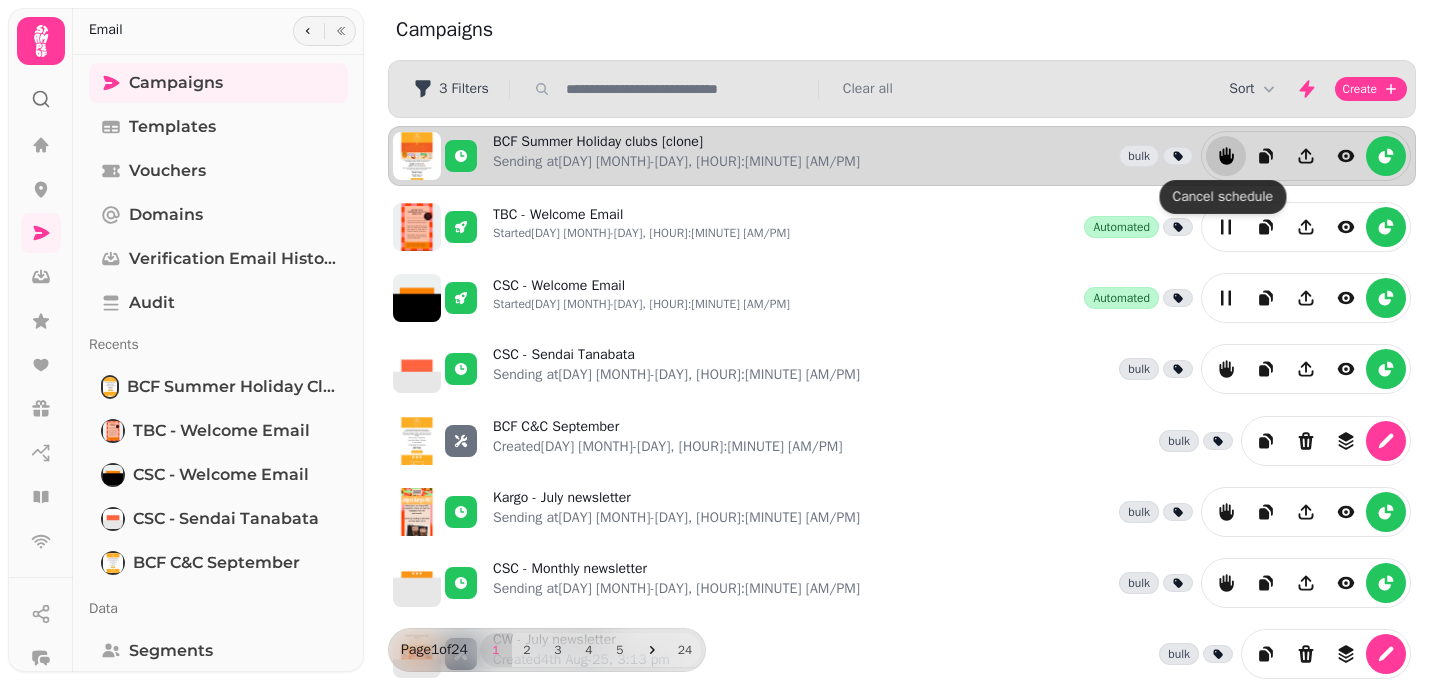 click 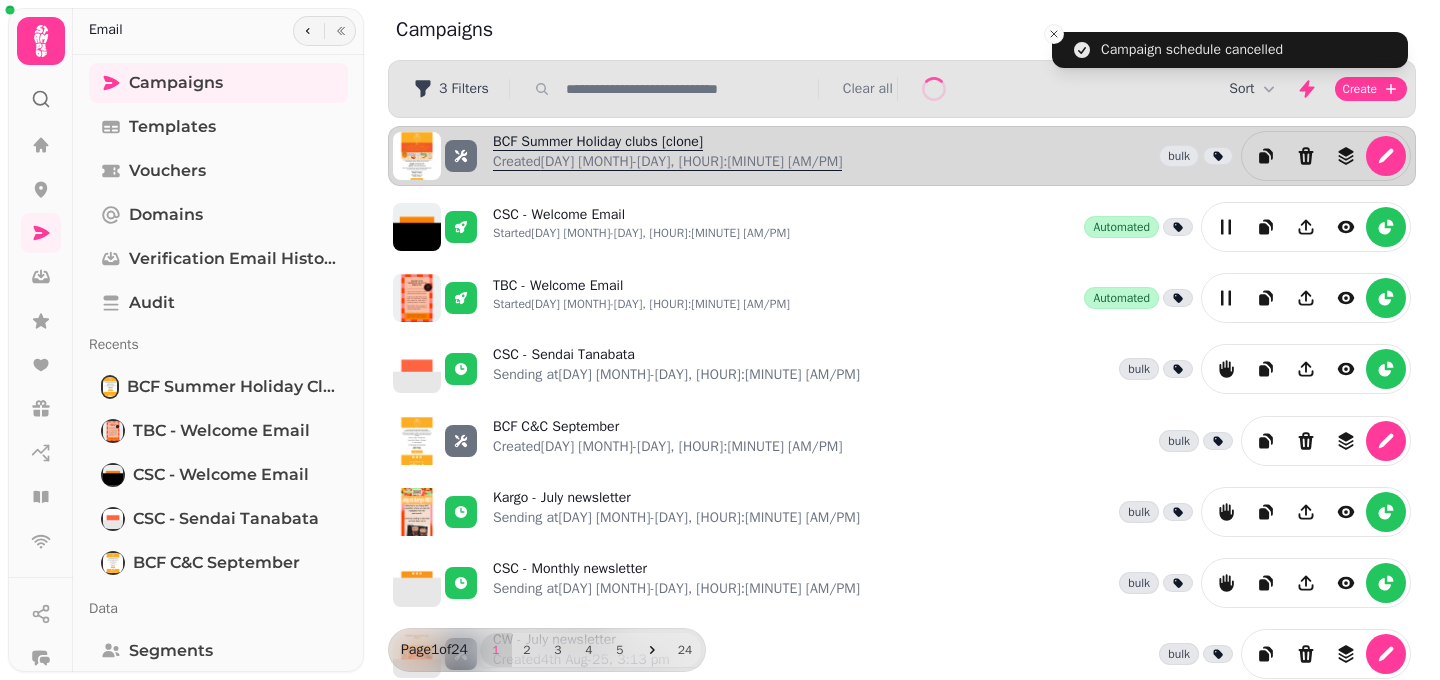 click on "BCF Summer Holiday clubs [clone] Created  [DAY] [MONTH]-[DAY], [HOUR]:[MINUTE] [AM/PM]" at bounding box center [667, 156] 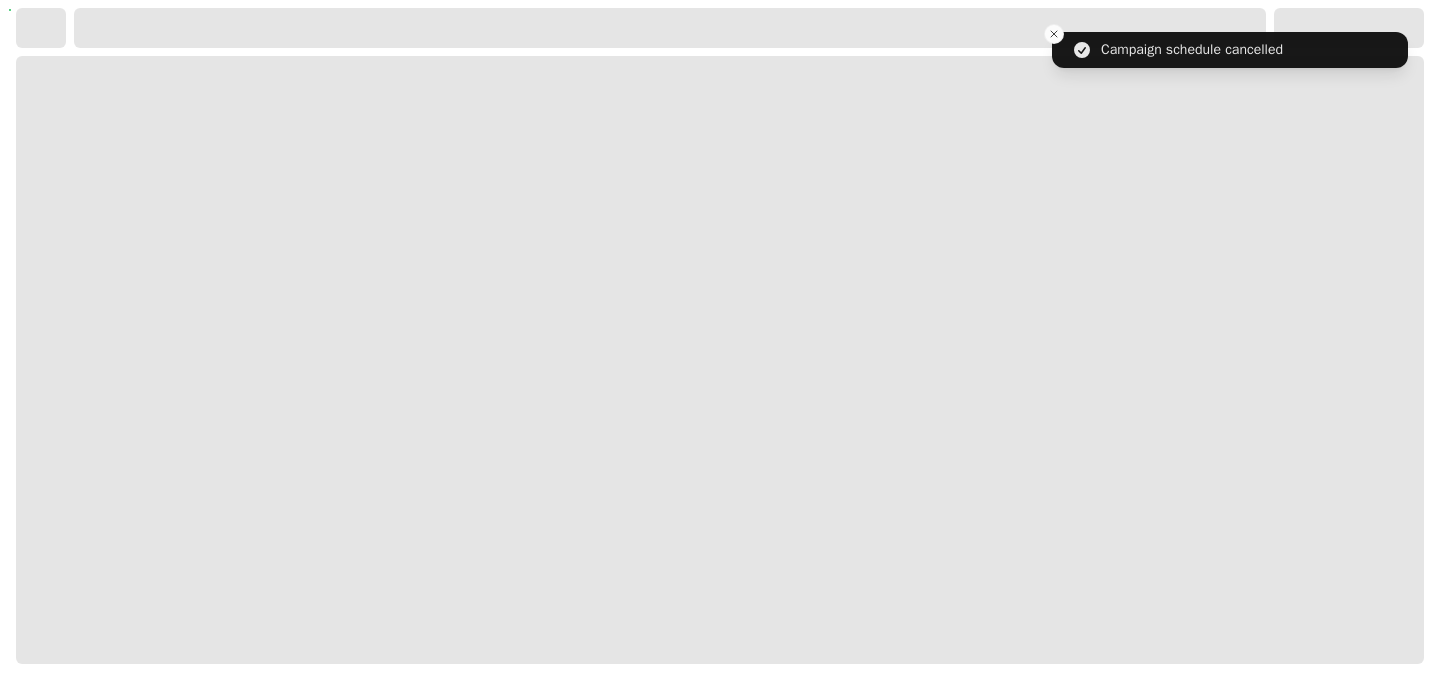 select on "**********" 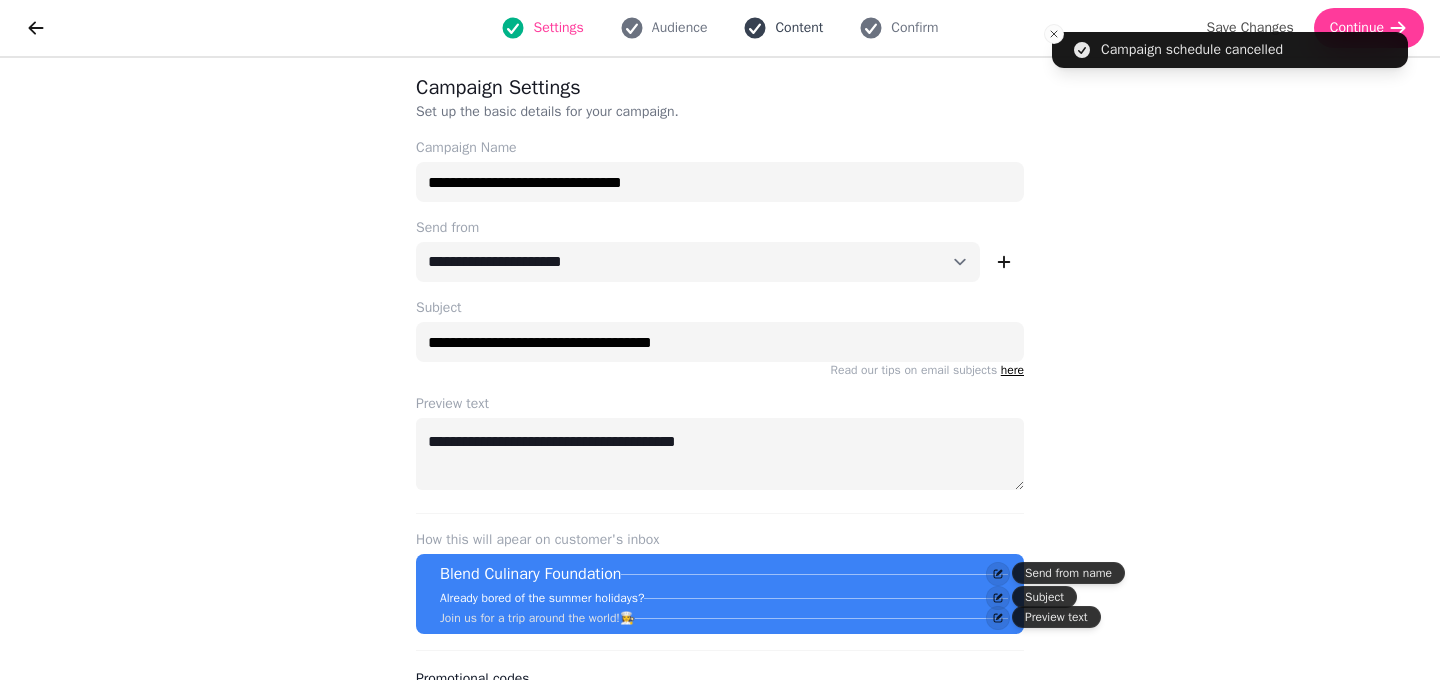 click on "Content" at bounding box center [799, 28] 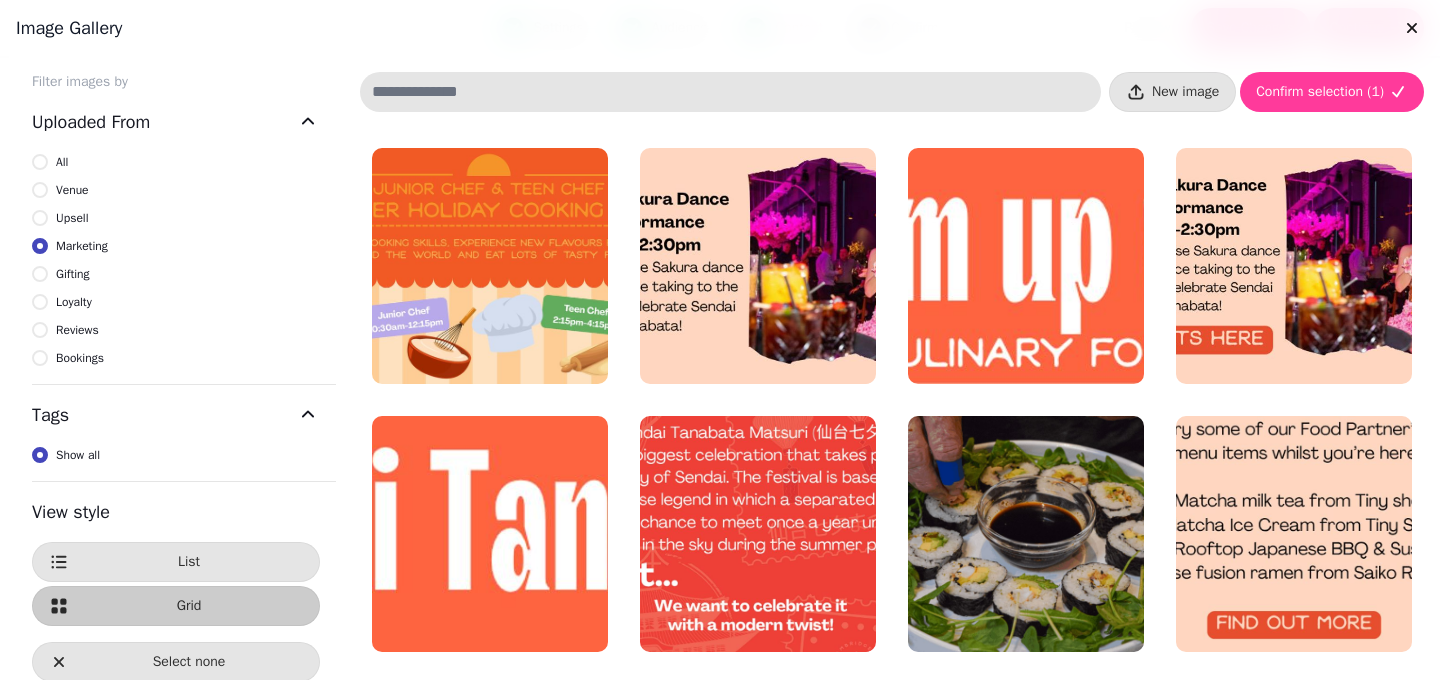 click on "Image gallery" at bounding box center (720, 28) 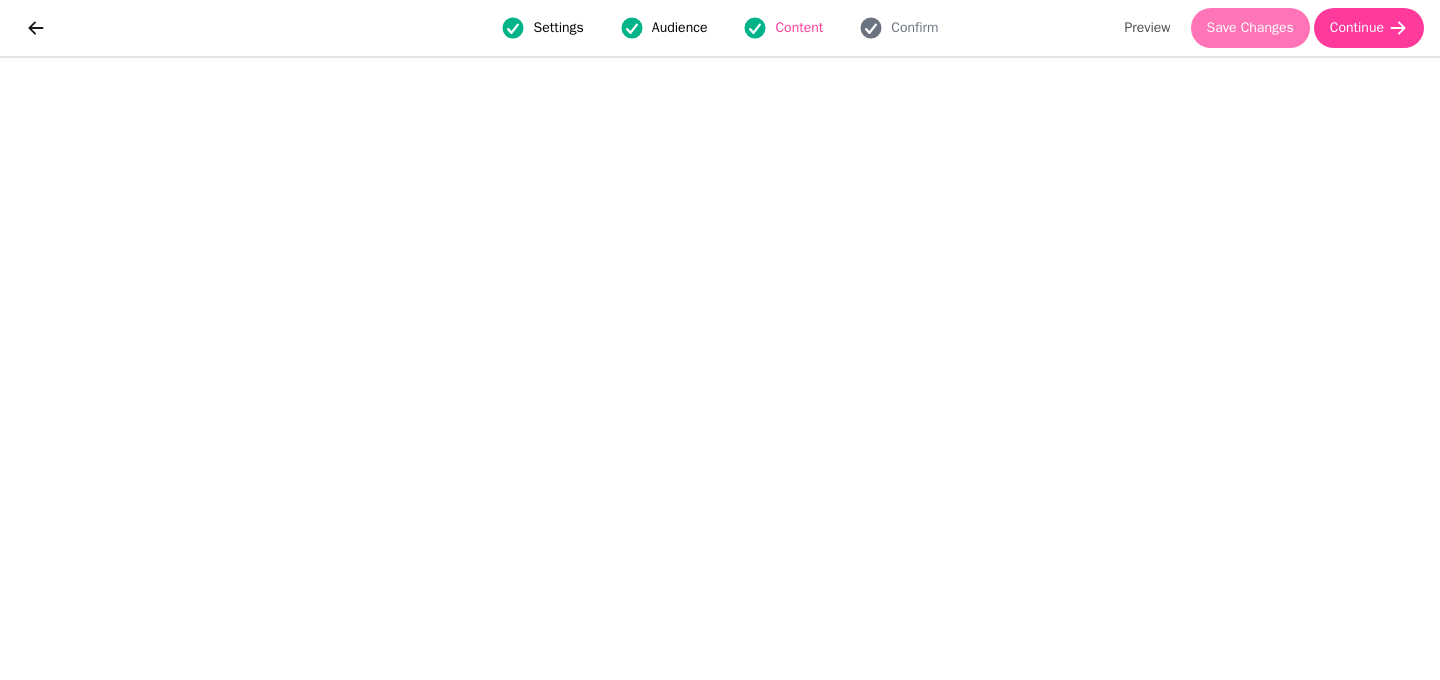 click on "Save Changes" at bounding box center [1250, 28] 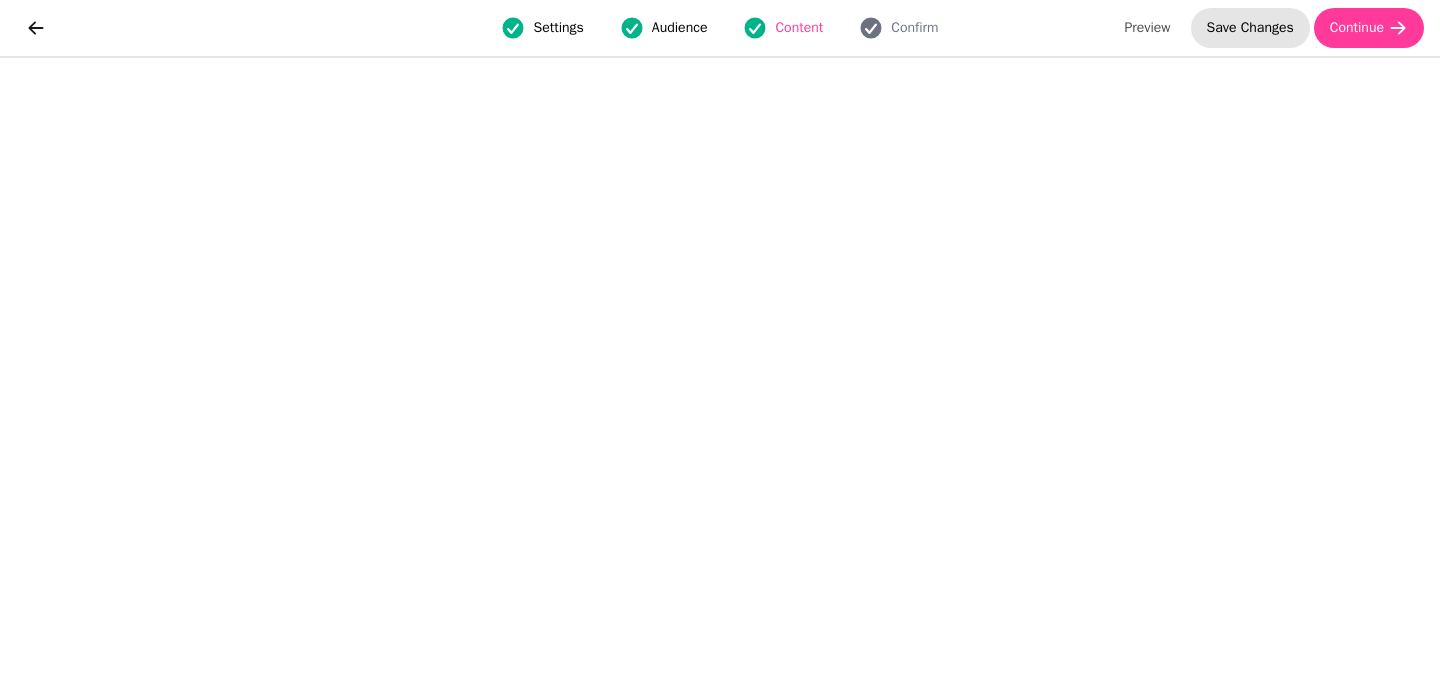 click on "Save Changes" at bounding box center [1250, 28] 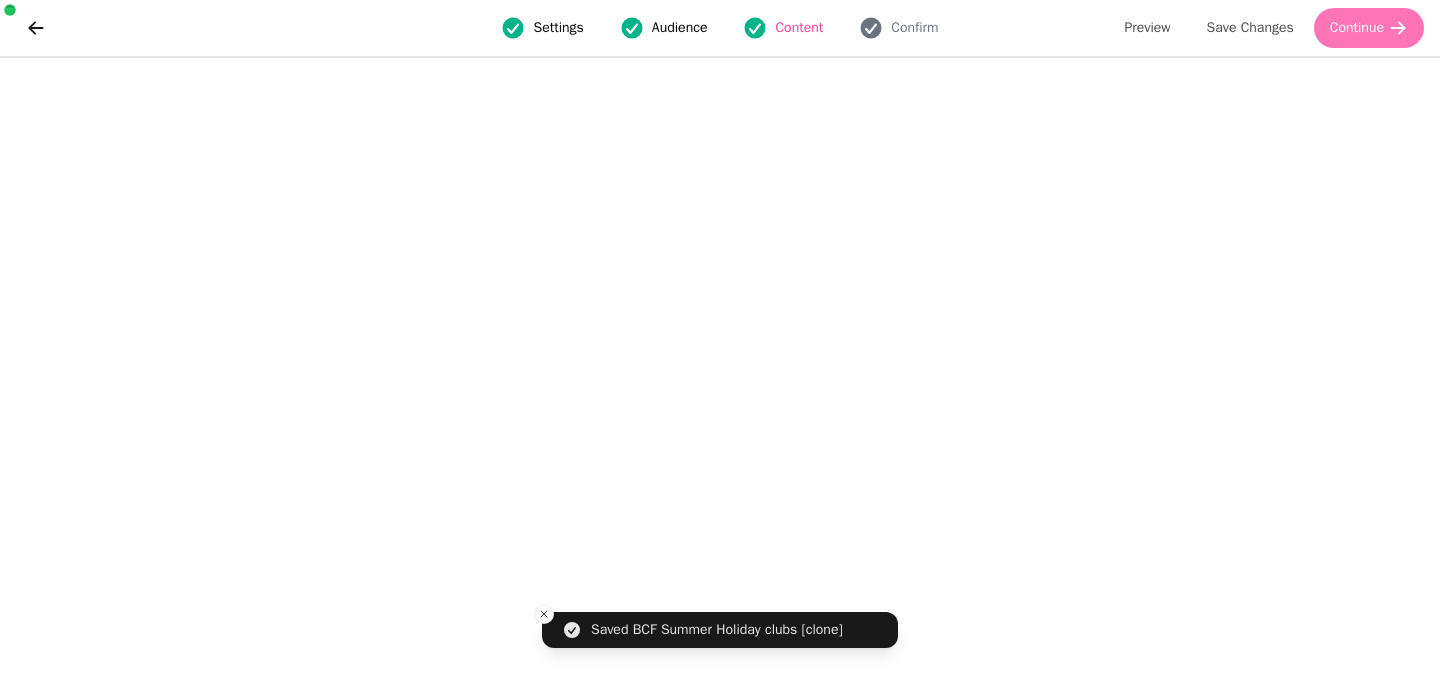click on "Continue" at bounding box center (1369, 28) 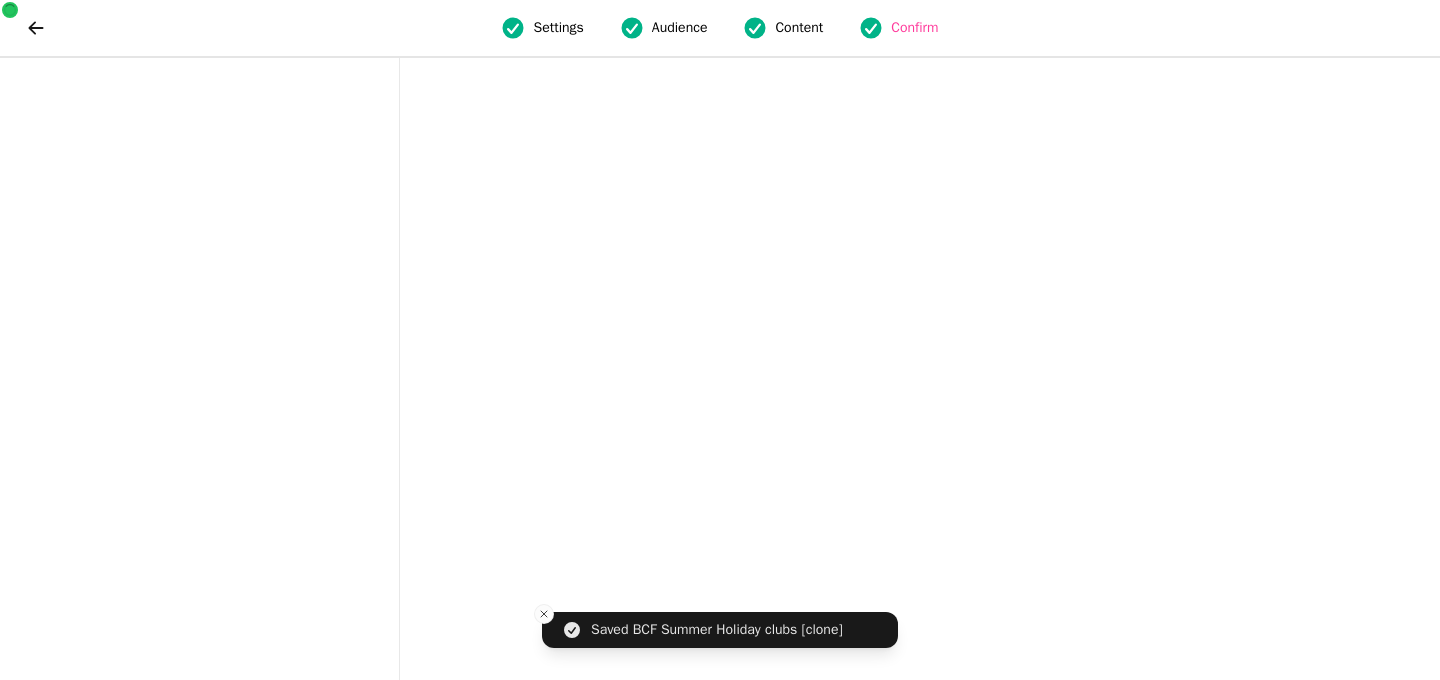 scroll, scrollTop: 0, scrollLeft: 0, axis: both 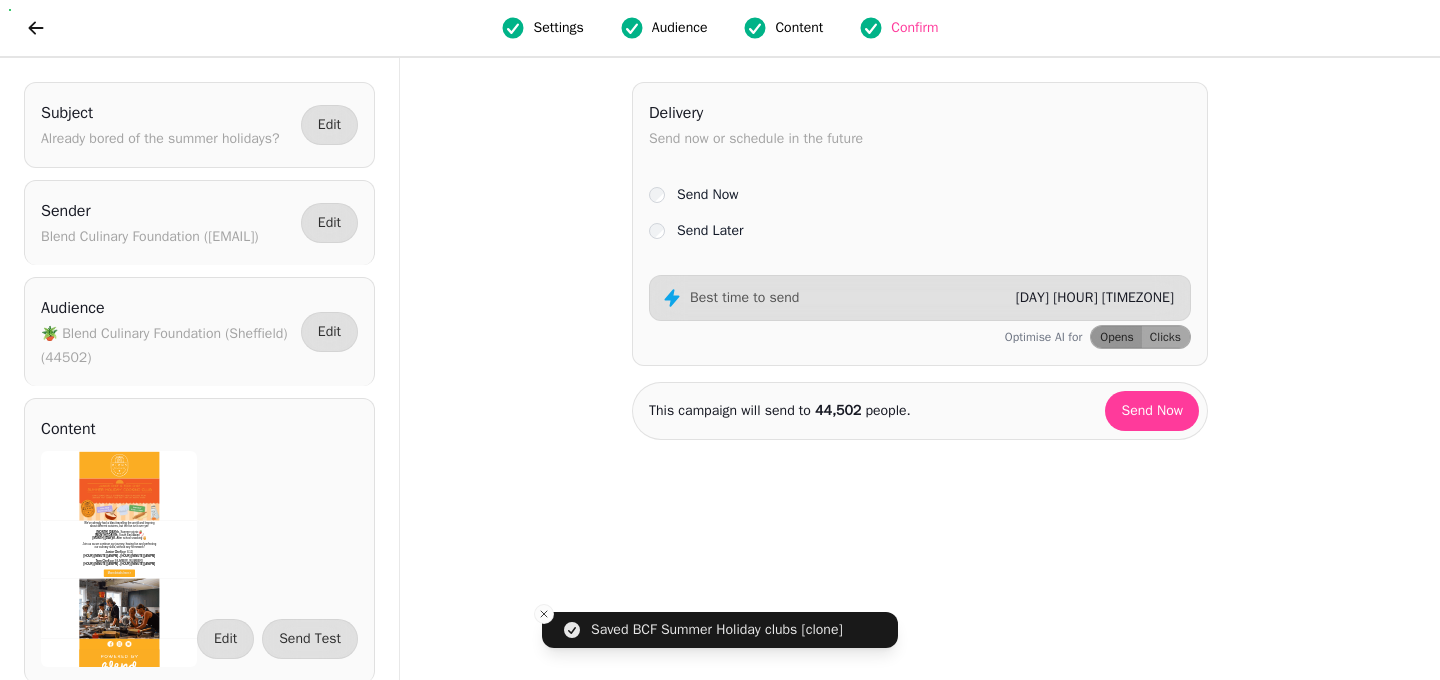 click on "Send Later" at bounding box center (710, 231) 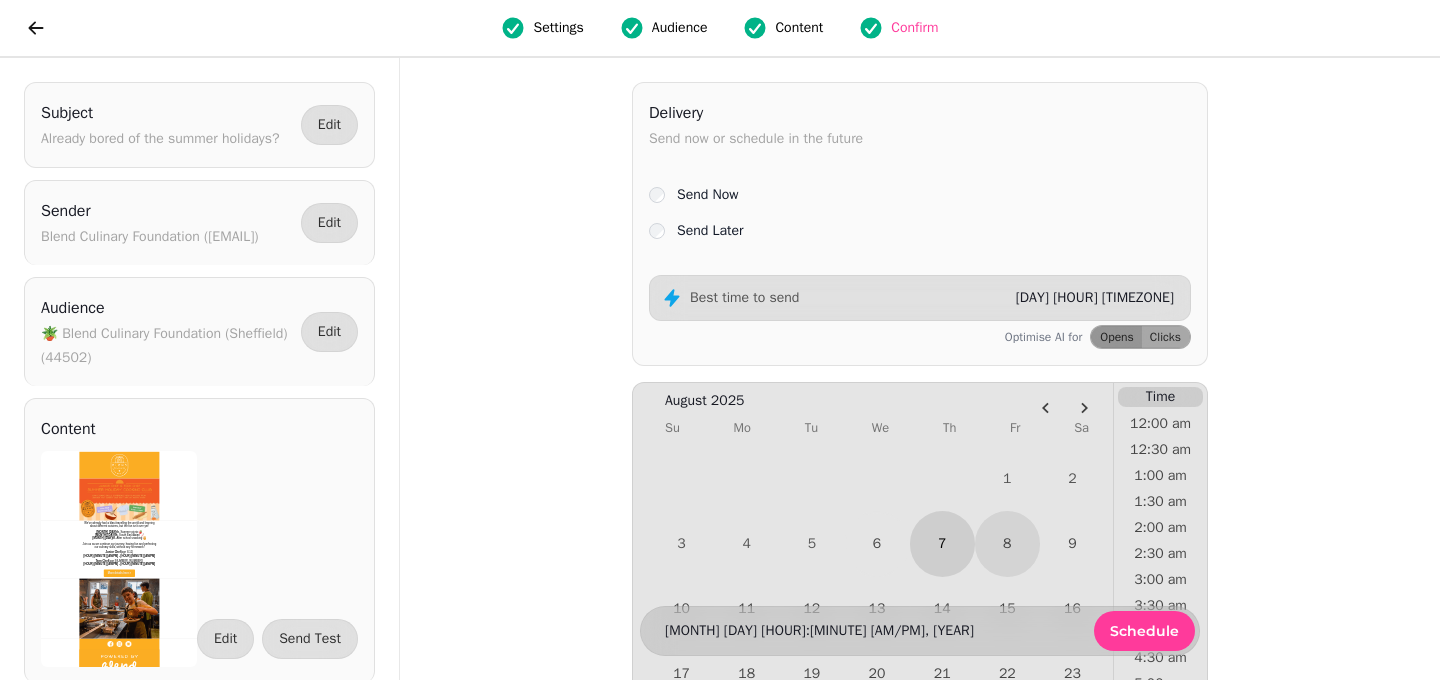 click on "7" at bounding box center (942, 543) 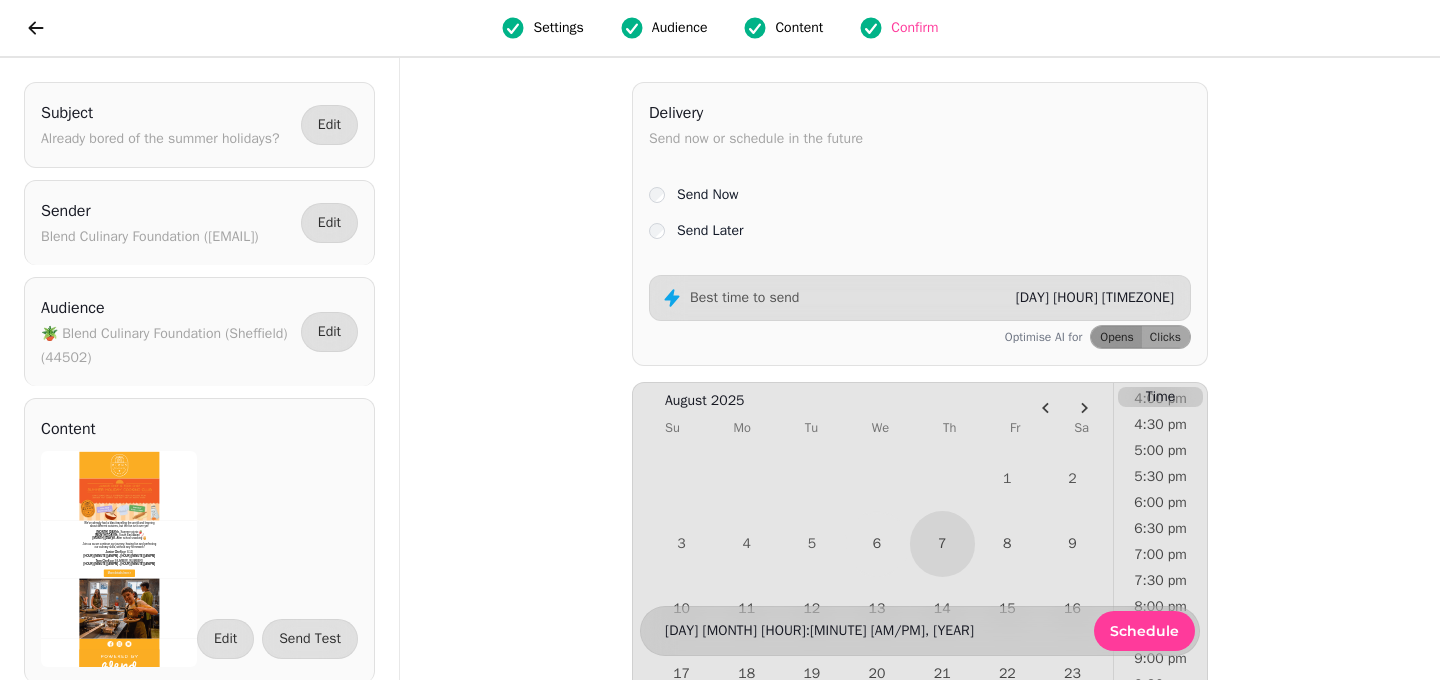 scroll, scrollTop: 898, scrollLeft: 0, axis: vertical 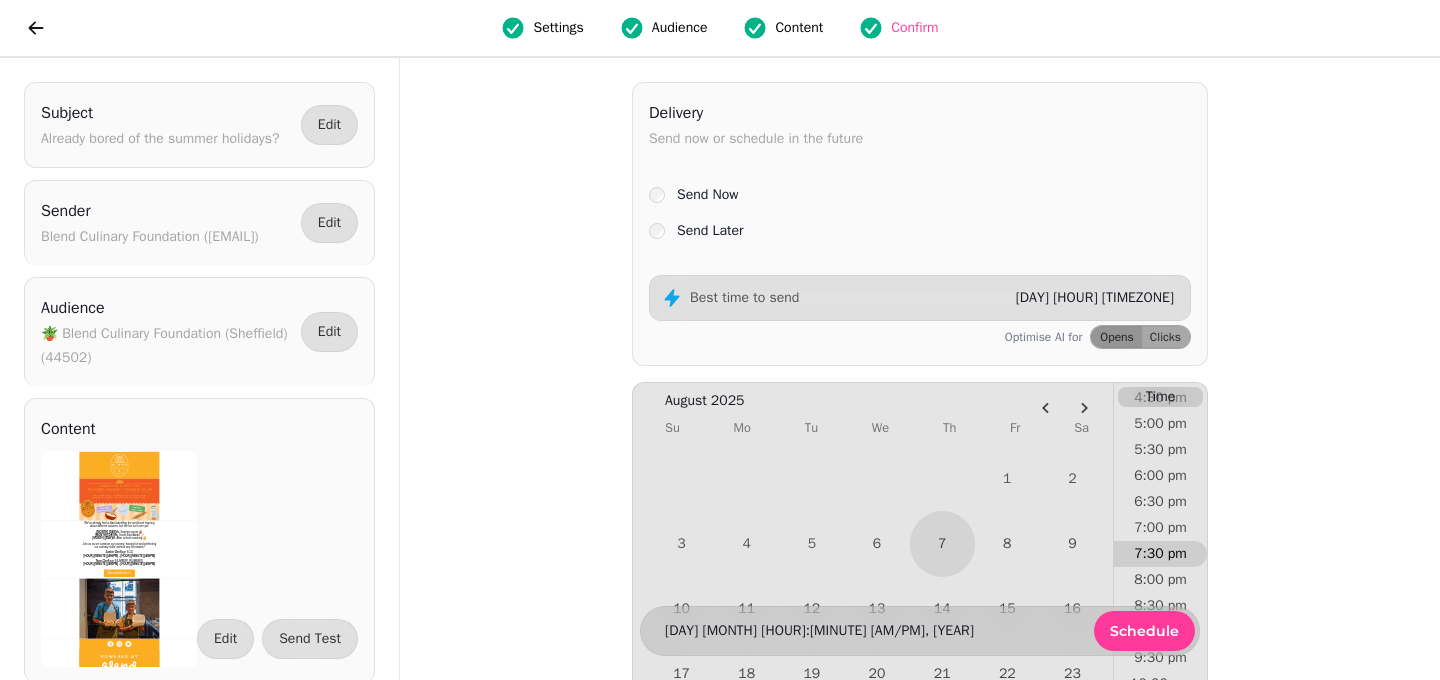 click on "7:30 pm" at bounding box center (1160, 554) 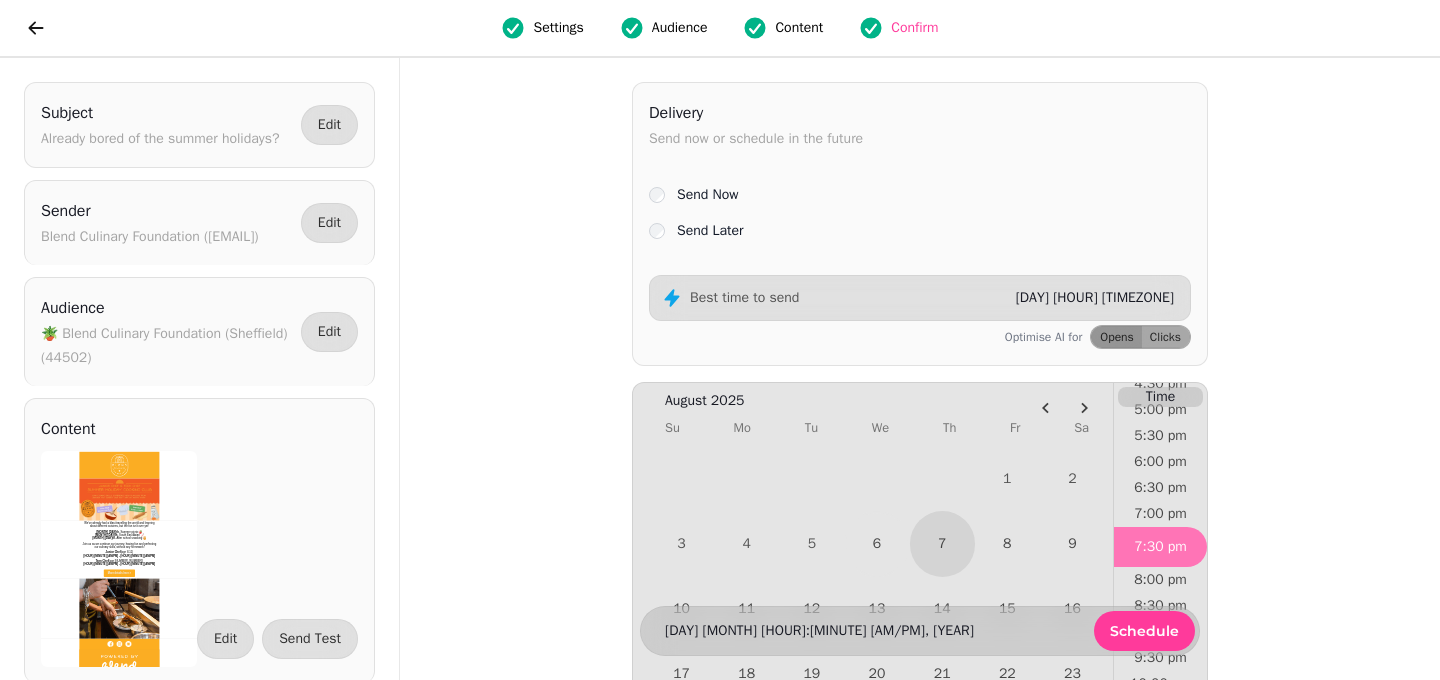 scroll, scrollTop: 884, scrollLeft: 0, axis: vertical 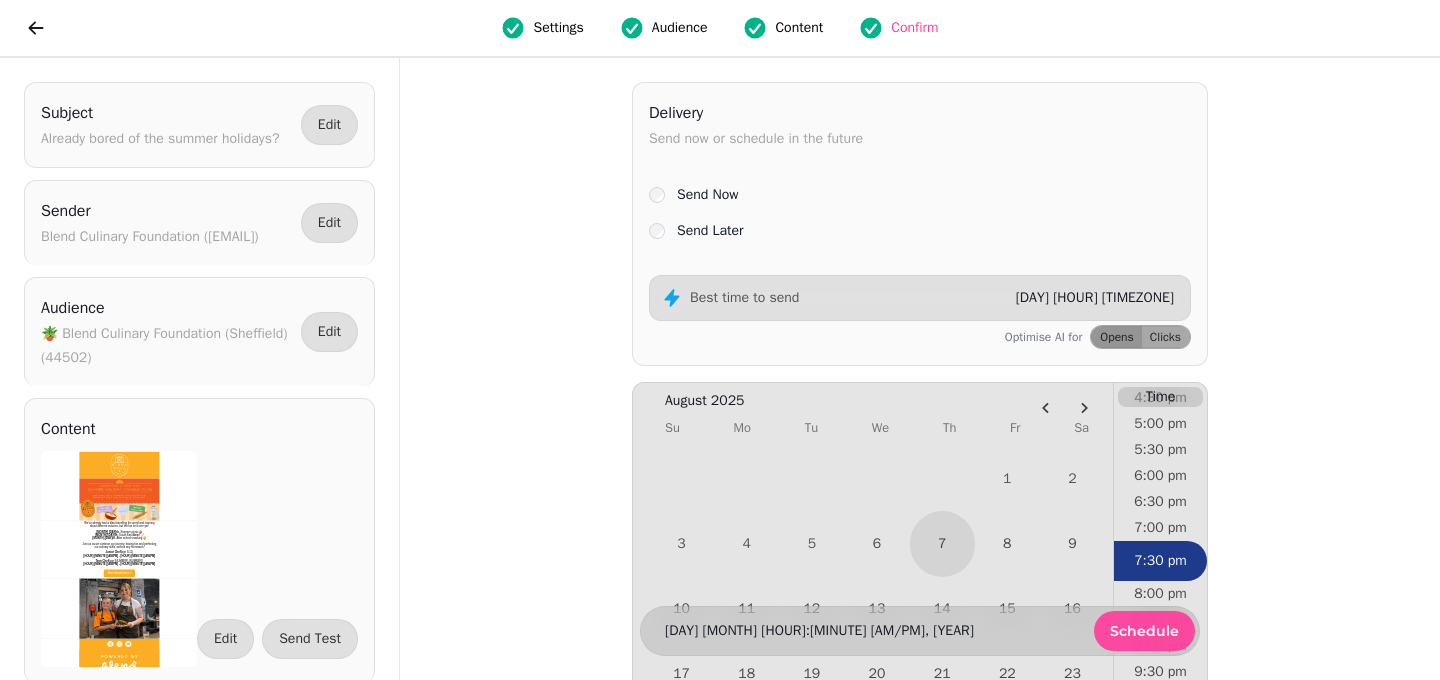 click on "Schedule" at bounding box center [1144, 631] 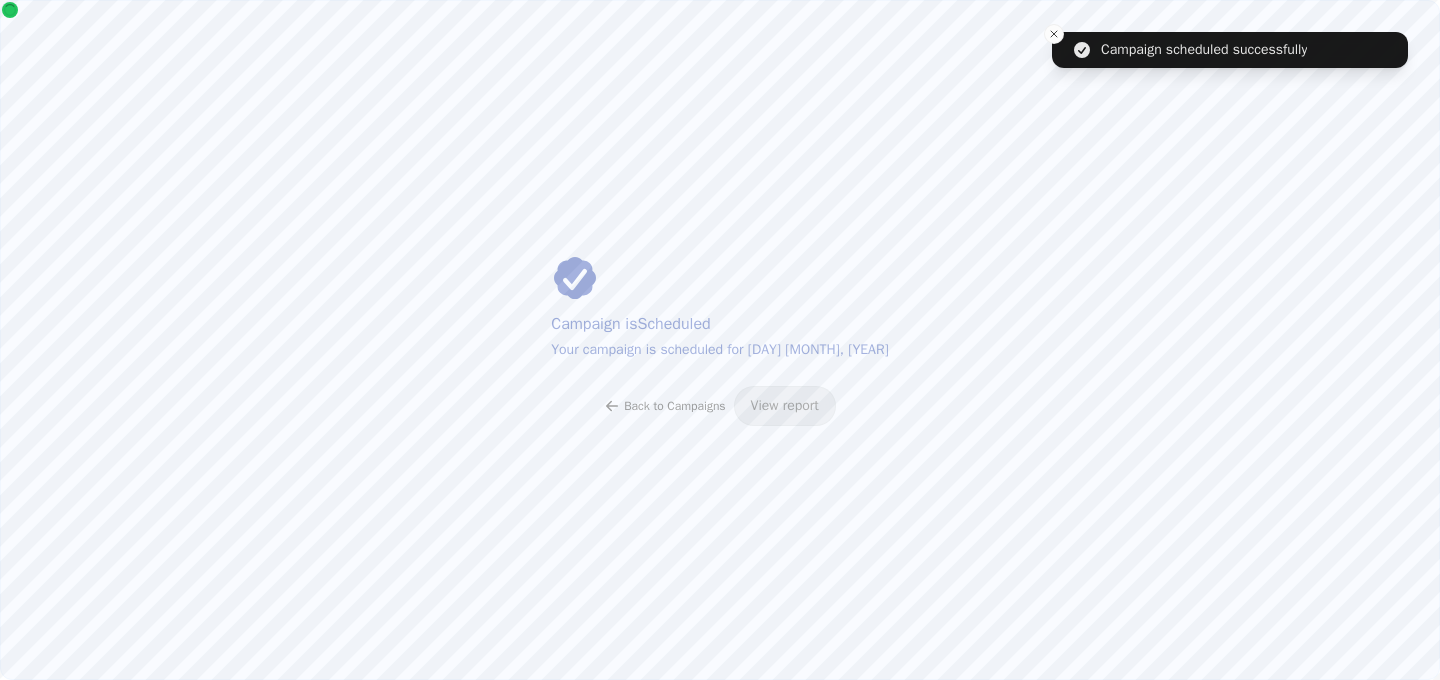 click on "Back to Campaigns" at bounding box center [674, 406] 